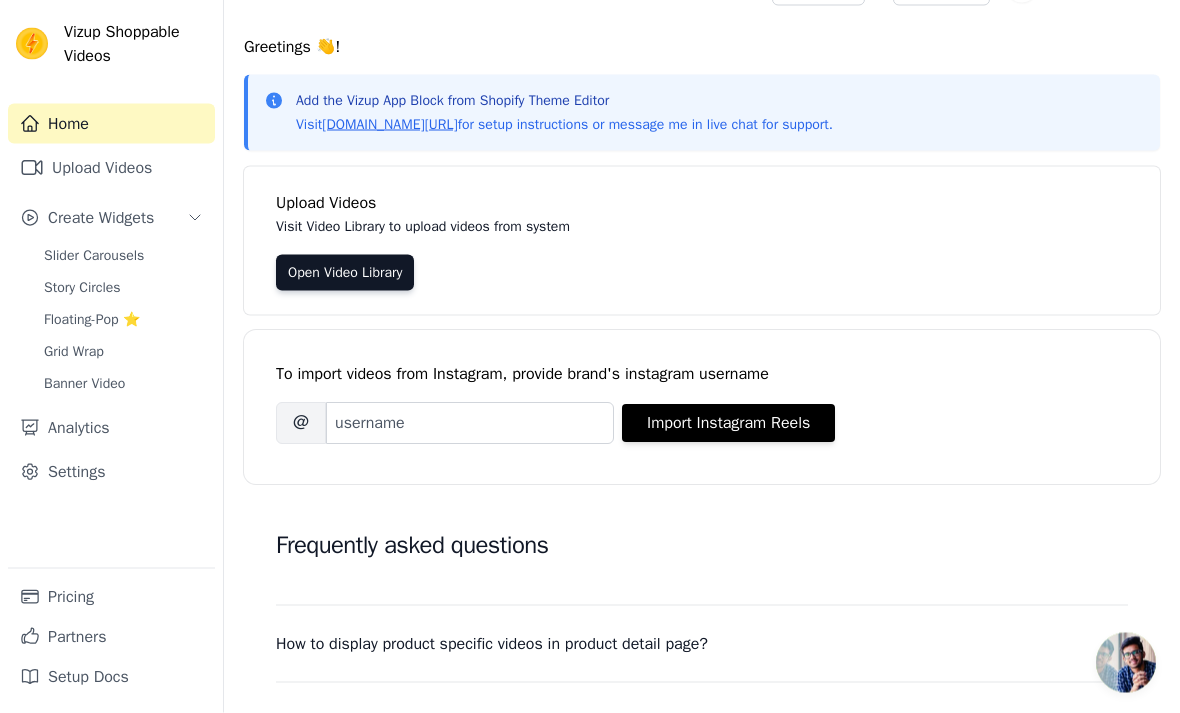 scroll, scrollTop: 46, scrollLeft: 0, axis: vertical 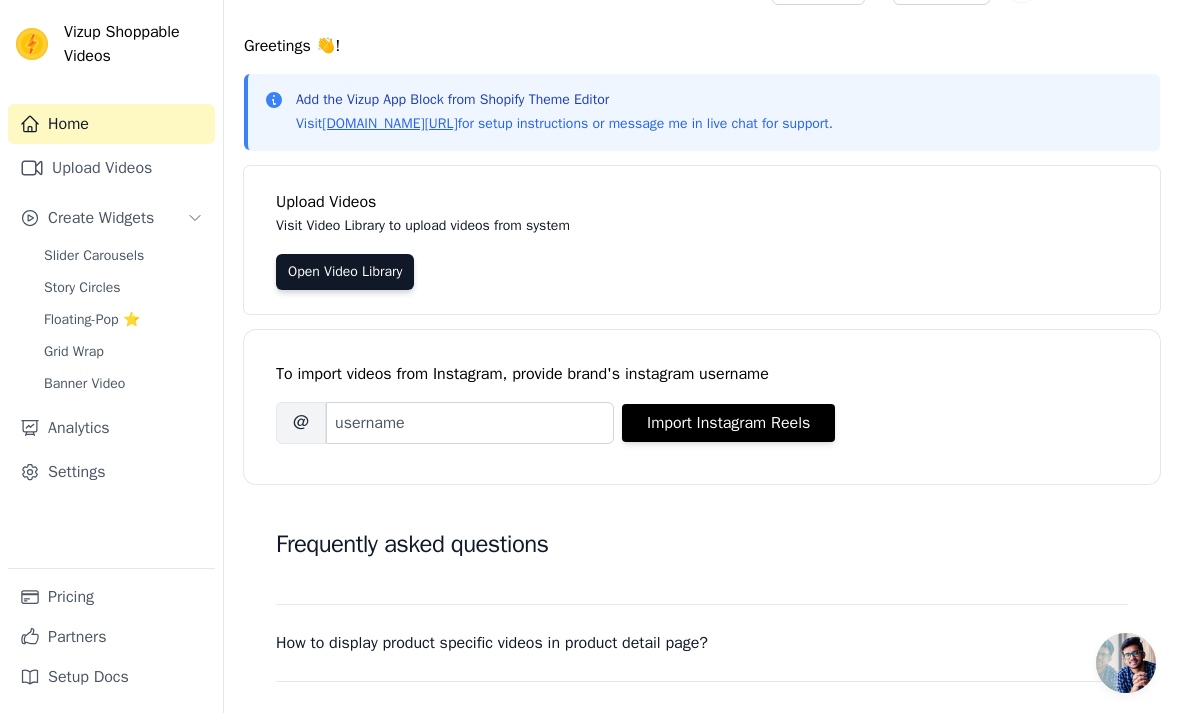 click on "Open Video Library" at bounding box center [345, 272] 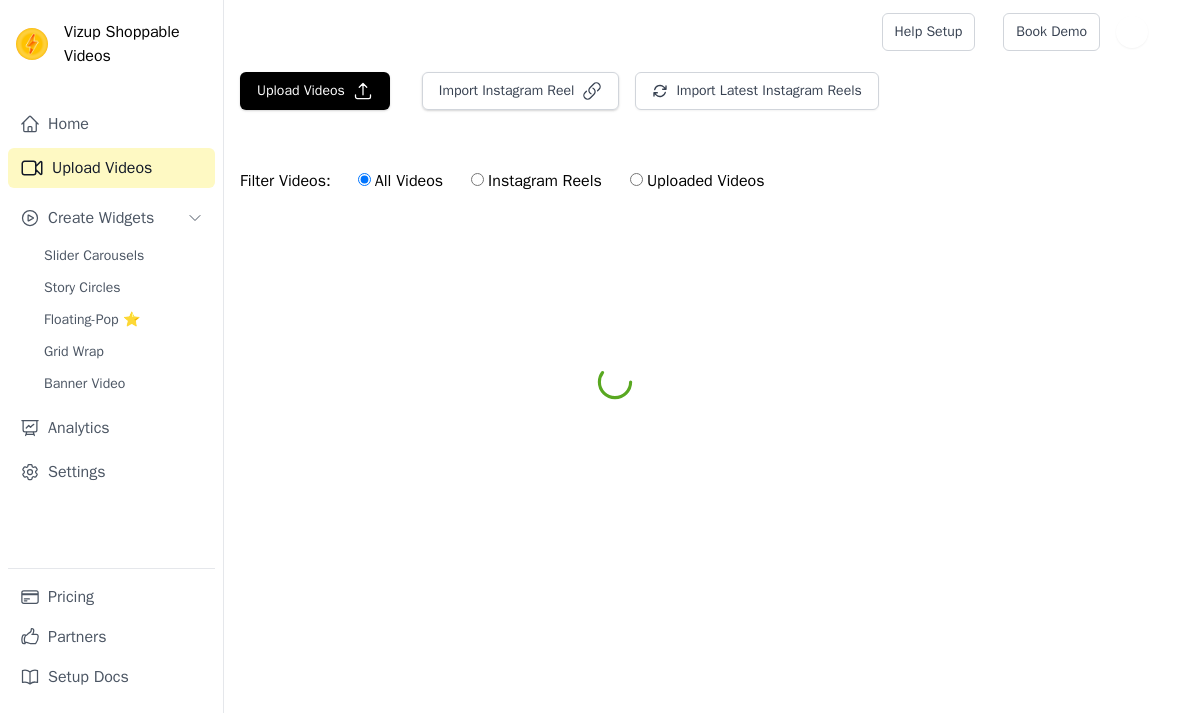 scroll, scrollTop: 0, scrollLeft: 0, axis: both 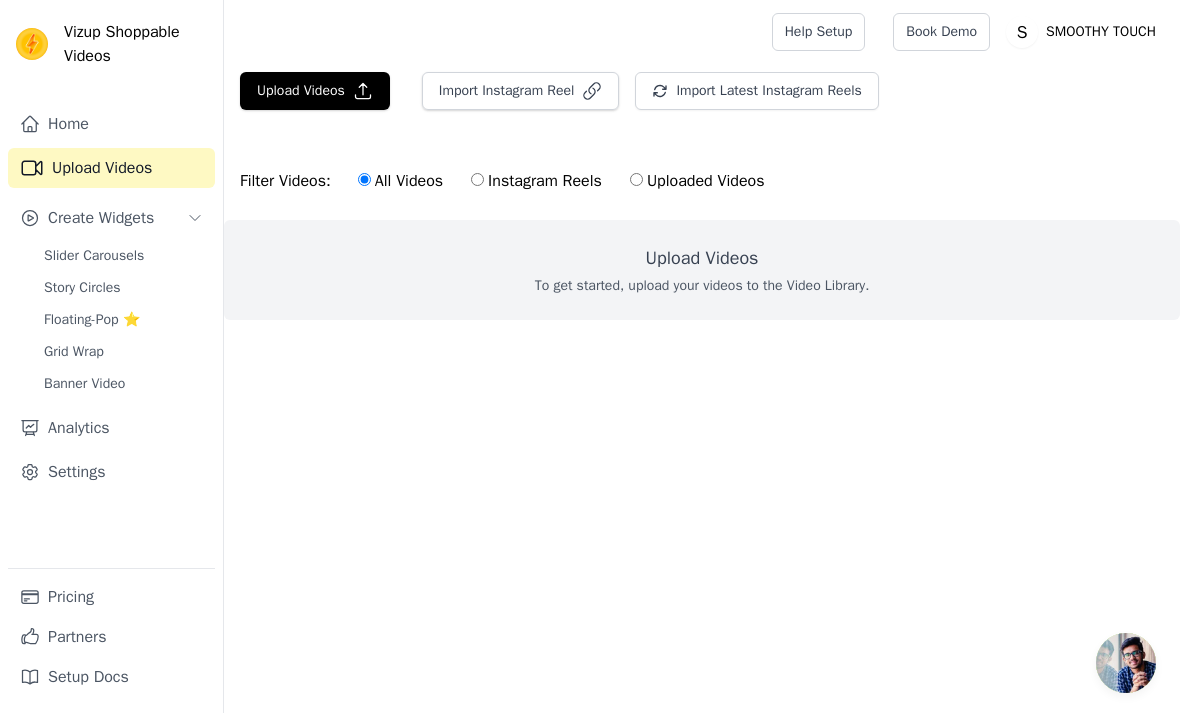 click on "Upload Videos   To get started, upload your videos to the Video Library." at bounding box center [702, 270] 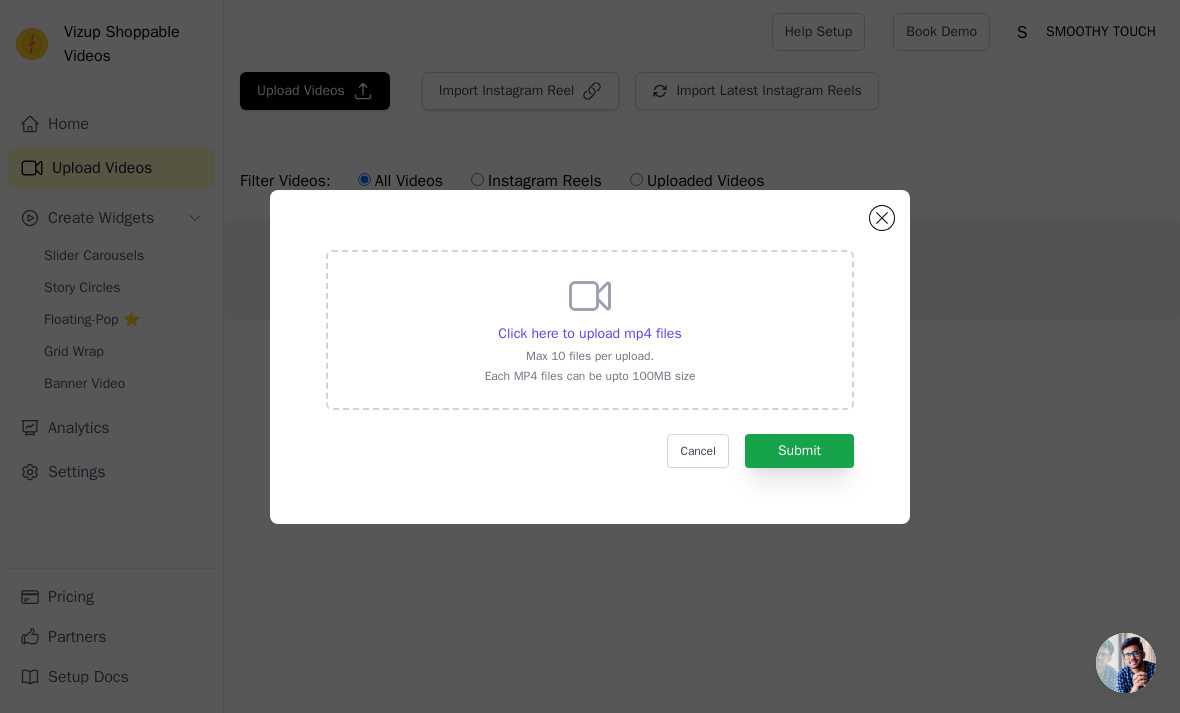 click on "Click here to upload mp4 files     Max 10 files per upload.   Each MP4 files can be upto 100MB size" at bounding box center (590, 330) 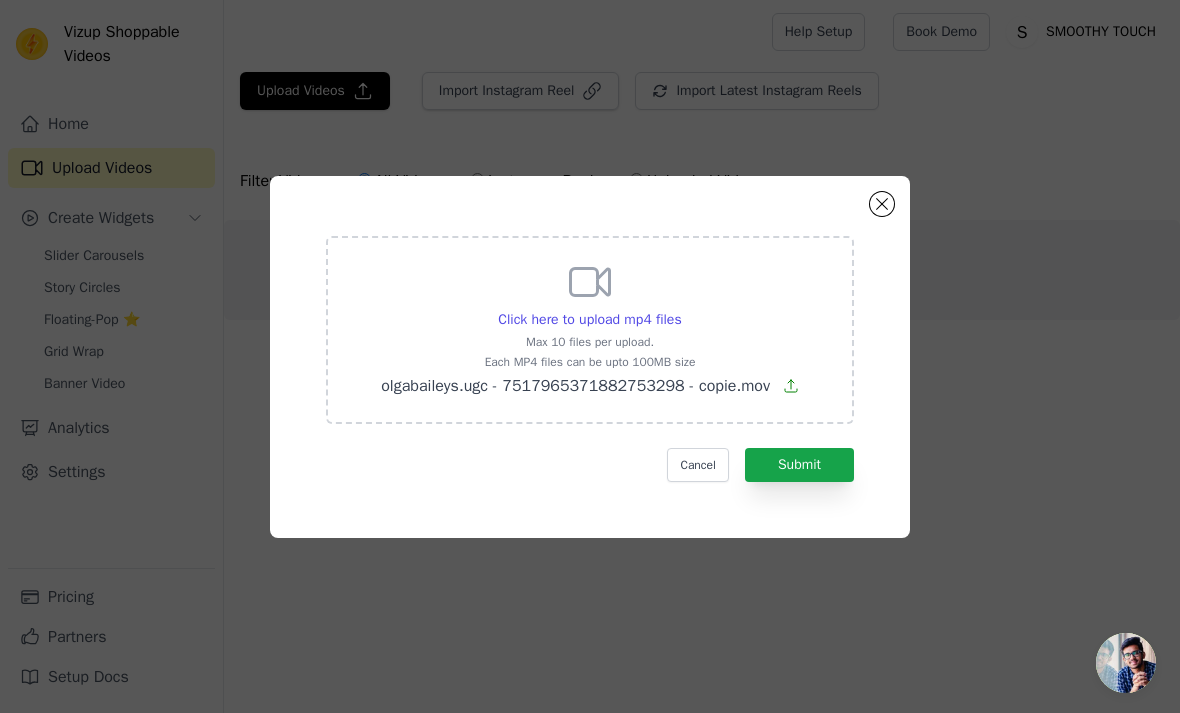 click on "Submit" at bounding box center (799, 465) 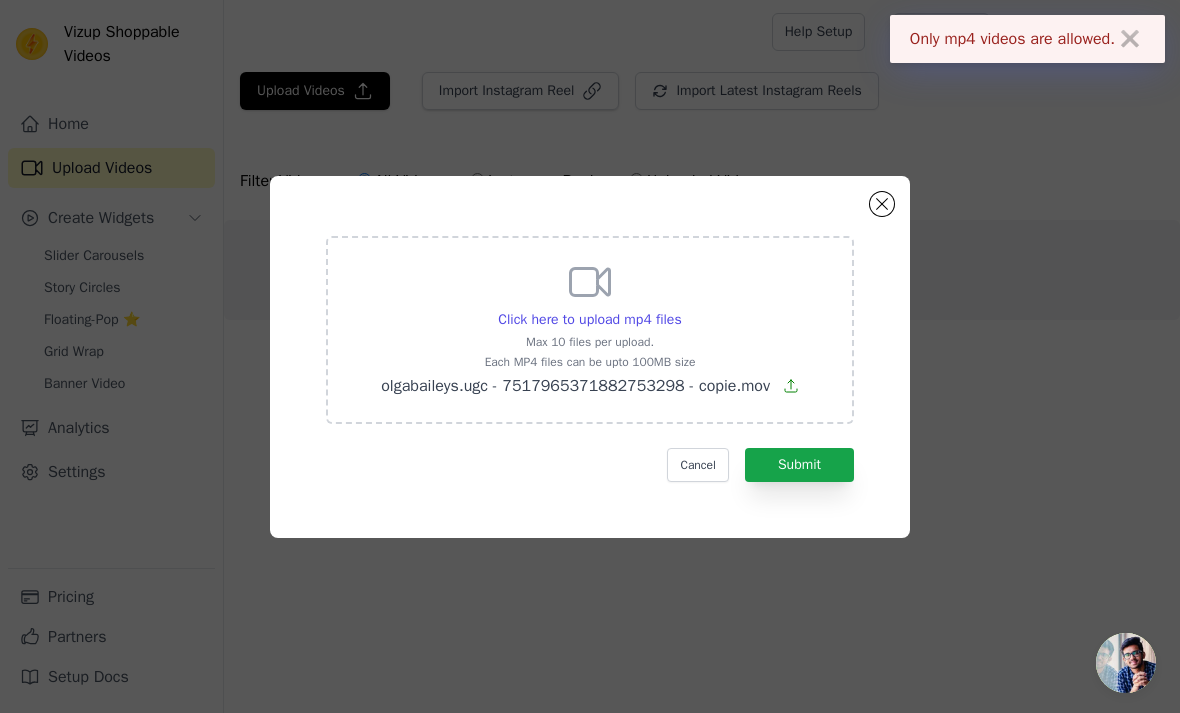 click on "Submit" at bounding box center [799, 465] 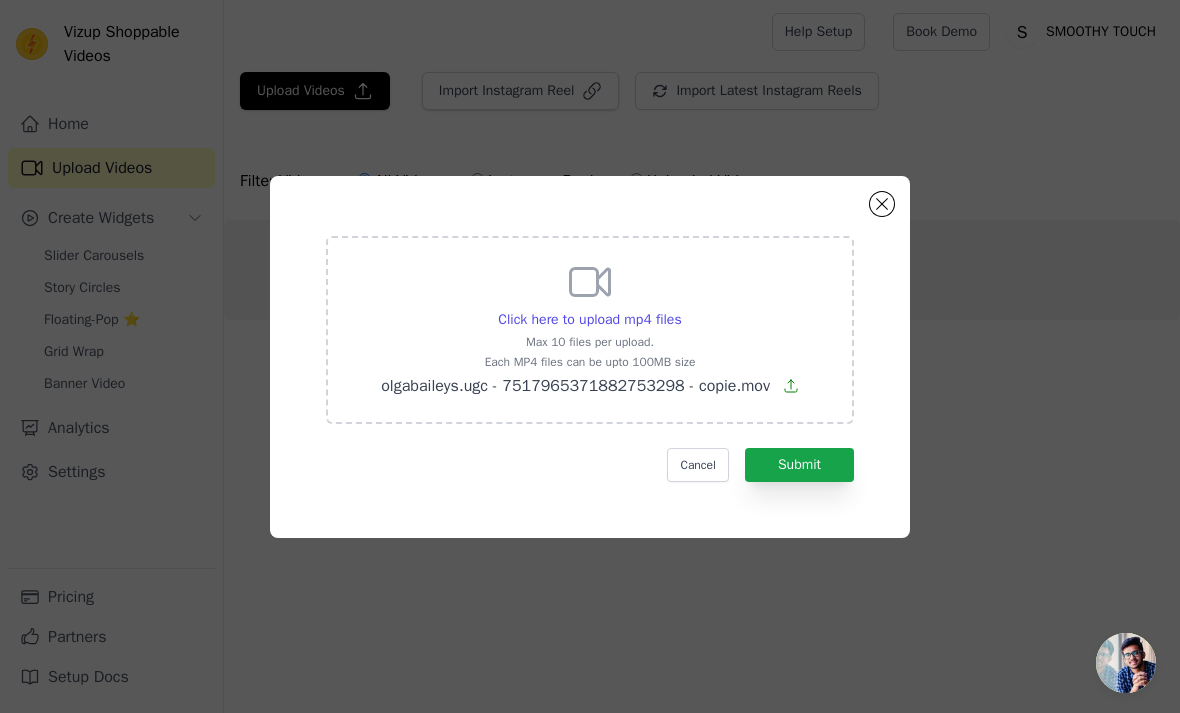 click on "Click here to upload mp4 files     Max 10 files per upload.   Each MP4 files can be upto 100MB size   olgabaileys.ugc - 7517965371882753298 - copie.mov       Cancel   Submit" at bounding box center [590, 357] 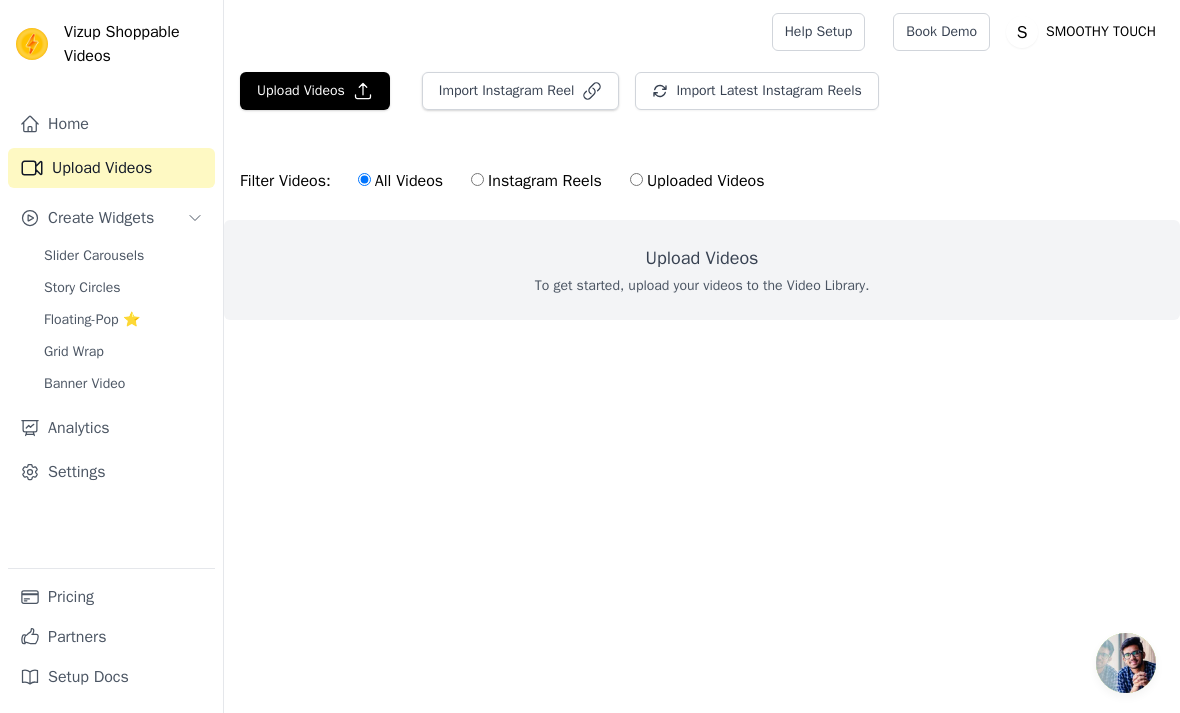 click on "Slider Carousels" at bounding box center [94, 256] 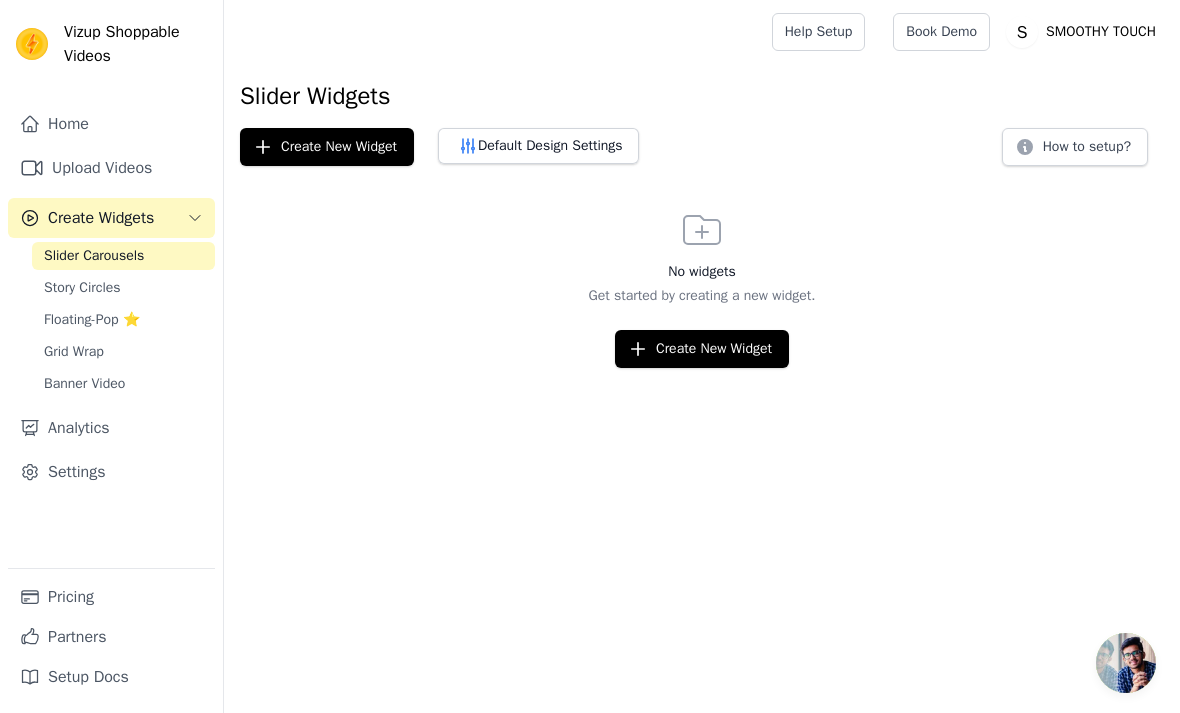click on "Story Circles" at bounding box center [82, 288] 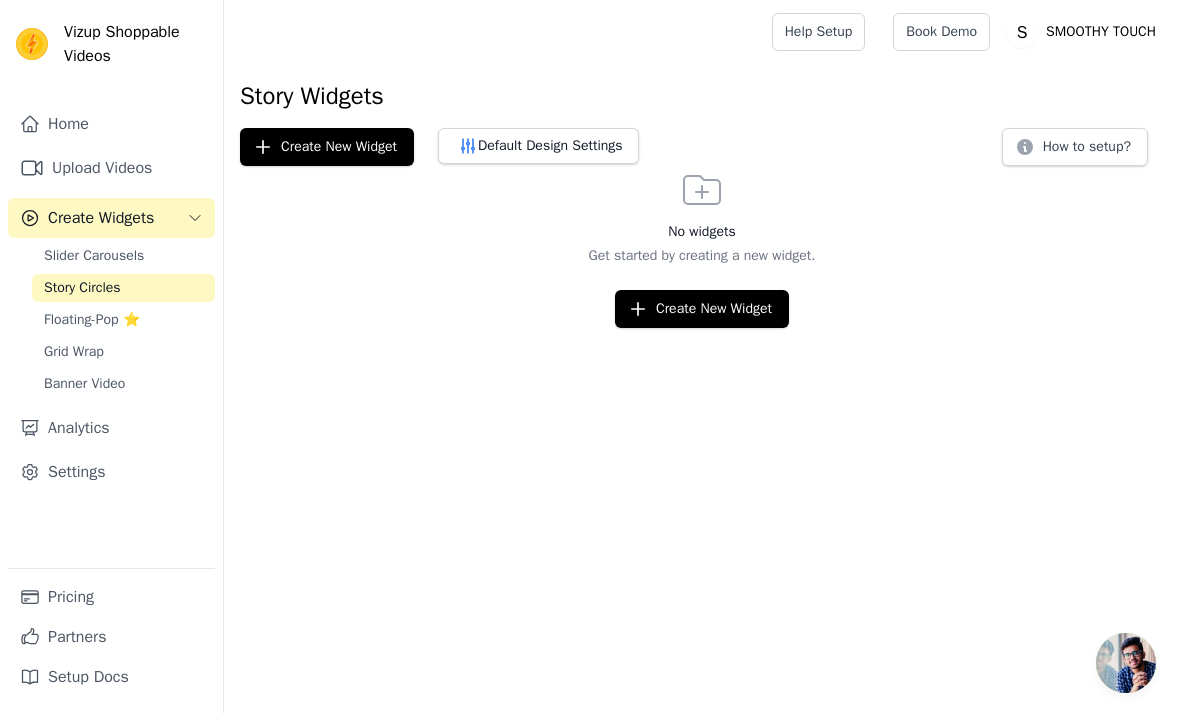 click on "Create New Widget" at bounding box center [702, 309] 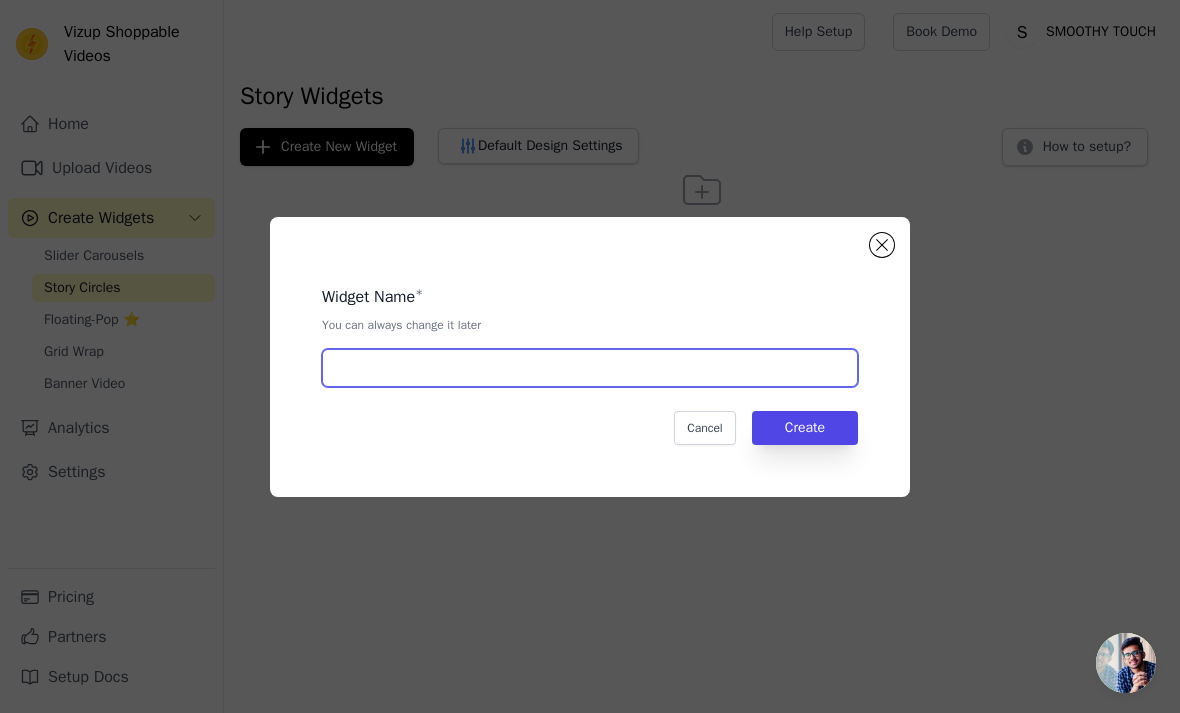 click at bounding box center (590, 368) 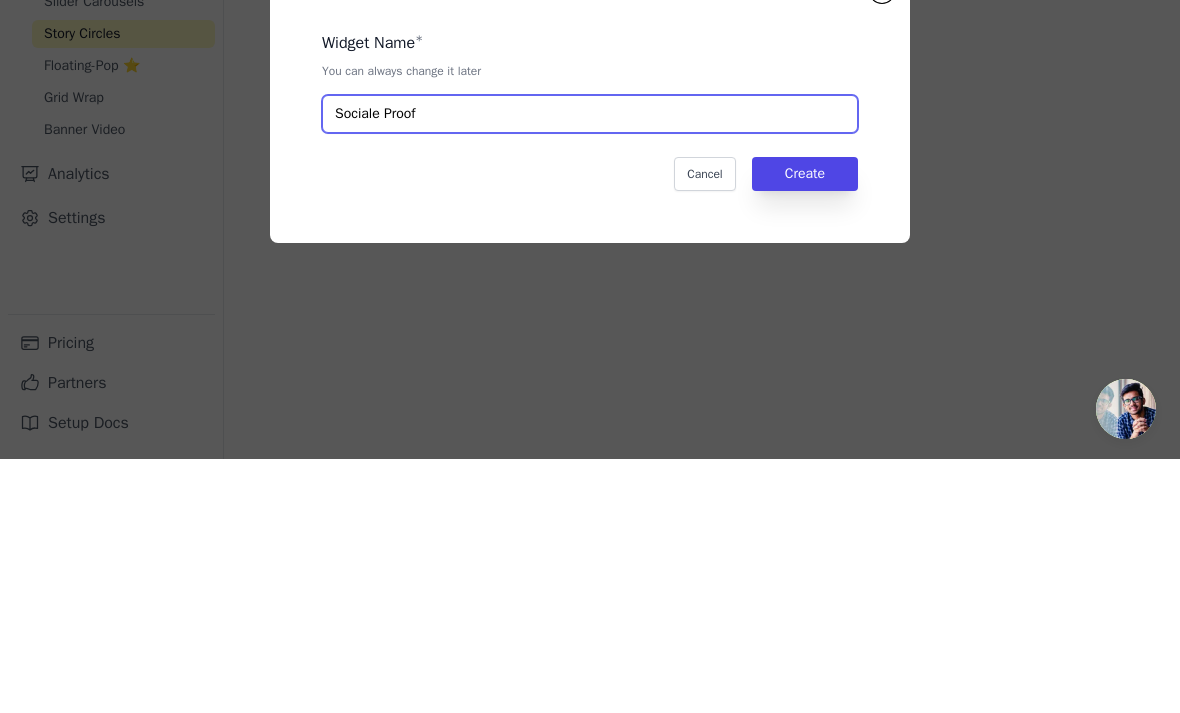 type on "Sociale Proof" 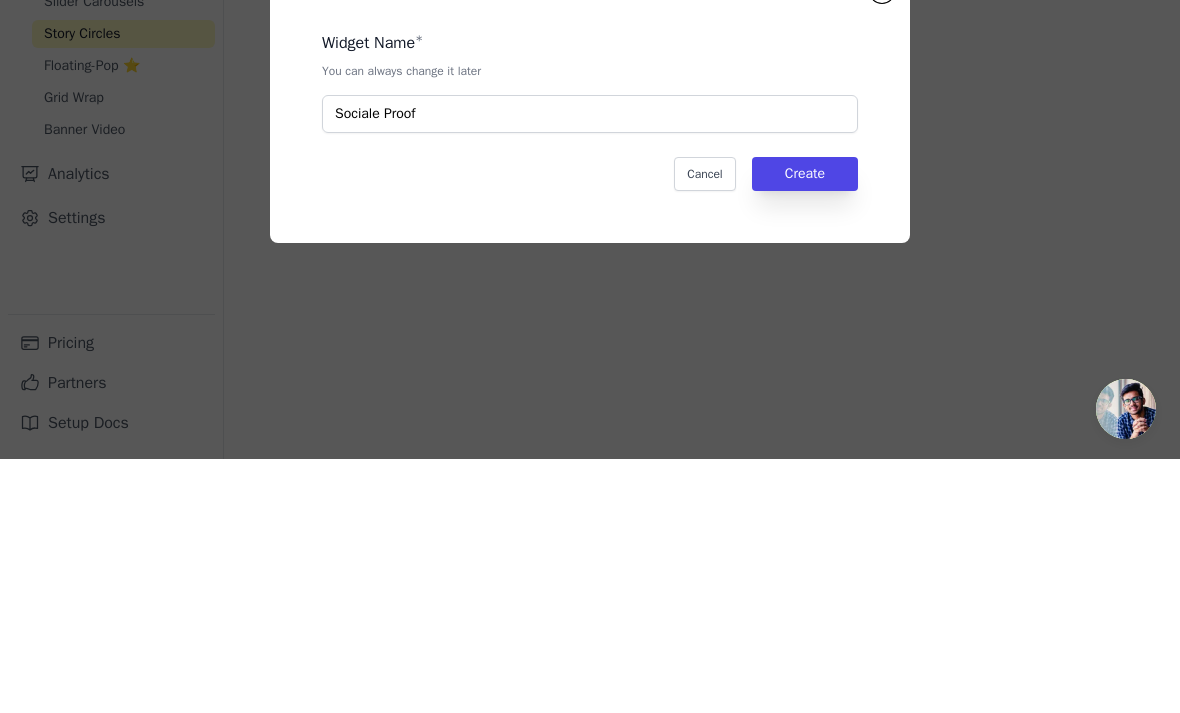 click on "Create" at bounding box center (805, 428) 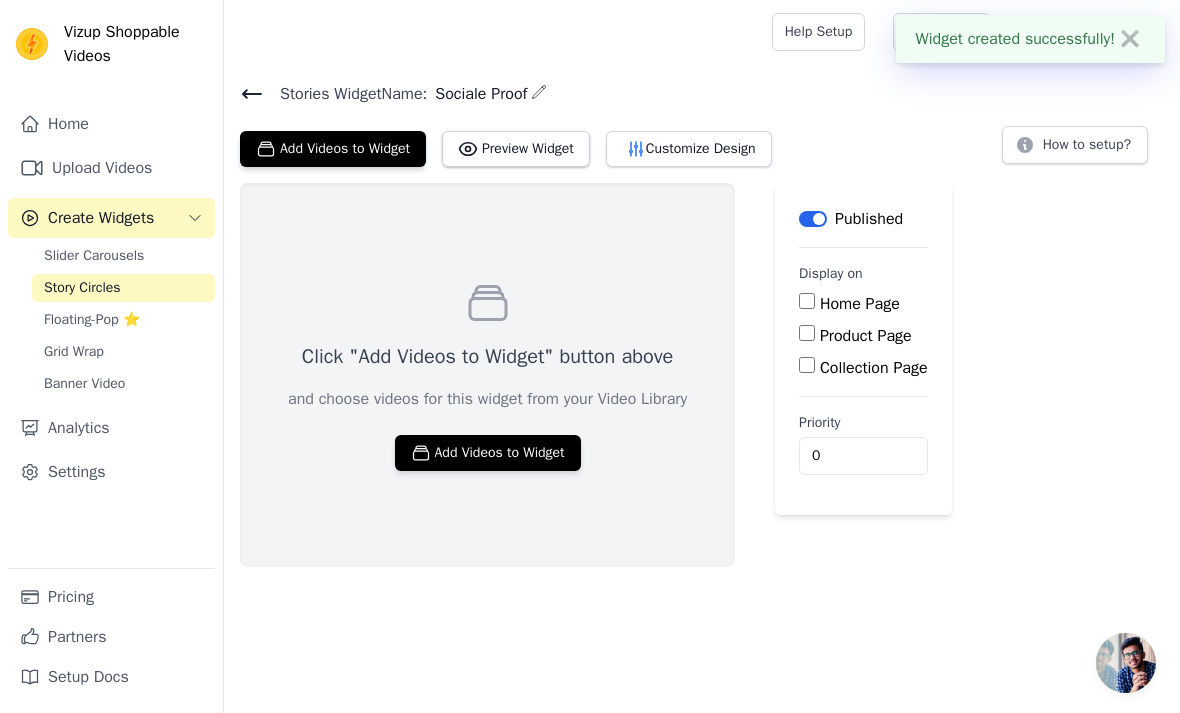 click on "Sociale Proof" at bounding box center [477, 94] 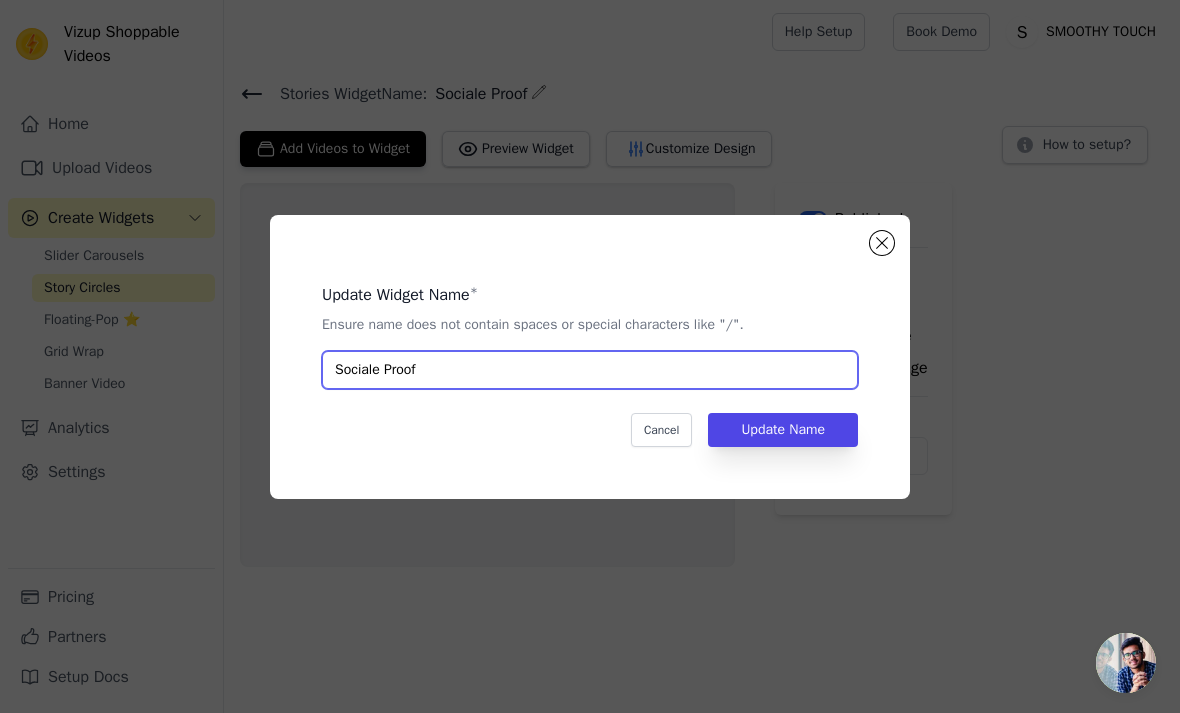 click on "Sociale Proof" at bounding box center [590, 370] 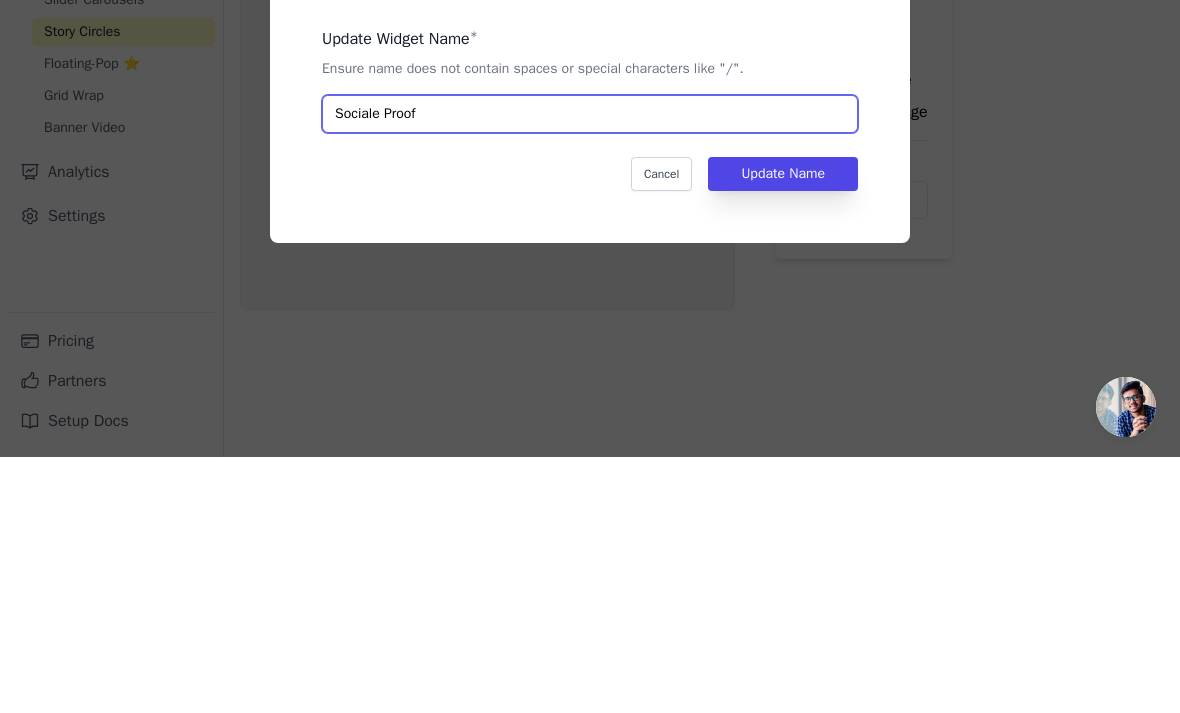 click on "Sociale Proof" at bounding box center [590, 370] 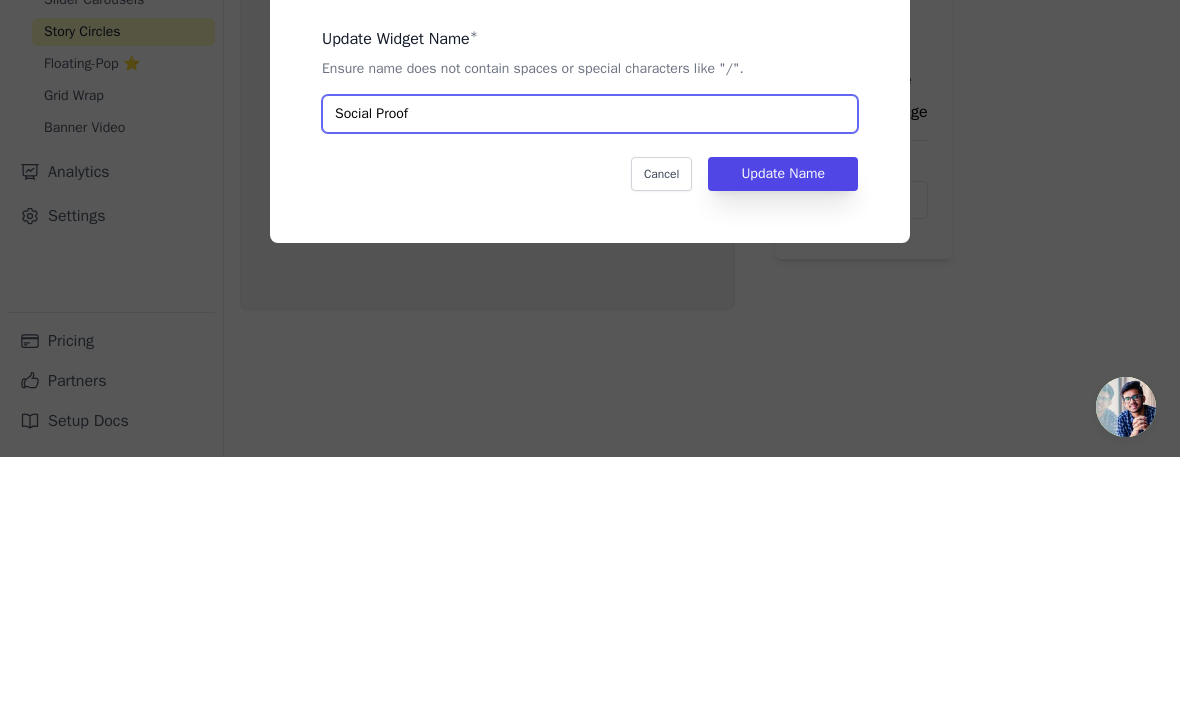 type on "Social Proof" 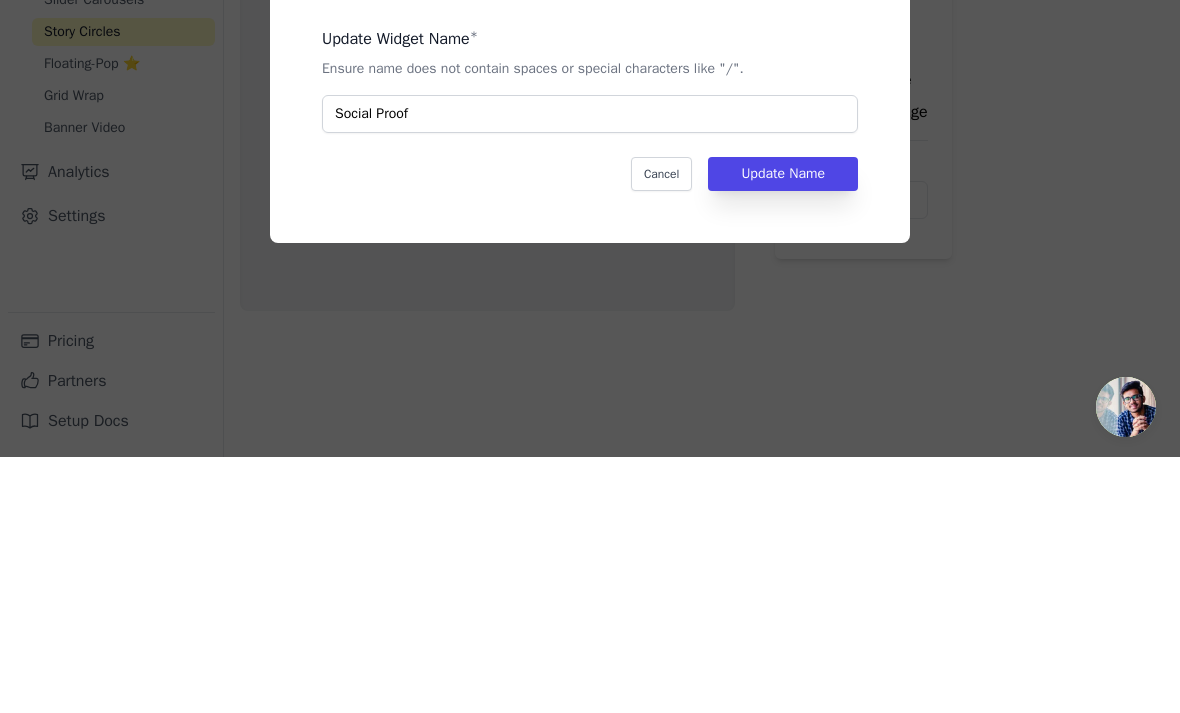click on "Update Name" at bounding box center [783, 430] 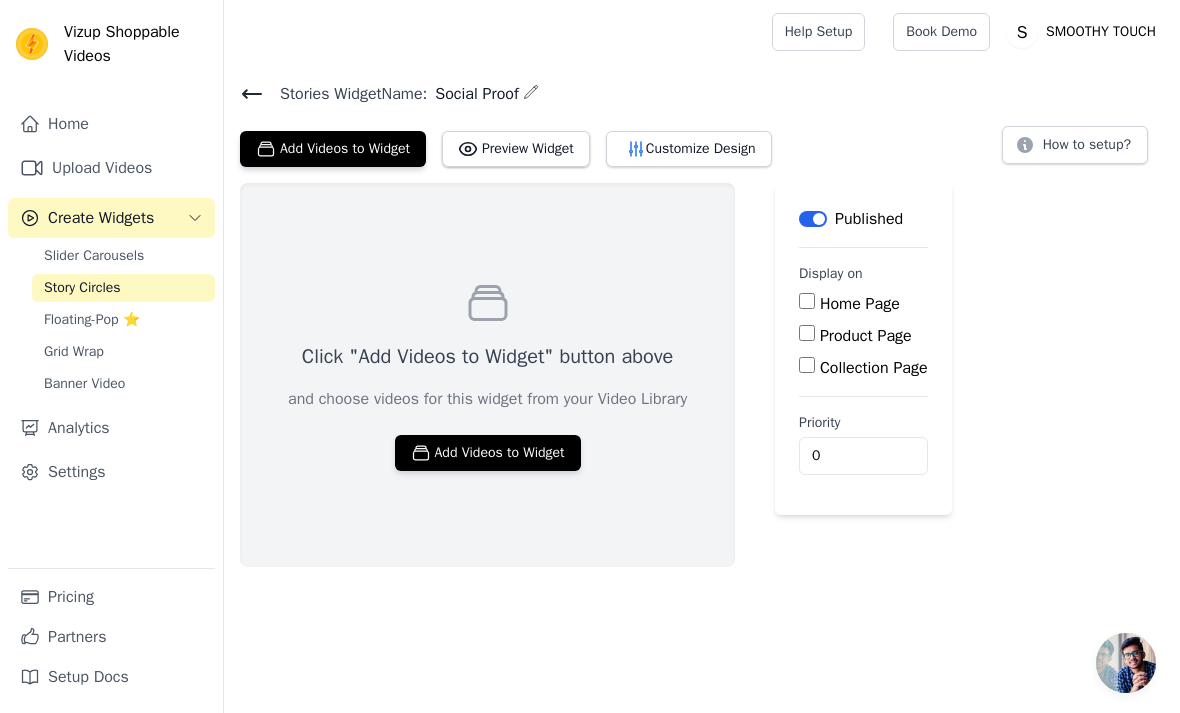 click on "Add Videos to Widget" at bounding box center (488, 453) 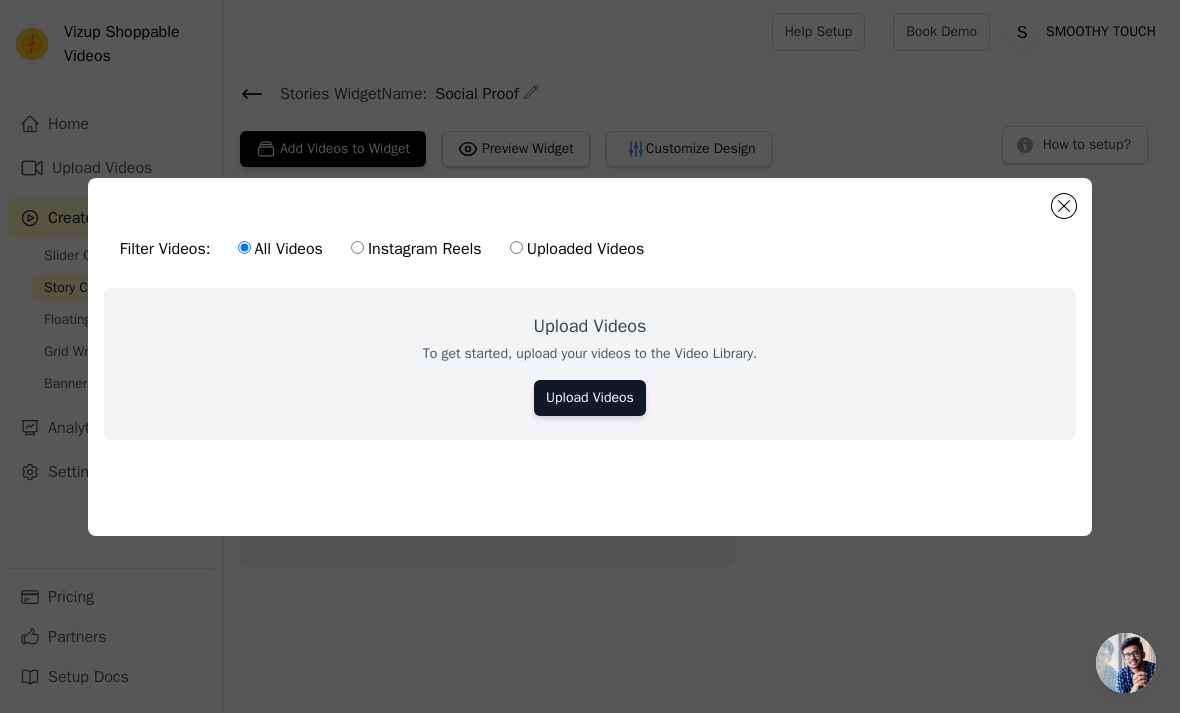 click on "Upload Videos" at bounding box center (590, 398) 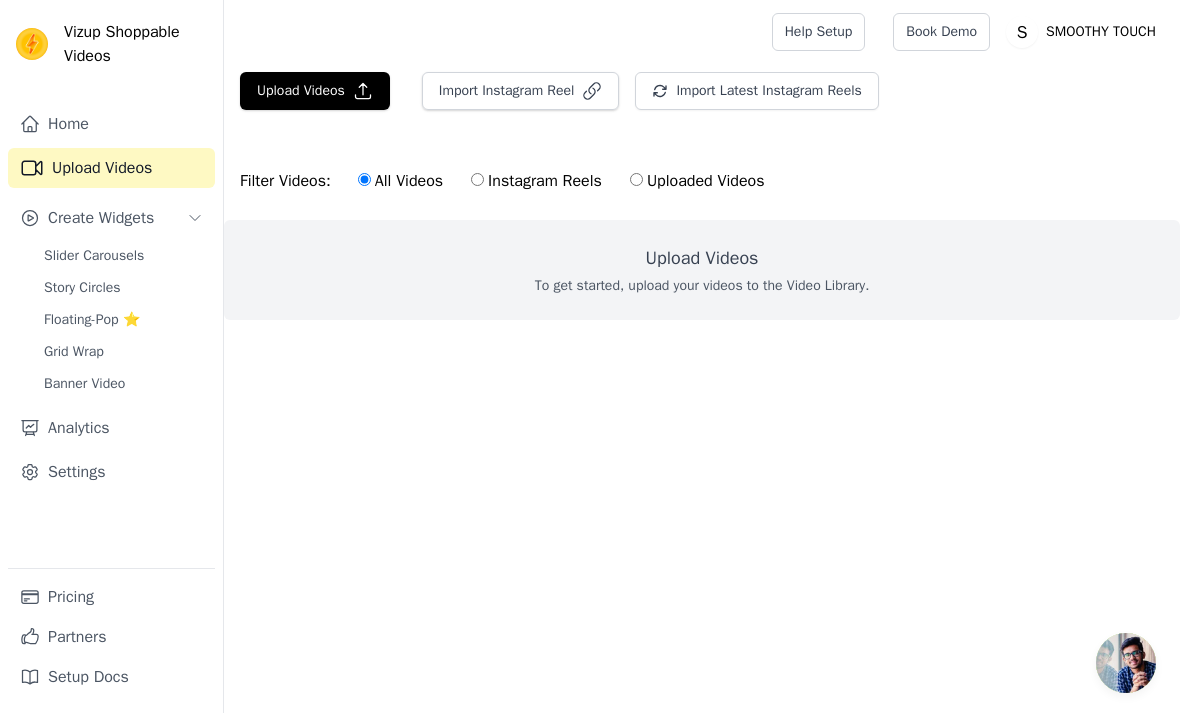 click at bounding box center [702, 336] 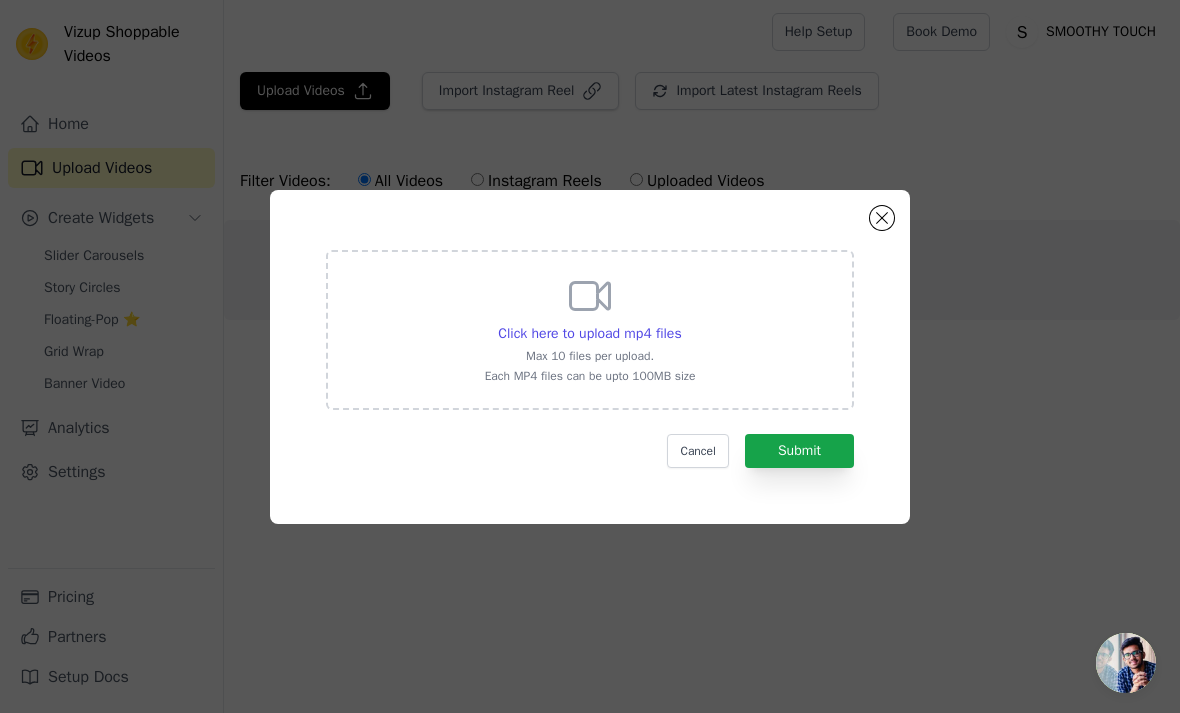 click on "Submit" at bounding box center (799, 451) 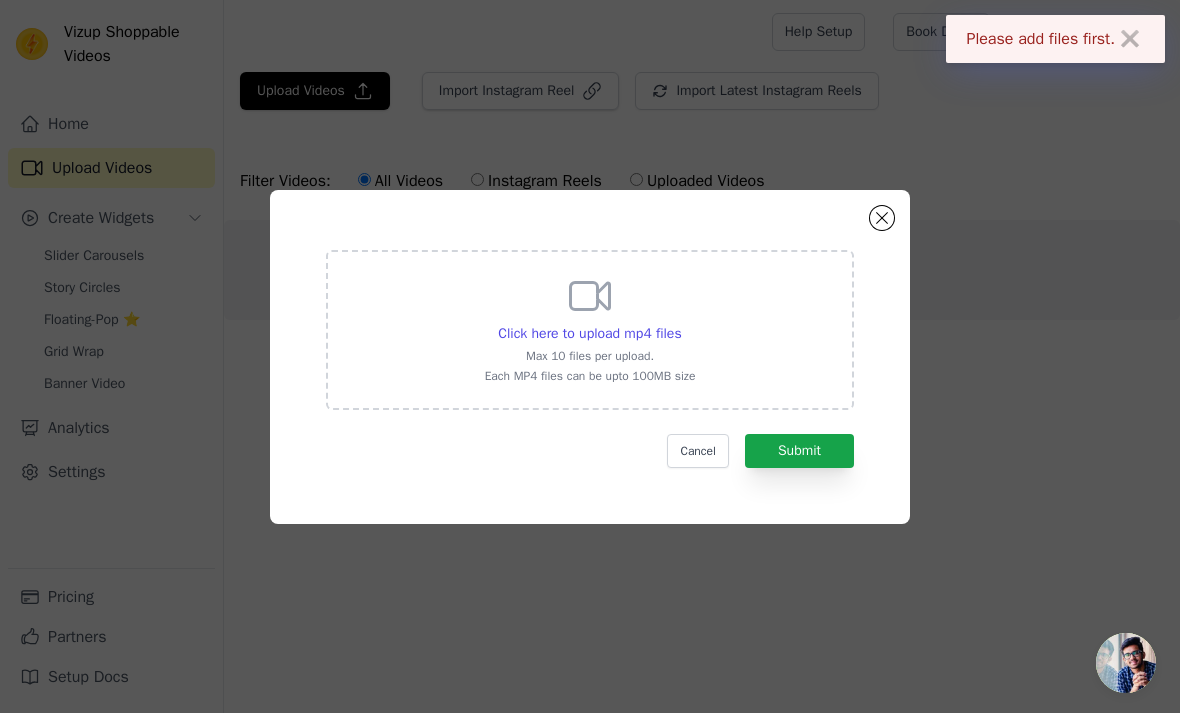 click on "Click here to upload mp4 files     Max 10 files per upload.   Each MP4 files can be upto 100MB size" at bounding box center [590, 328] 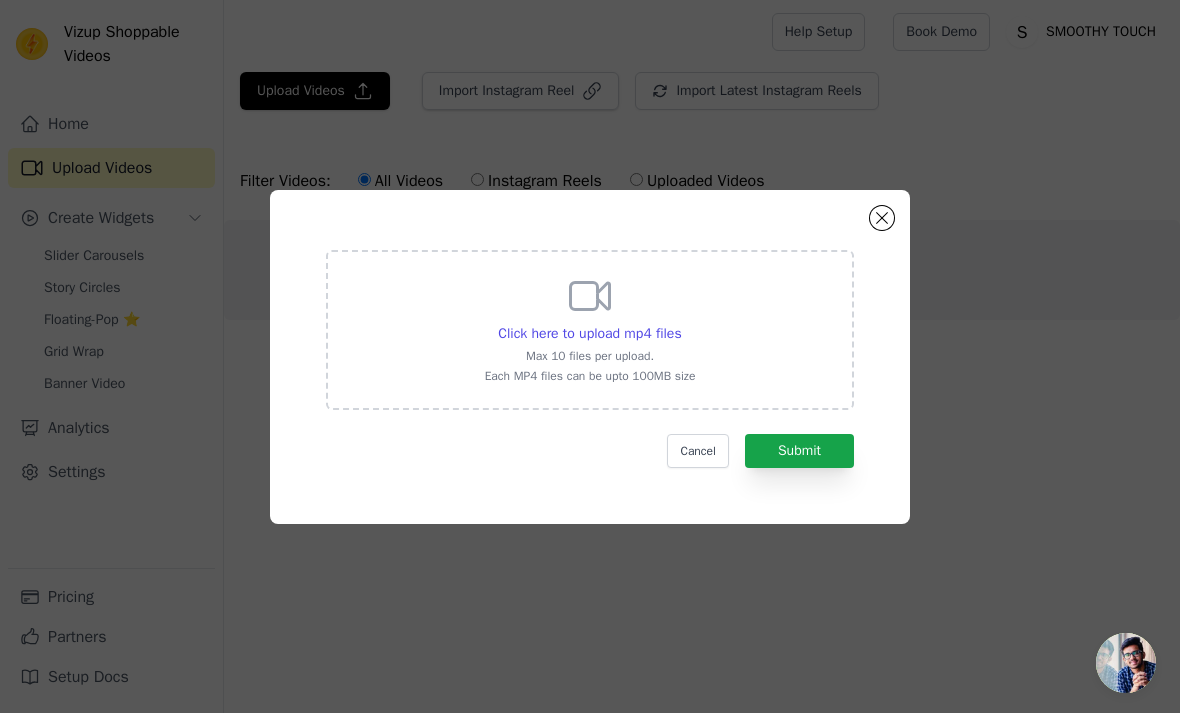 type on "C:\fakepath\senaloves4 - 7451833142274542878 - copie.mp4" 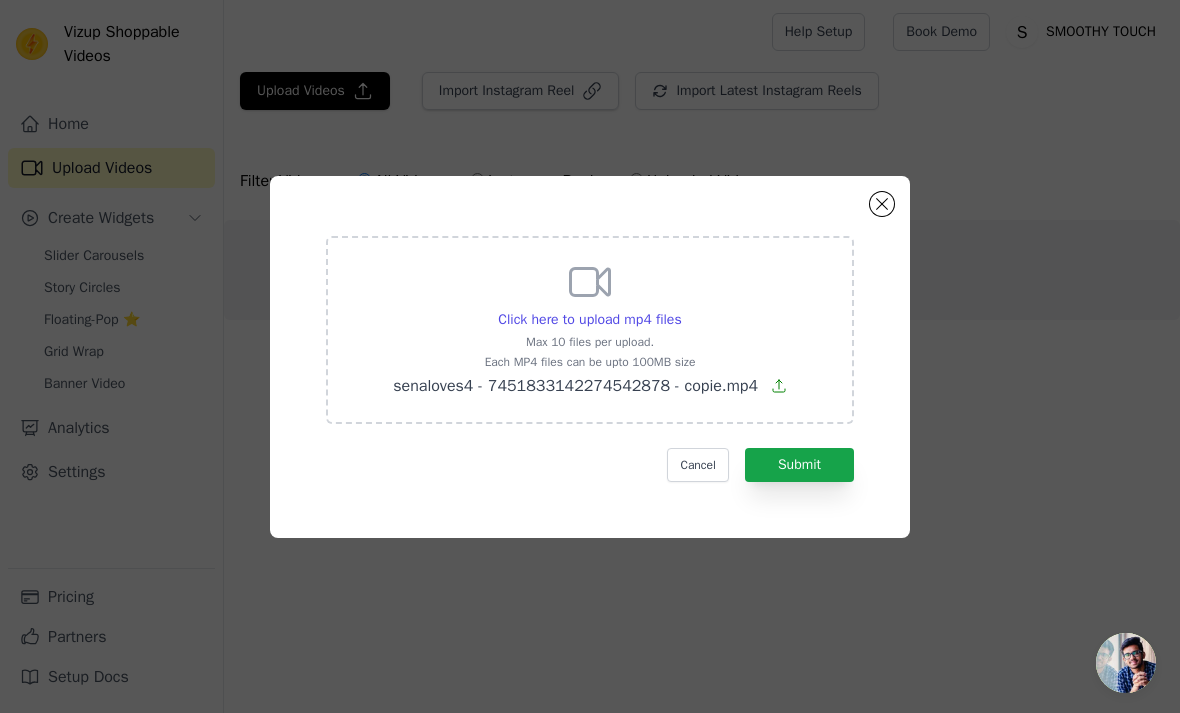 click on "Submit" at bounding box center (799, 465) 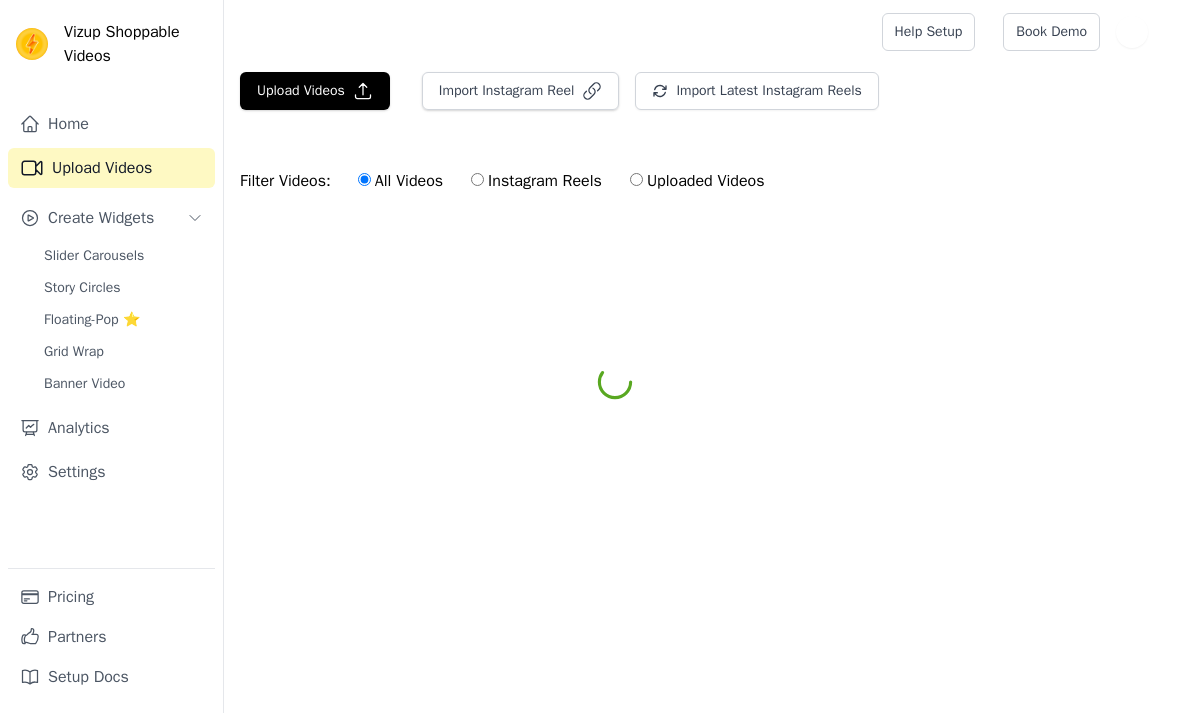 scroll, scrollTop: 0, scrollLeft: 0, axis: both 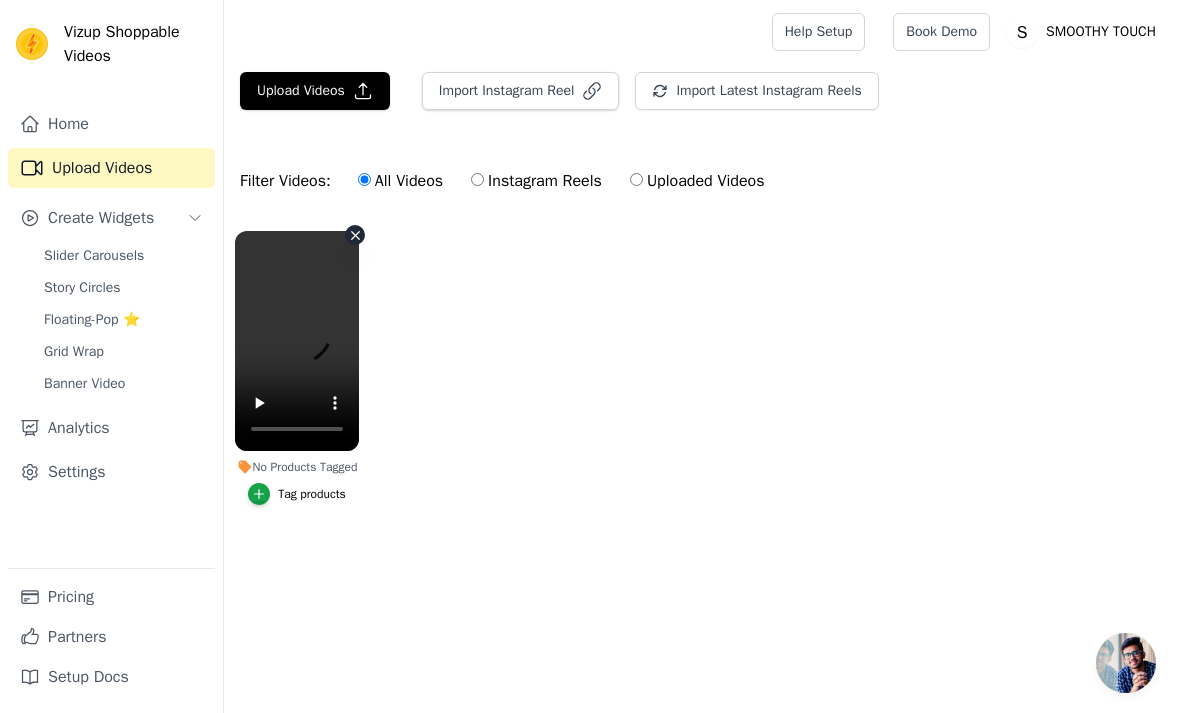 click at bounding box center (297, 341) 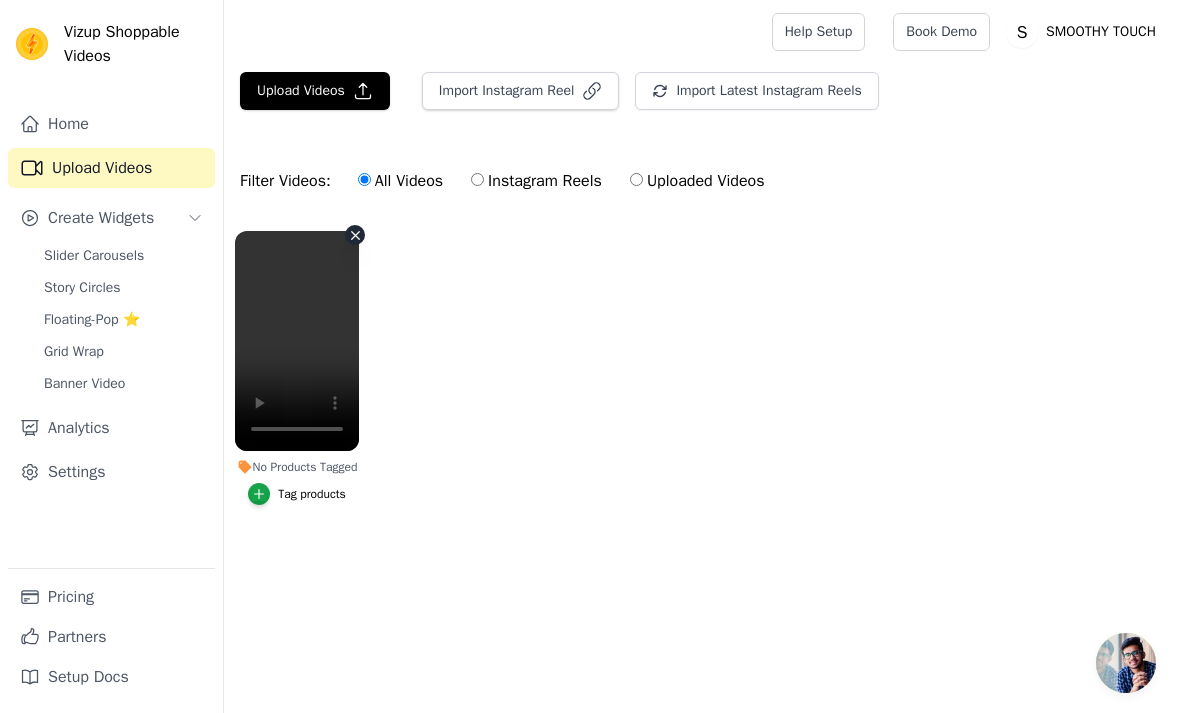 click at bounding box center (297, 341) 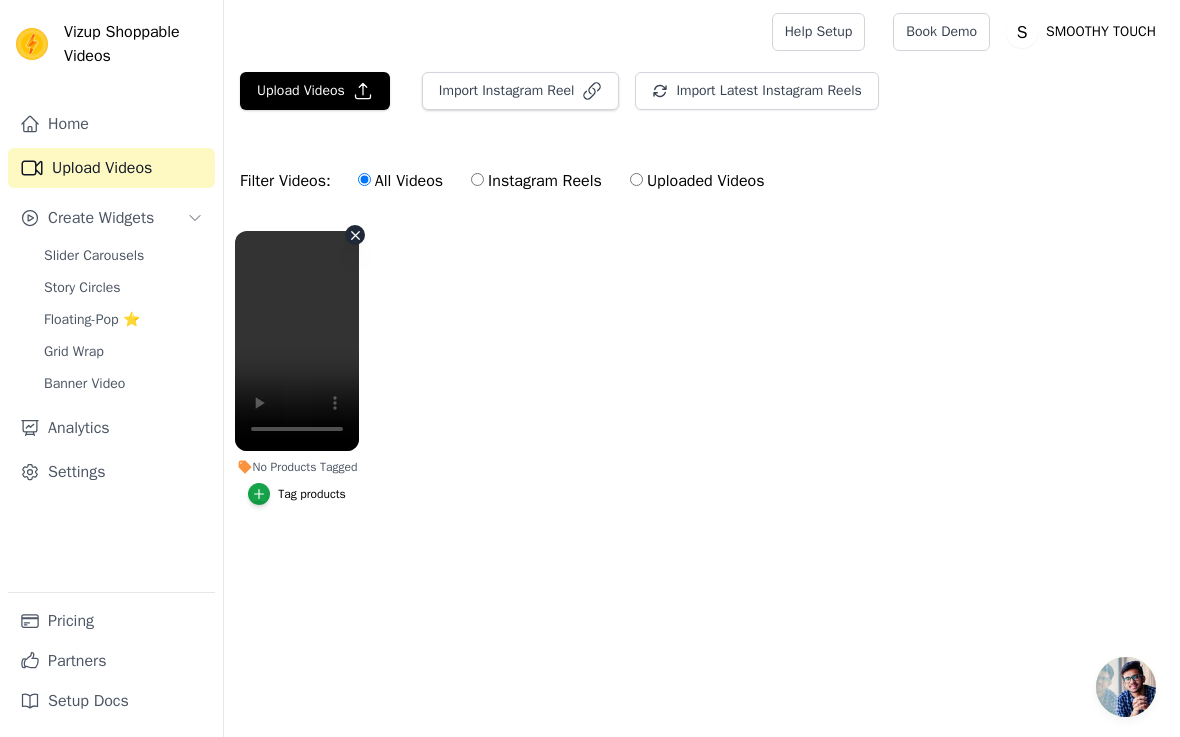 click at bounding box center [297, 341] 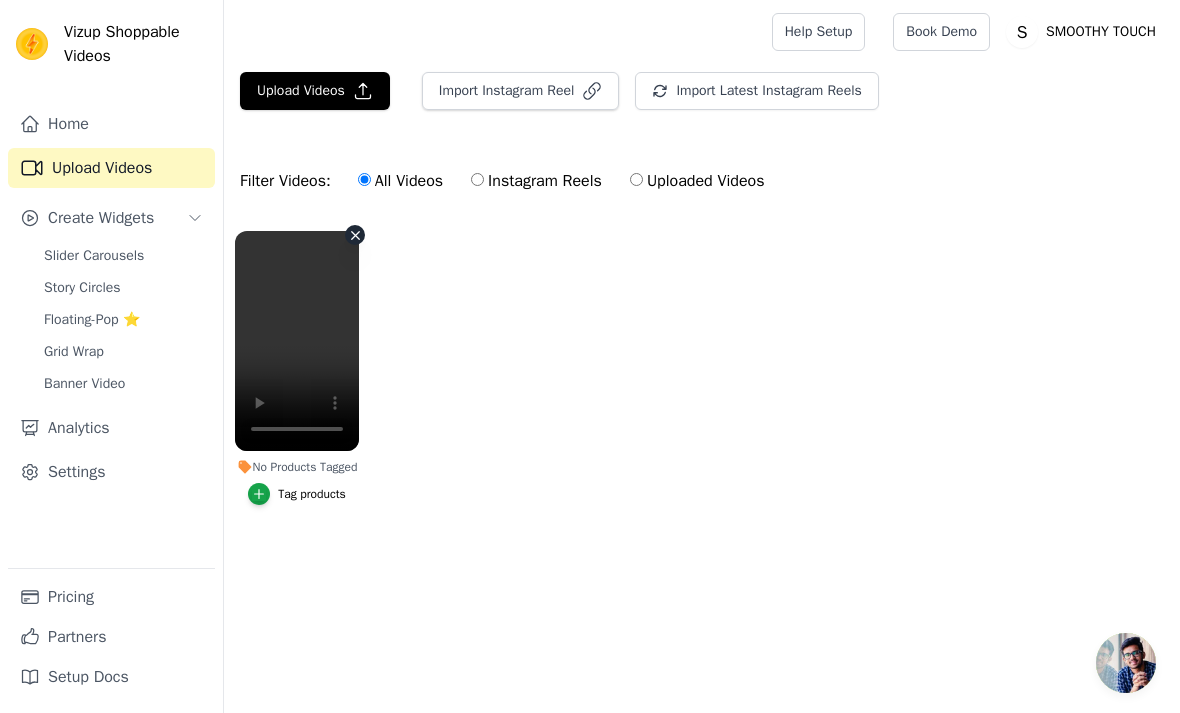 click on "Story Circles" at bounding box center [82, 288] 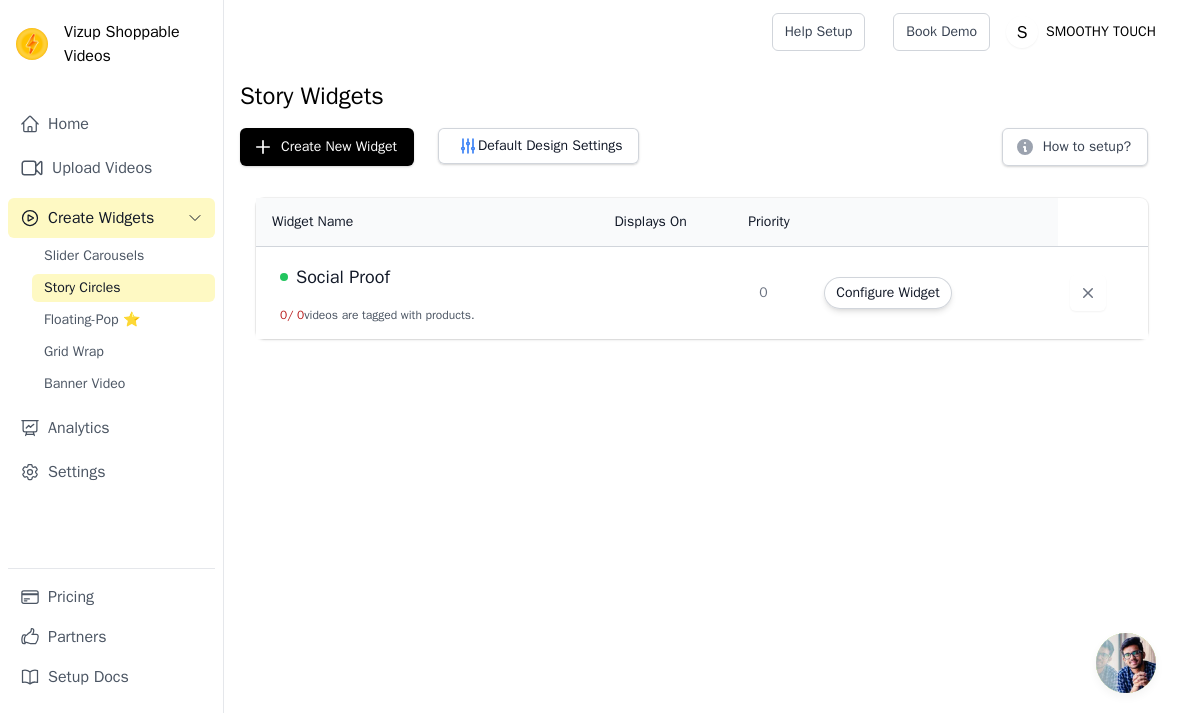 click on "Configure Widget" at bounding box center (935, 293) 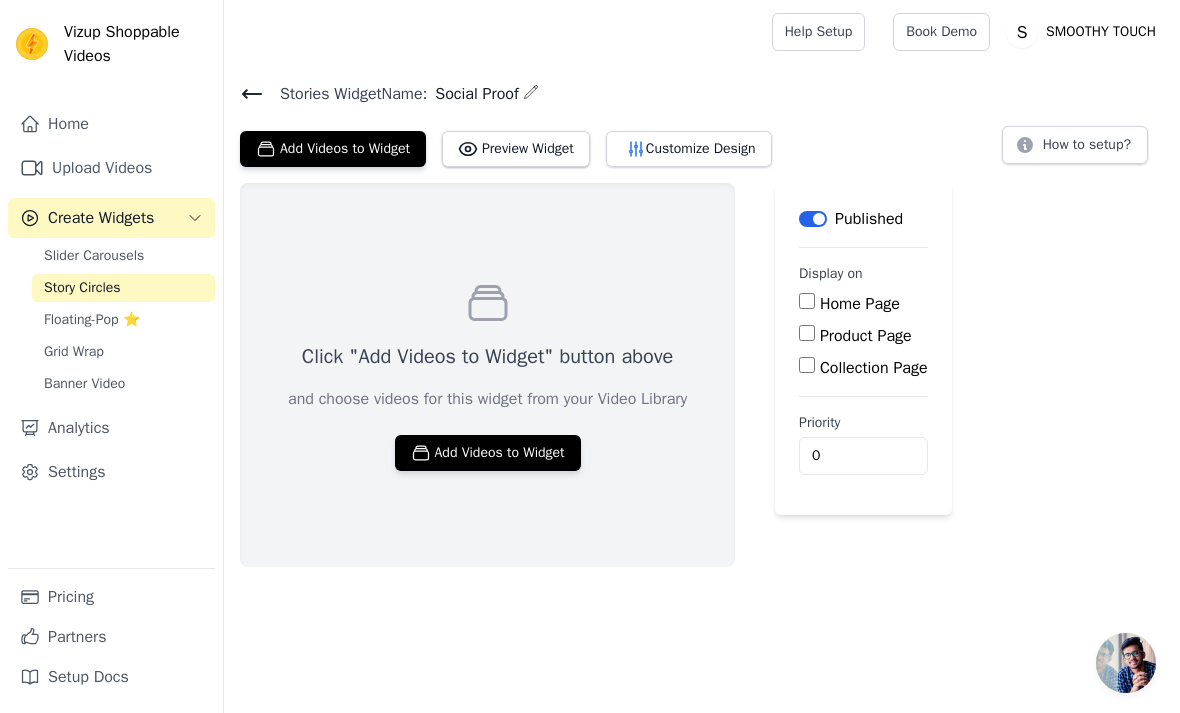 click on "Add Videos to Widget" at bounding box center (488, 453) 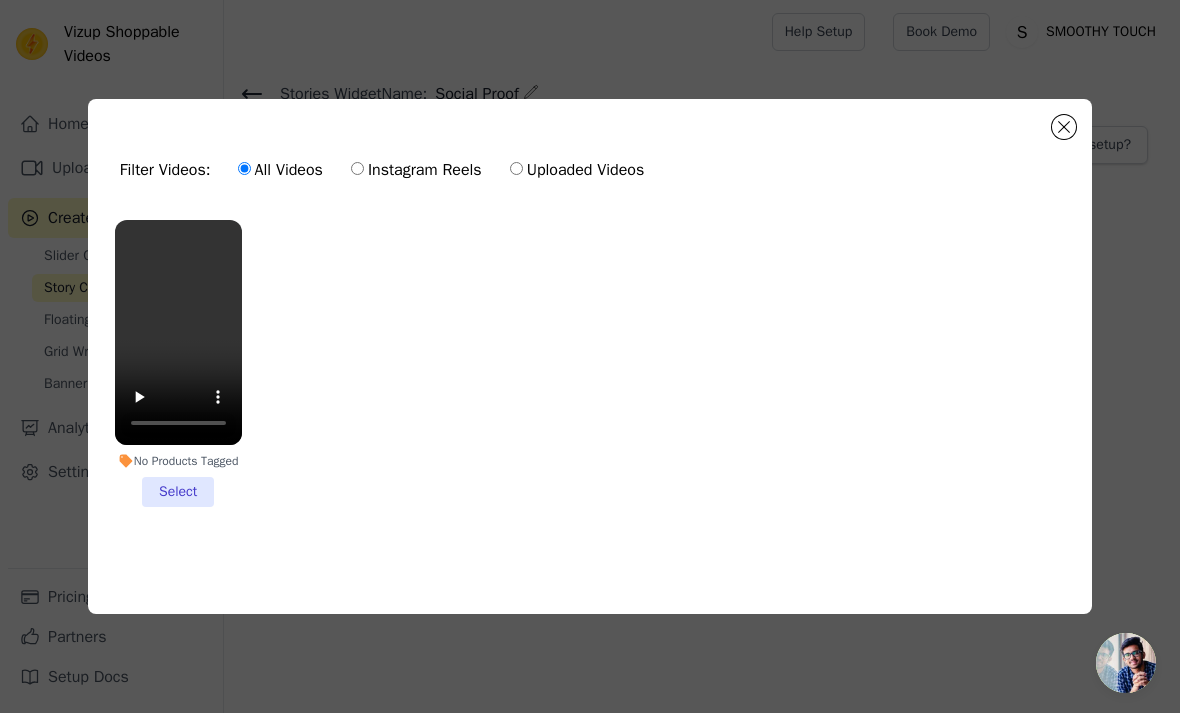 click on "No Products Tagged     Select" at bounding box center (178, 363) 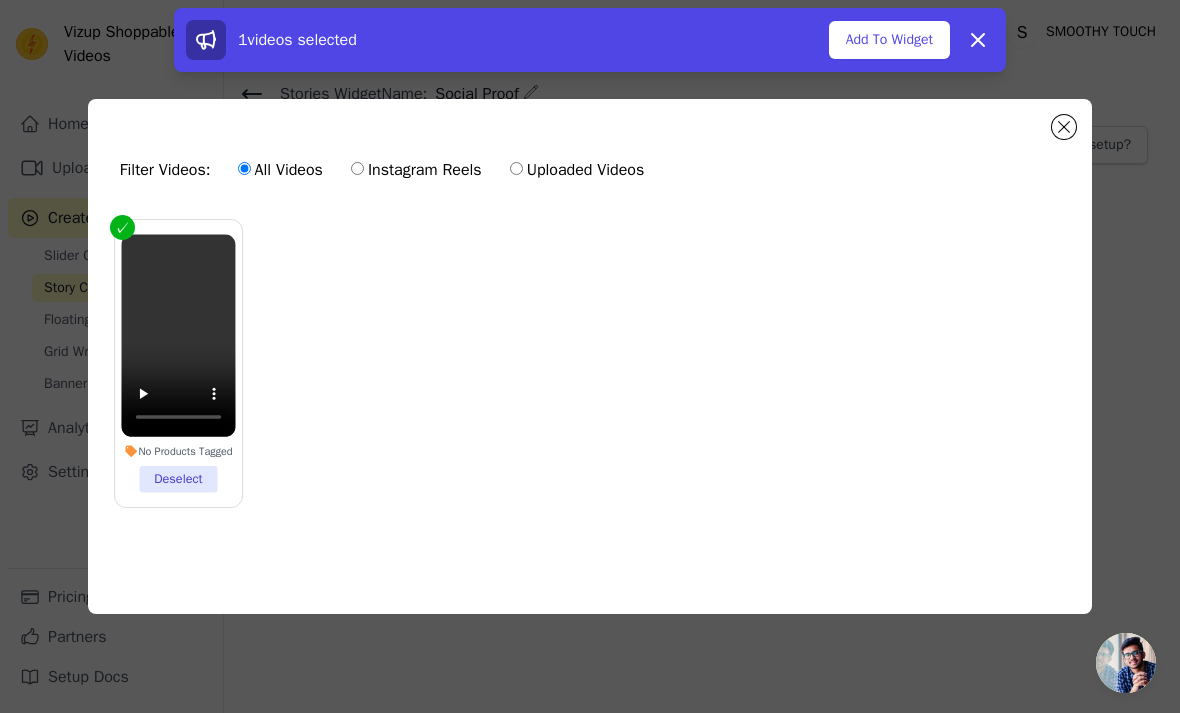 click on "Add To Widget" at bounding box center [889, 40] 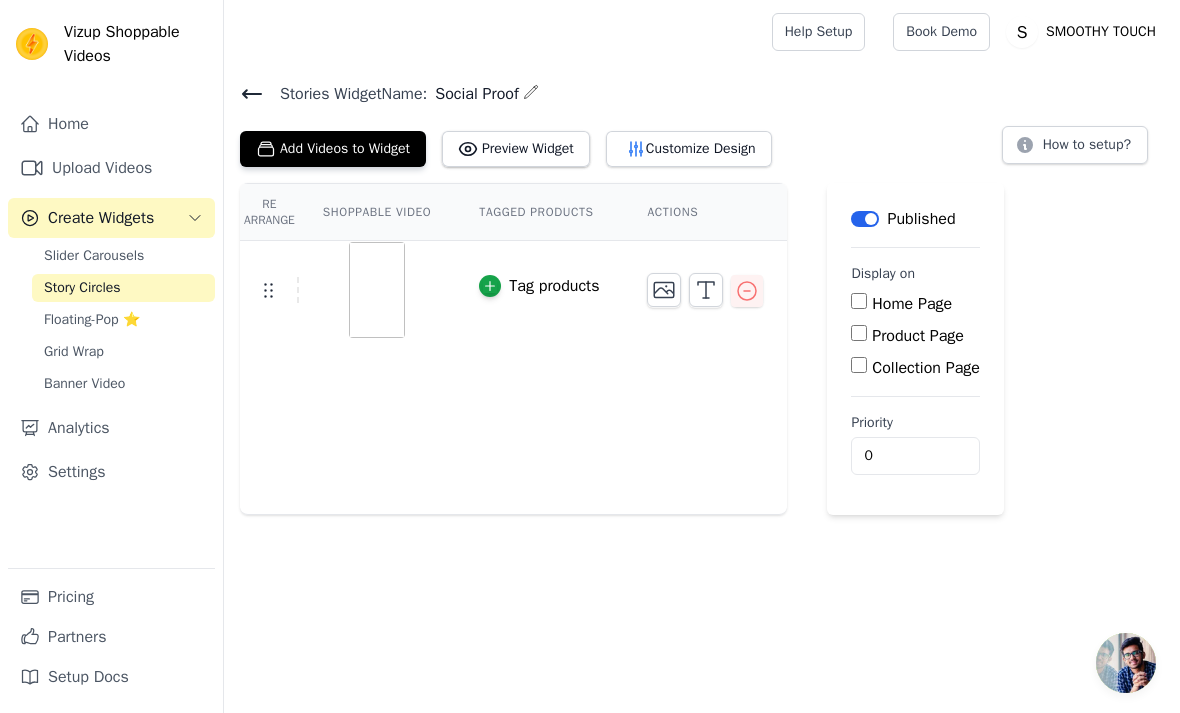 click on "Product Page" at bounding box center [859, 333] 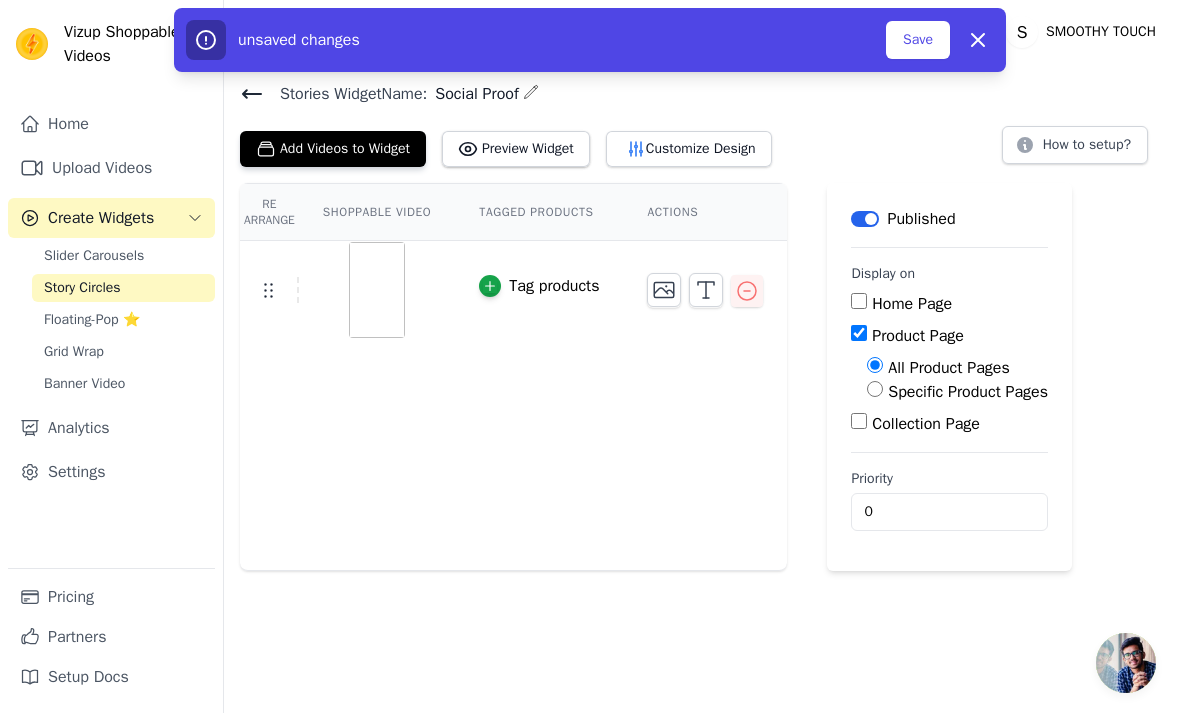 click on "Specific Product Pages" at bounding box center (875, 389) 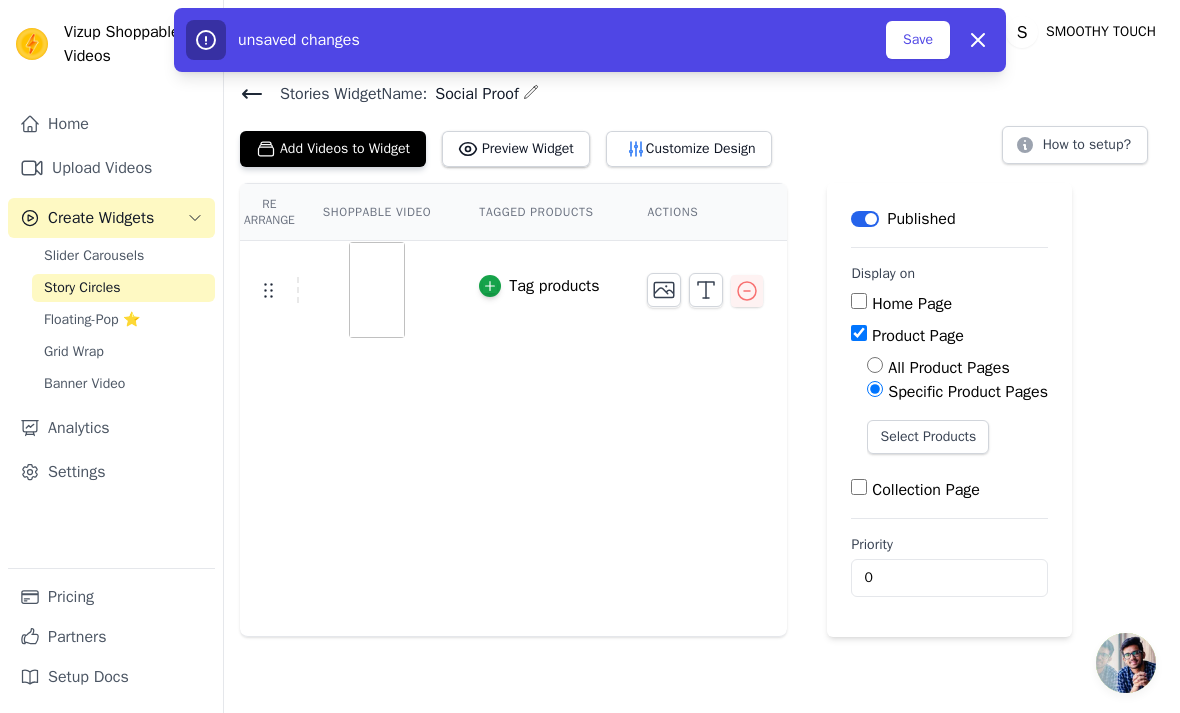 click on "Select Products" at bounding box center [928, 437] 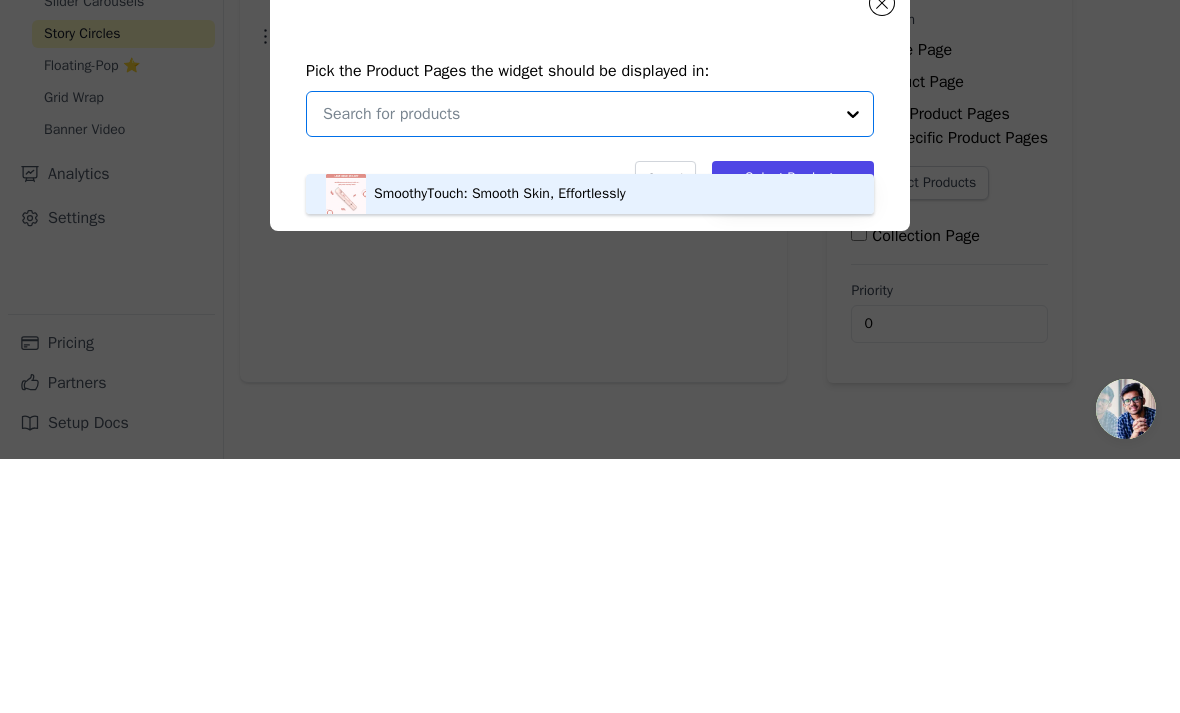 click at bounding box center [346, 448] 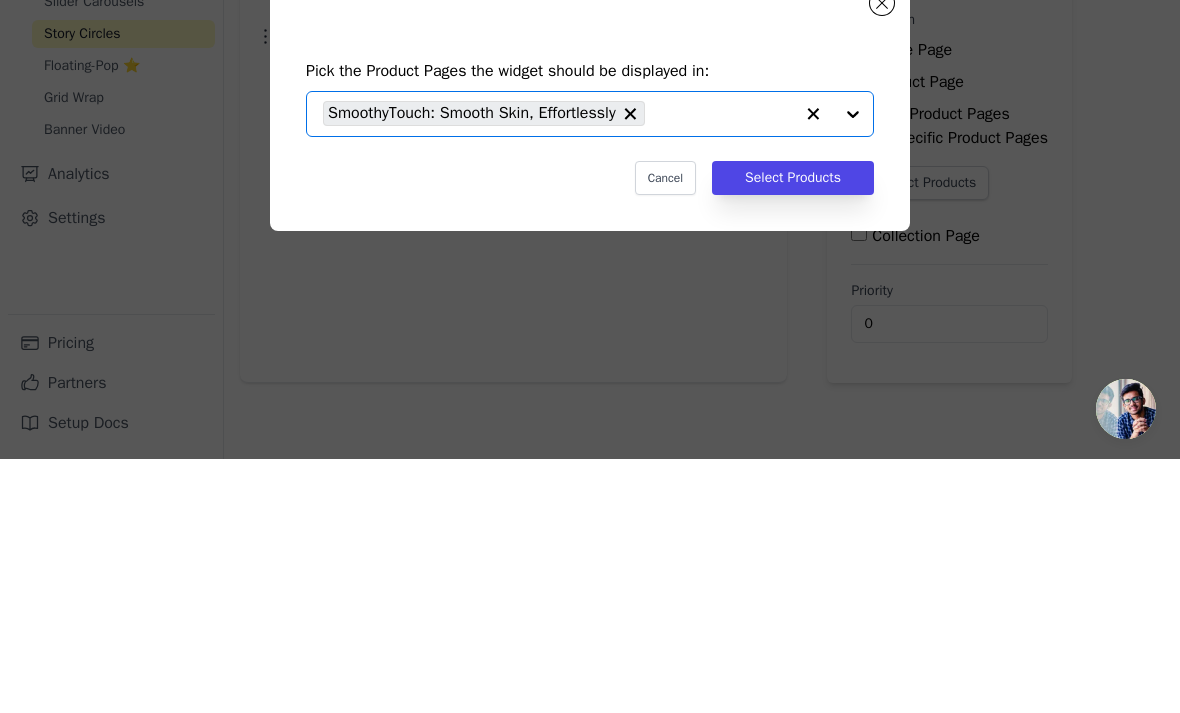 click on "Select Products" at bounding box center [793, 432] 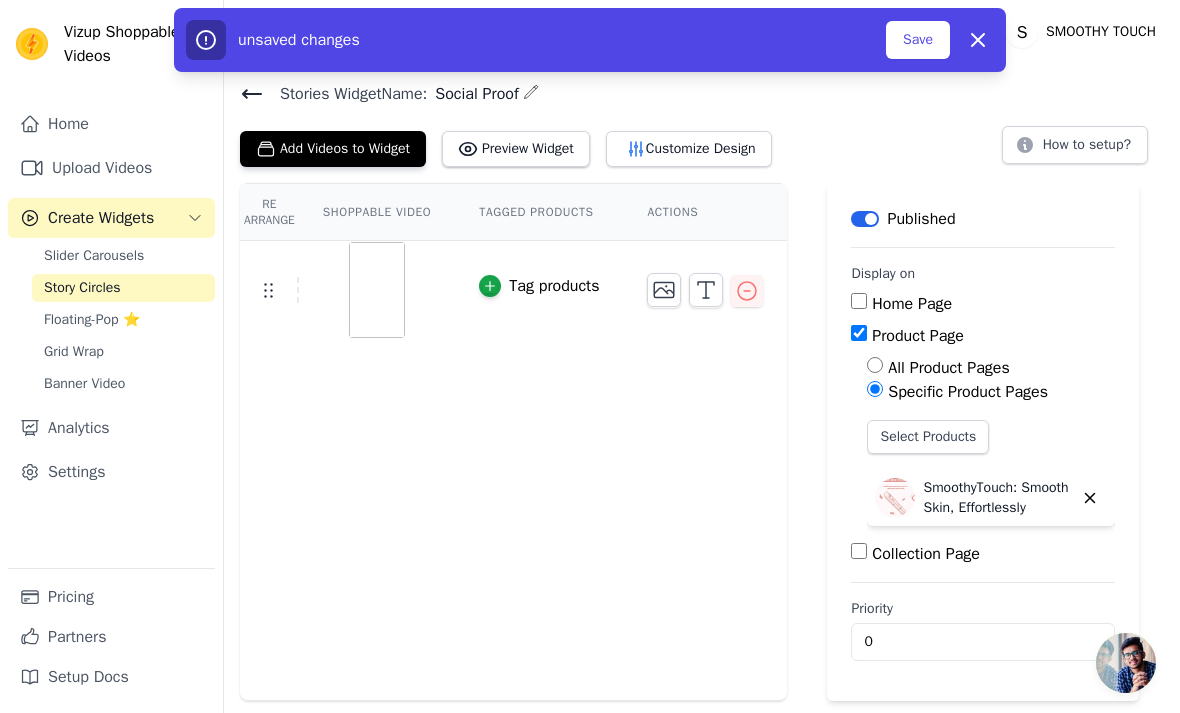 click on "Save" at bounding box center [918, 40] 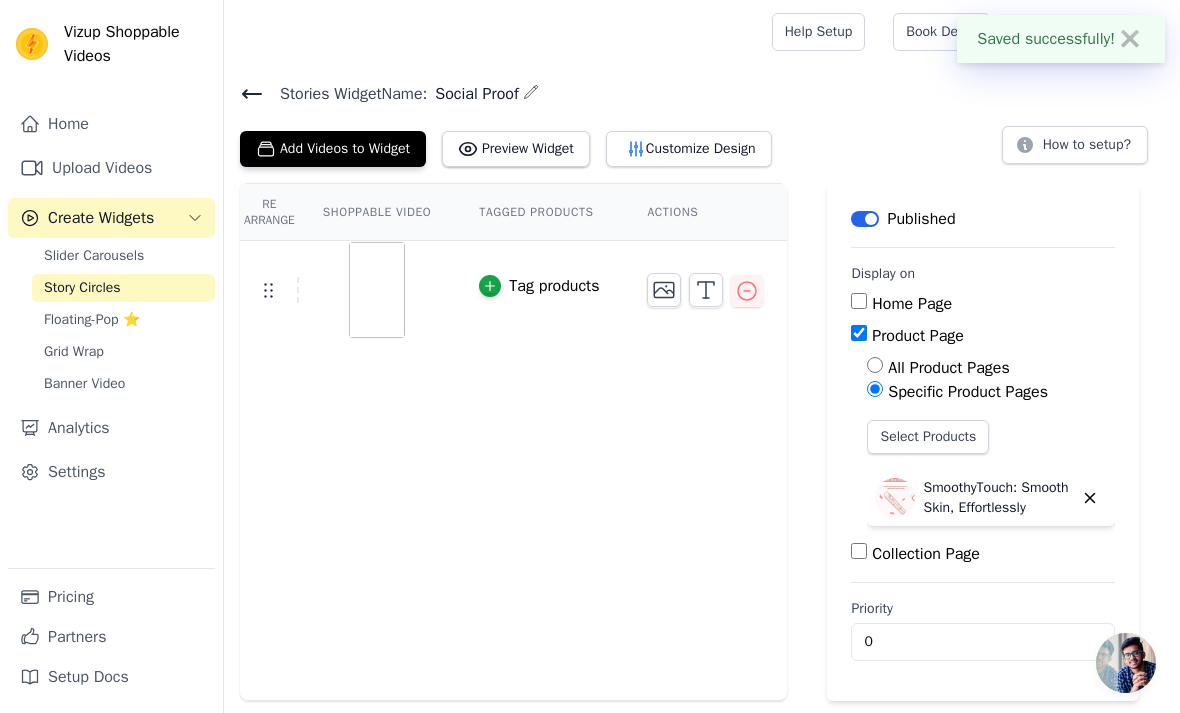 click on "Preview Widget" at bounding box center (516, 149) 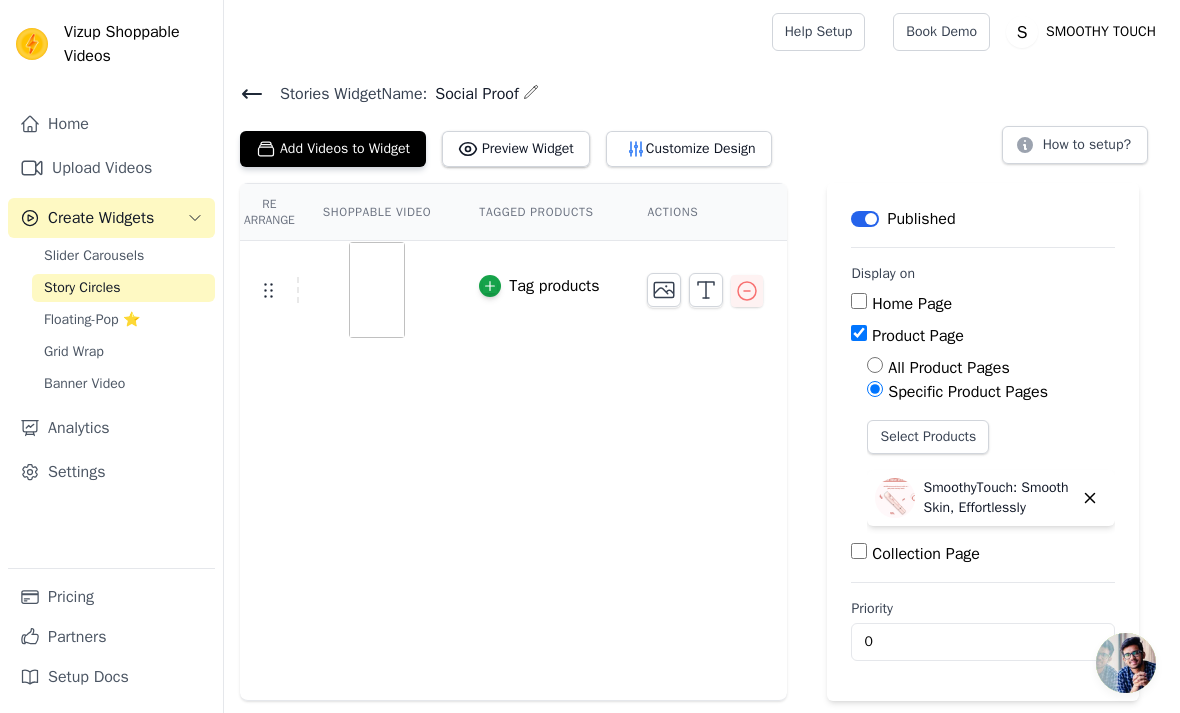 click on "How to setup?" at bounding box center (1075, 145) 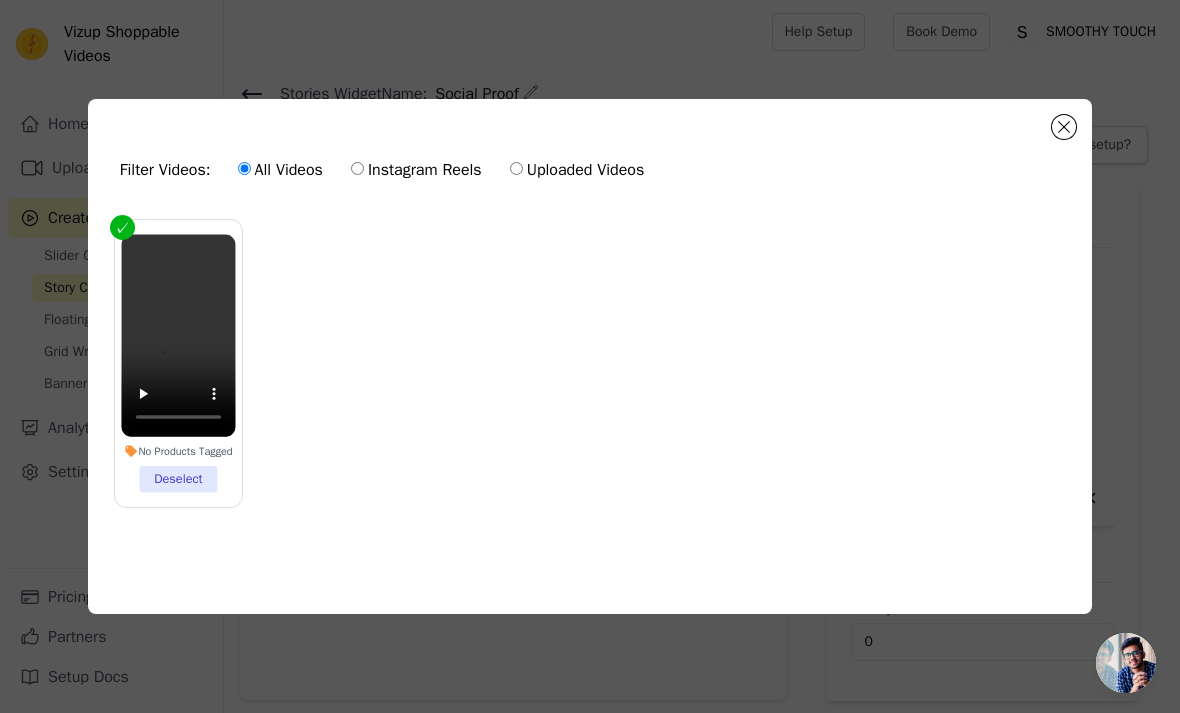 click on "Filter Videos:
All Videos
Instagram Reels
Uploaded Videos
No Products Tagged     Deselect       0  videos selected     Add To Widget   Dismiss" at bounding box center (590, 356) 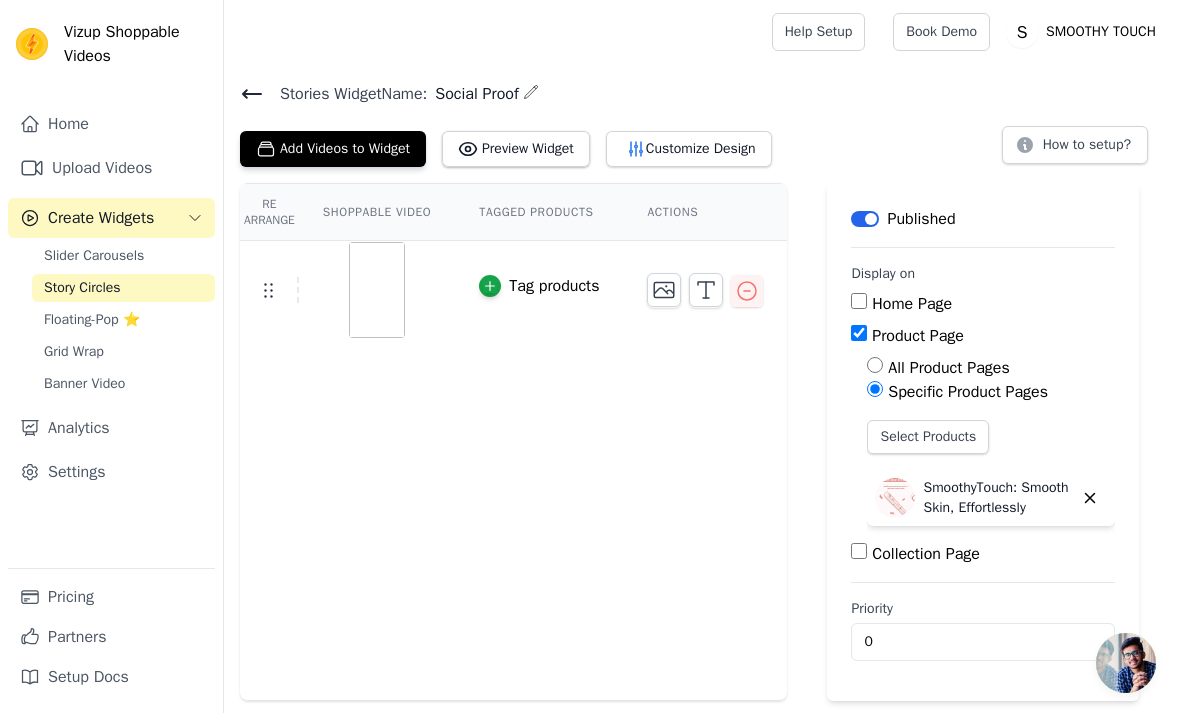 click 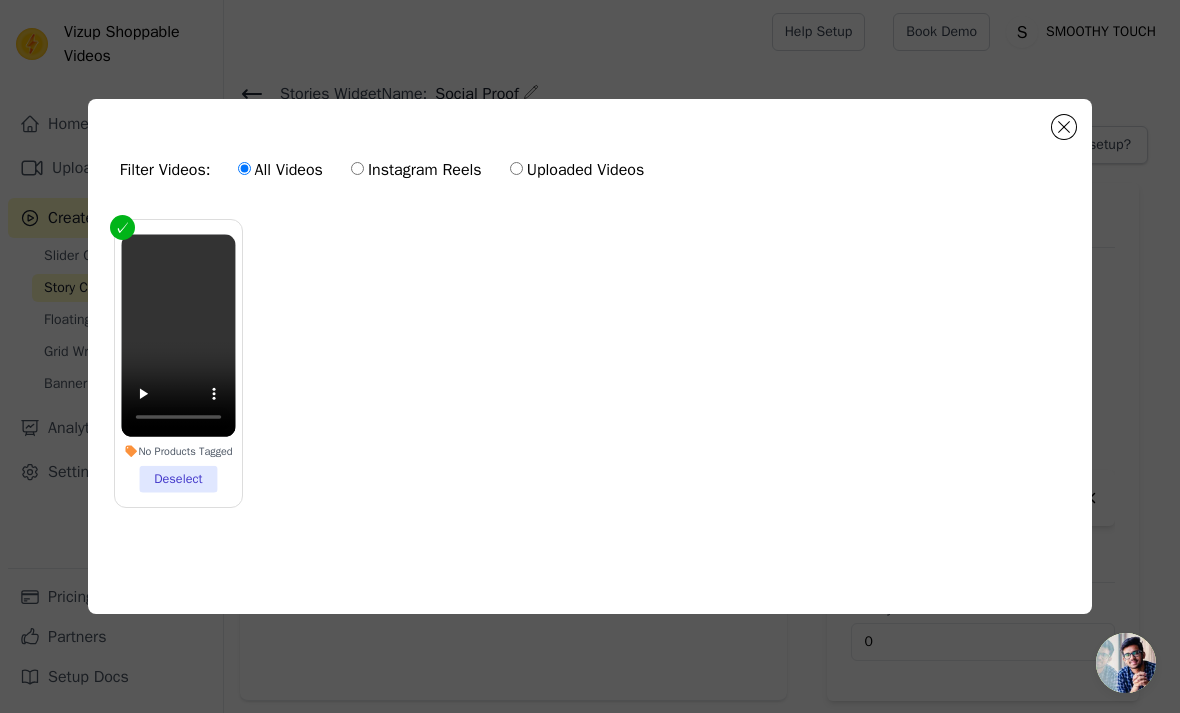 click on "Filter Videos:
All Videos
Instagram Reels
Uploaded Videos
No Products Tagged     Deselect       0  videos selected     Add To Widget   Dismiss" at bounding box center (590, 356) 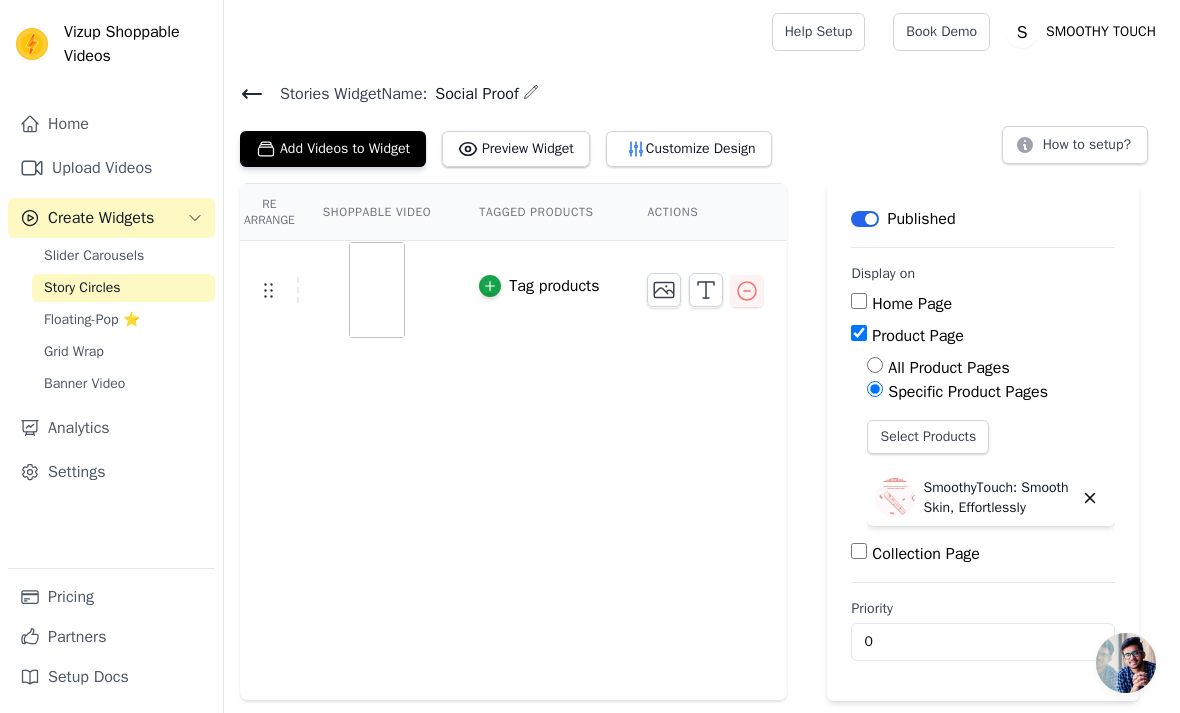 click on "Add Videos to Widget" at bounding box center (333, 149) 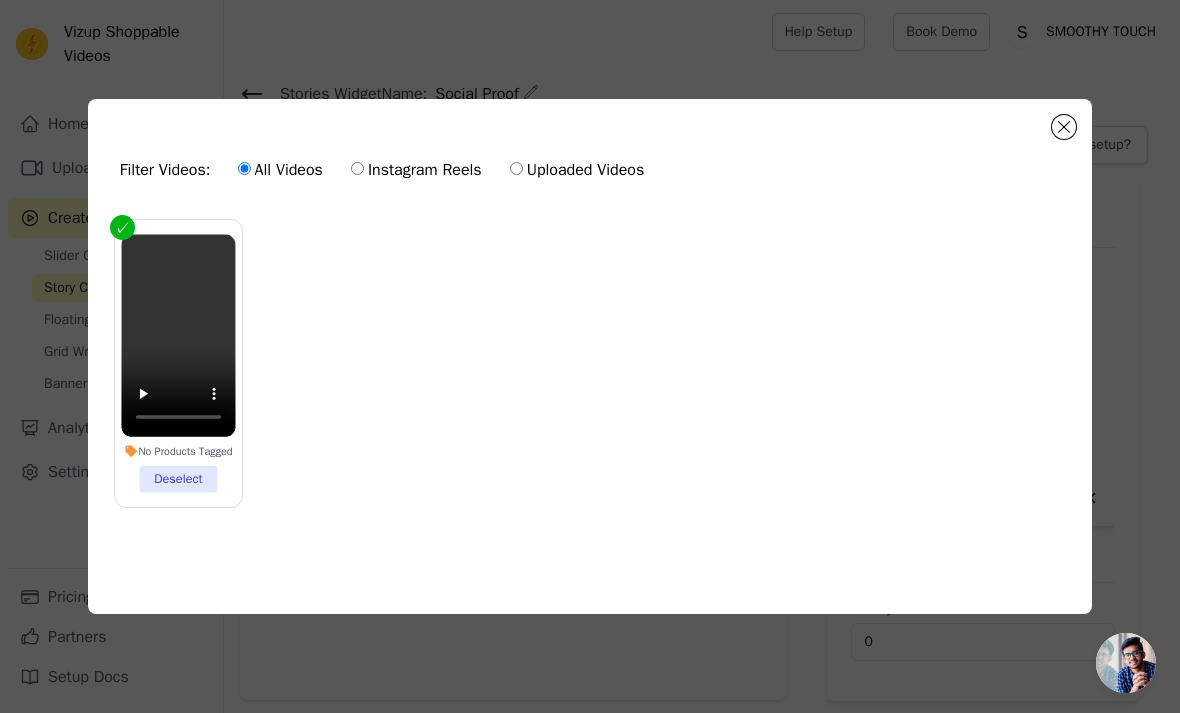 click on "Filter Videos:
All Videos
Instagram Reels
Uploaded Videos" at bounding box center [387, 170] 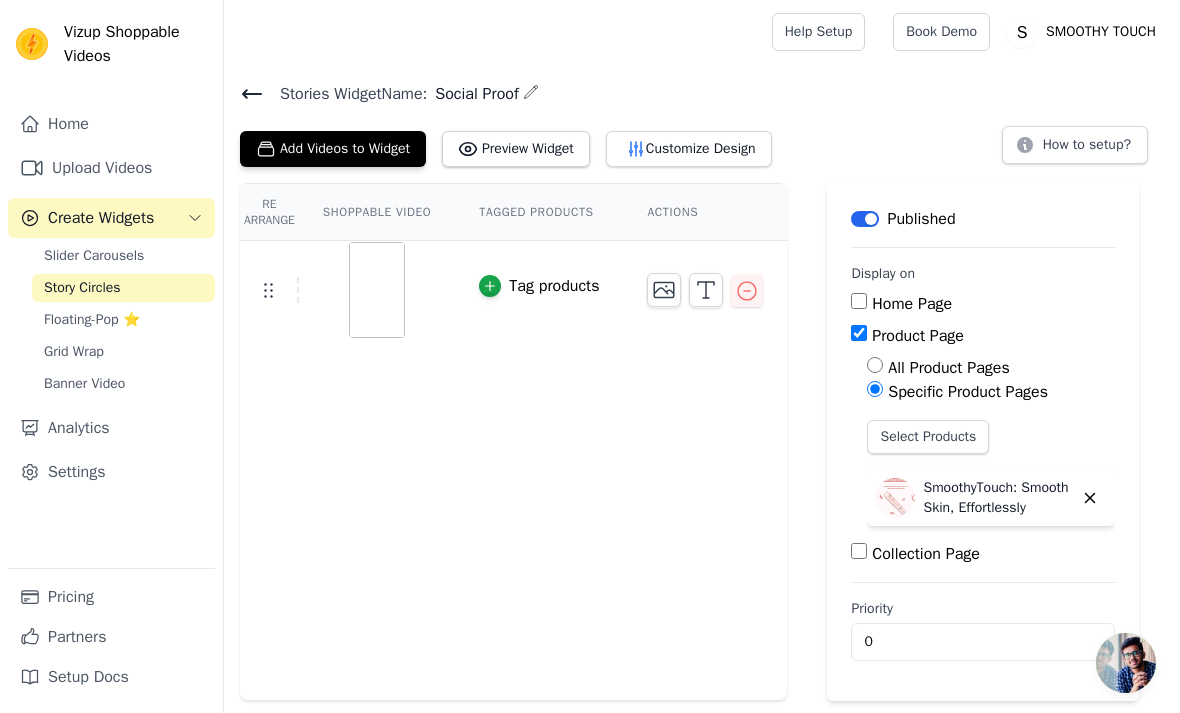 click 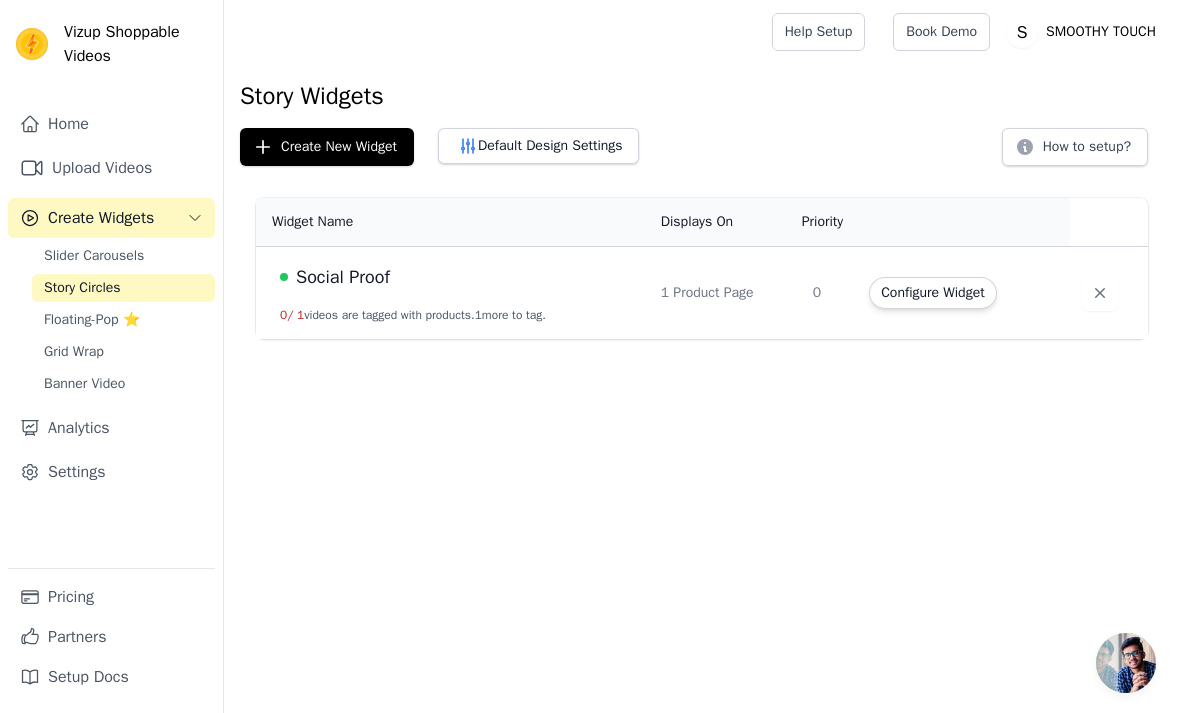 click 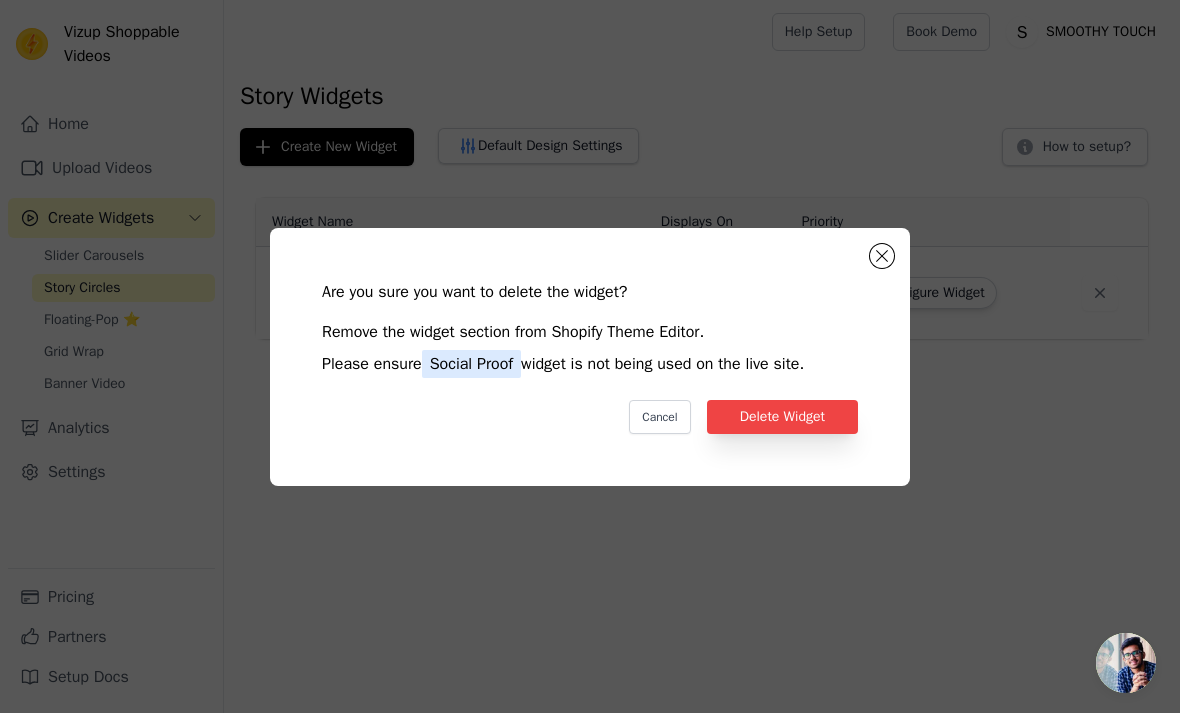 click on "Delete Widget" at bounding box center (782, 417) 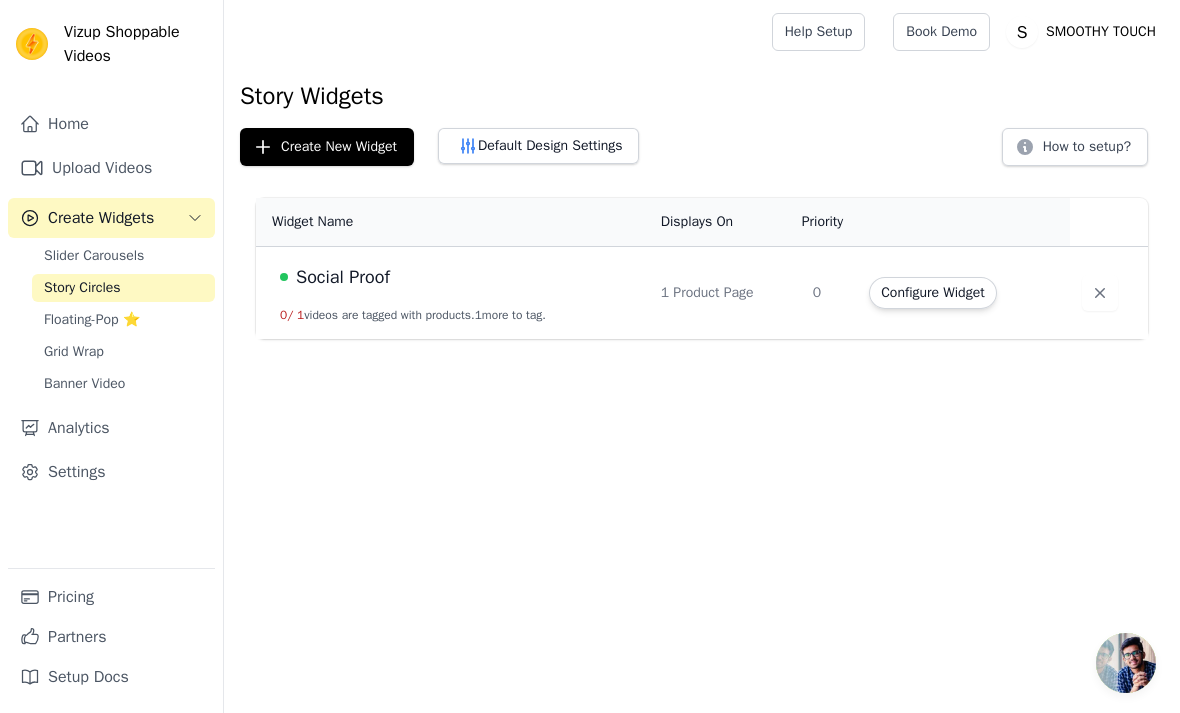 click on "Vizup Shoppable Videos
Home
Upload Videos       Create Widgets     Slider Carousels   Story Circles   Floating-Pop ⭐   Grid Wrap   Banner Video
Analytics
Settings
Pricing
Partners
Setup Docs   Open sidebar       Help Setup     Book Demo   Open user menu" at bounding box center [590, 169] 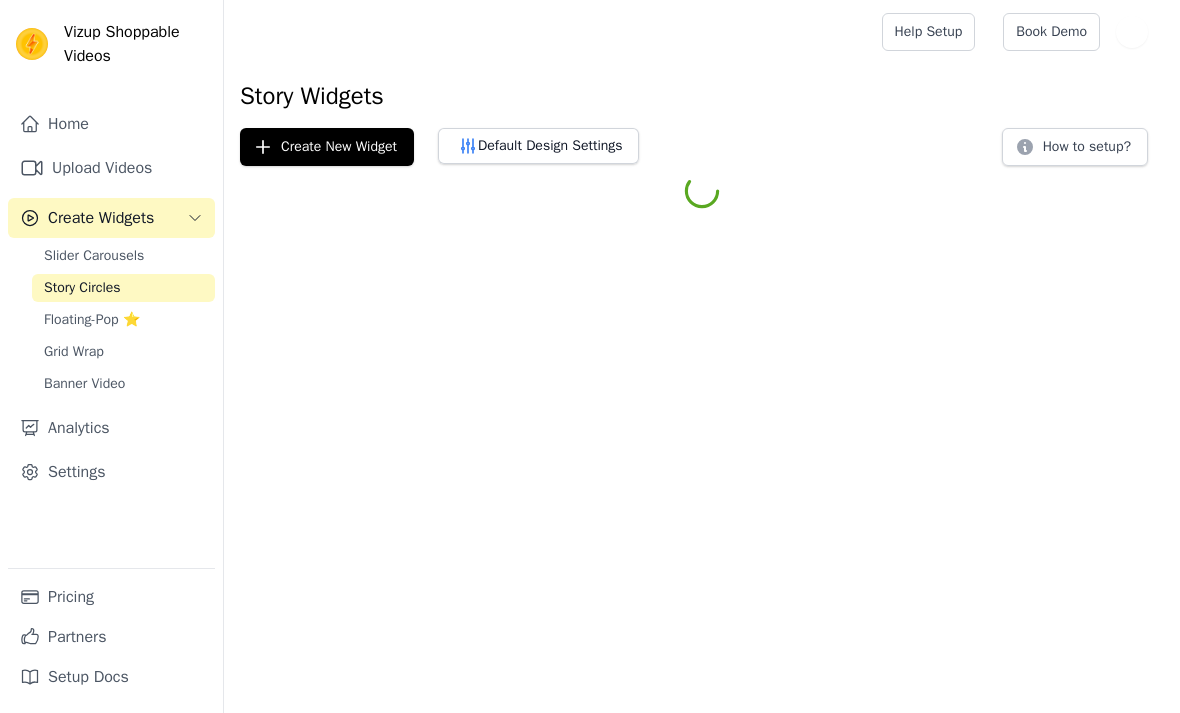 scroll, scrollTop: 0, scrollLeft: 0, axis: both 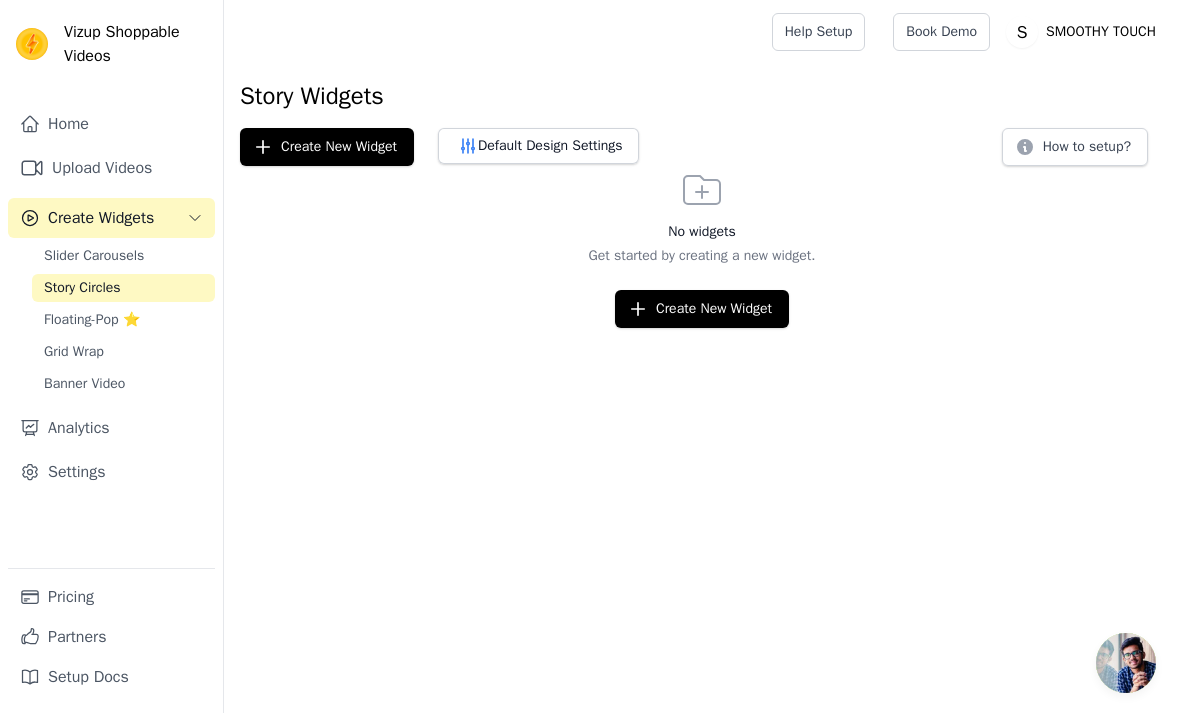 click on "Upload Videos" at bounding box center (111, 168) 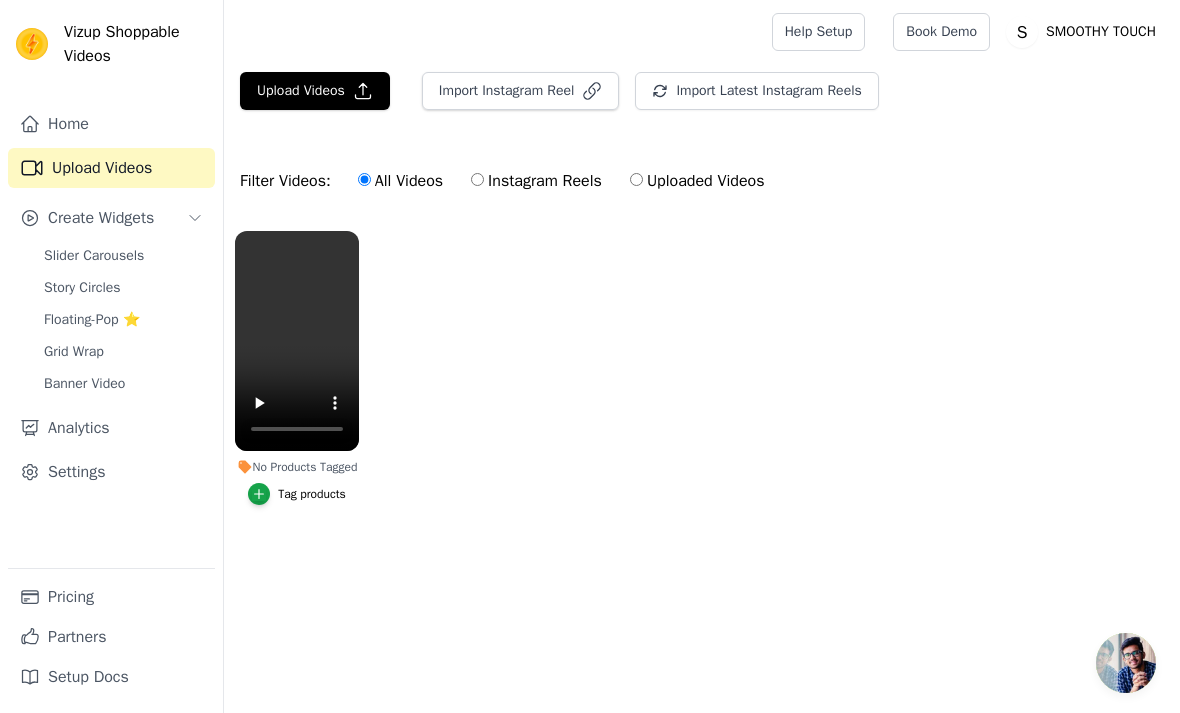 click 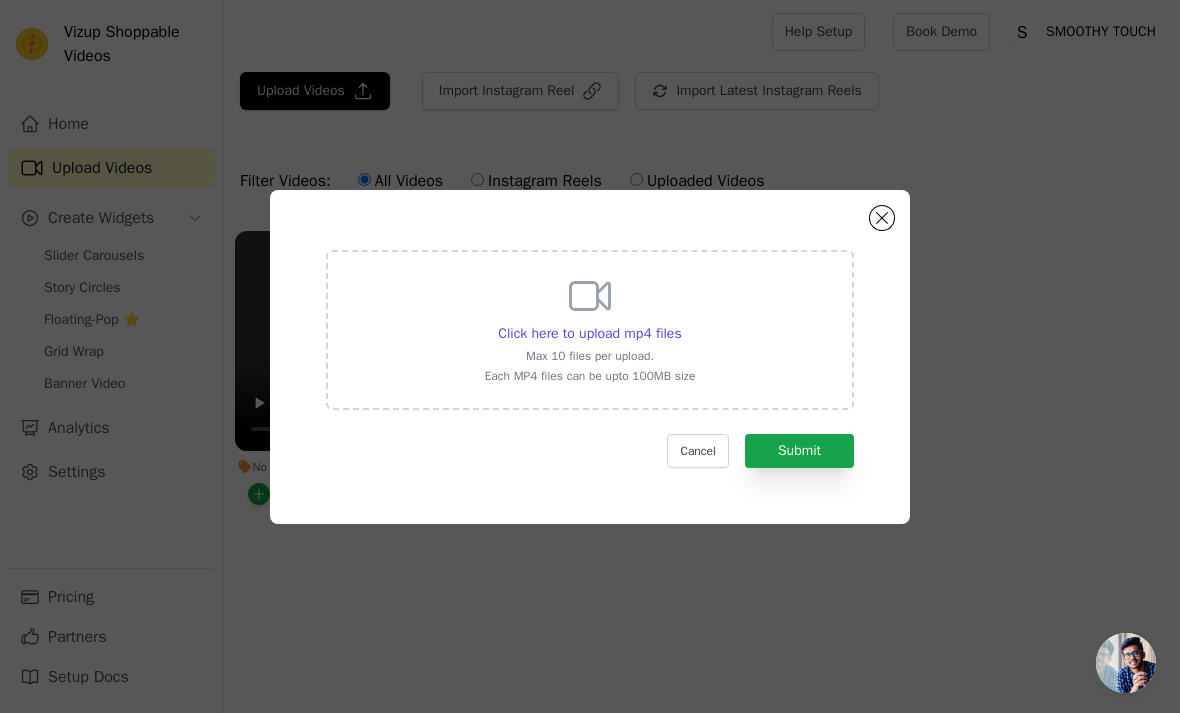 click on "Click here to upload mp4 files" at bounding box center [590, 334] 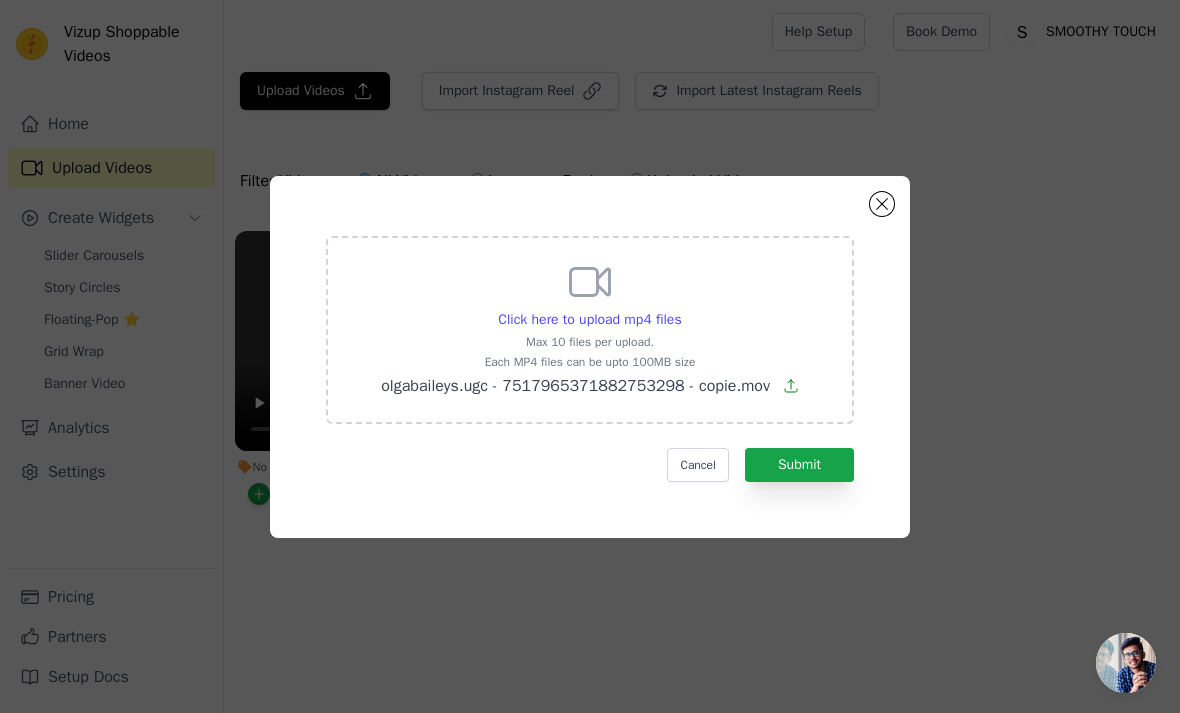 click on "Submit" at bounding box center [799, 465] 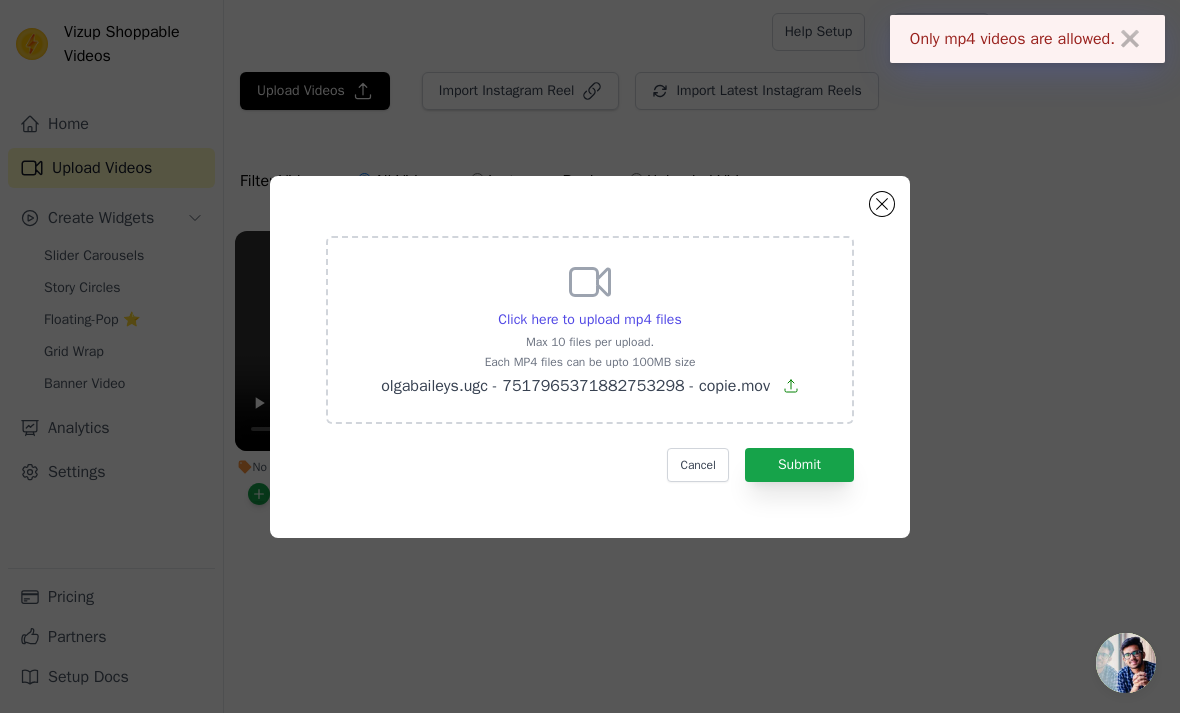 click on "olgabaileys.ugc - 7517965371882753298 - copie.mov" at bounding box center [575, 386] 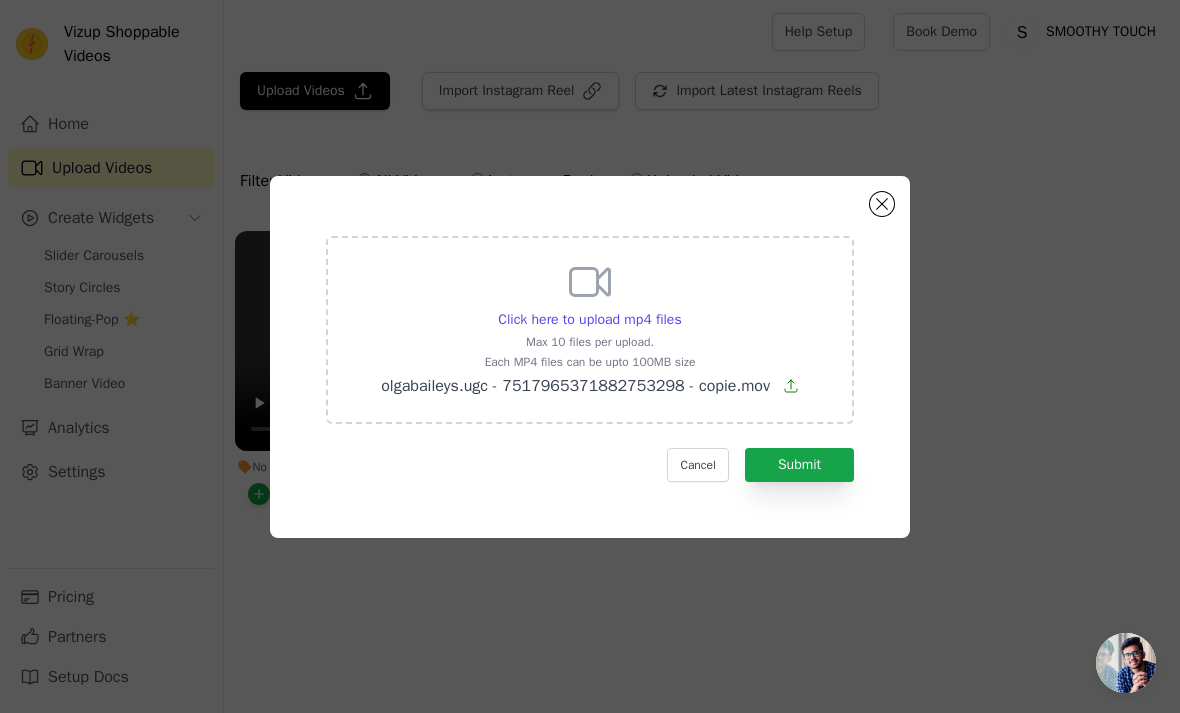 type on "C:\fakepath\olgabaileys.ugc - 7517965371882753298 - copie.mp4" 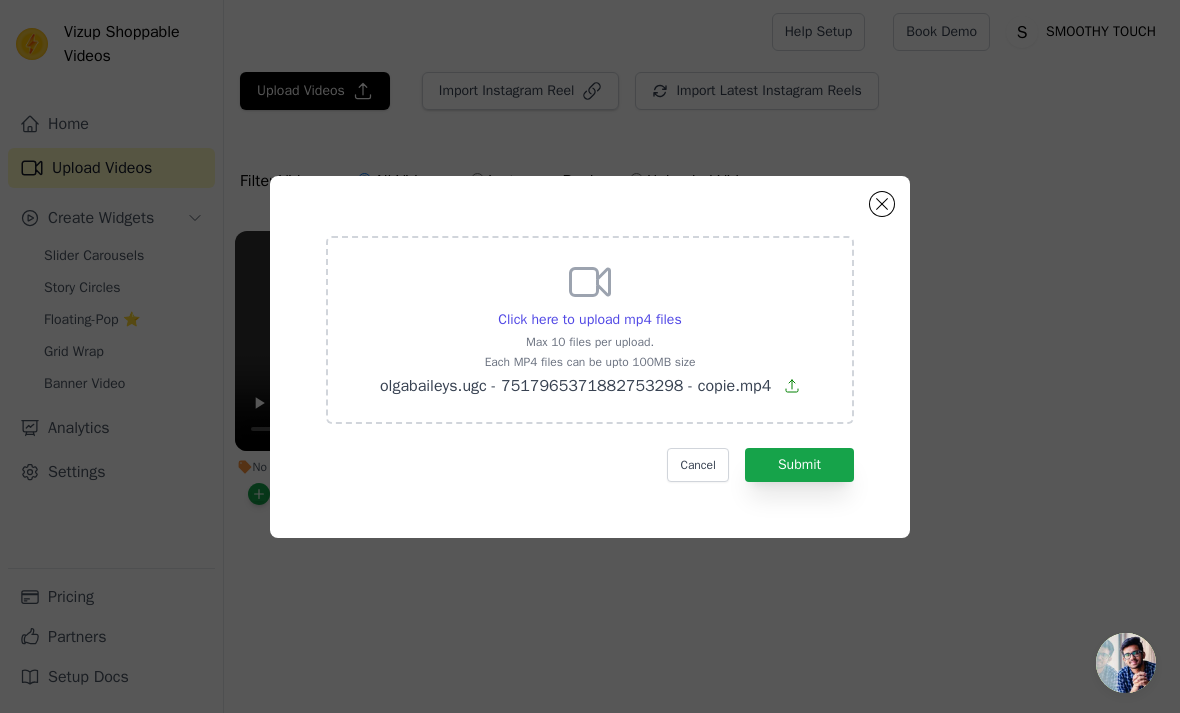 click on "Click here to upload mp4 files     Max 10 files per upload.   Each MP4 files can be upto 100MB size   olgabaileys.ugc - 7517965371882753298 - copie.mp4       Cancel   Submit" 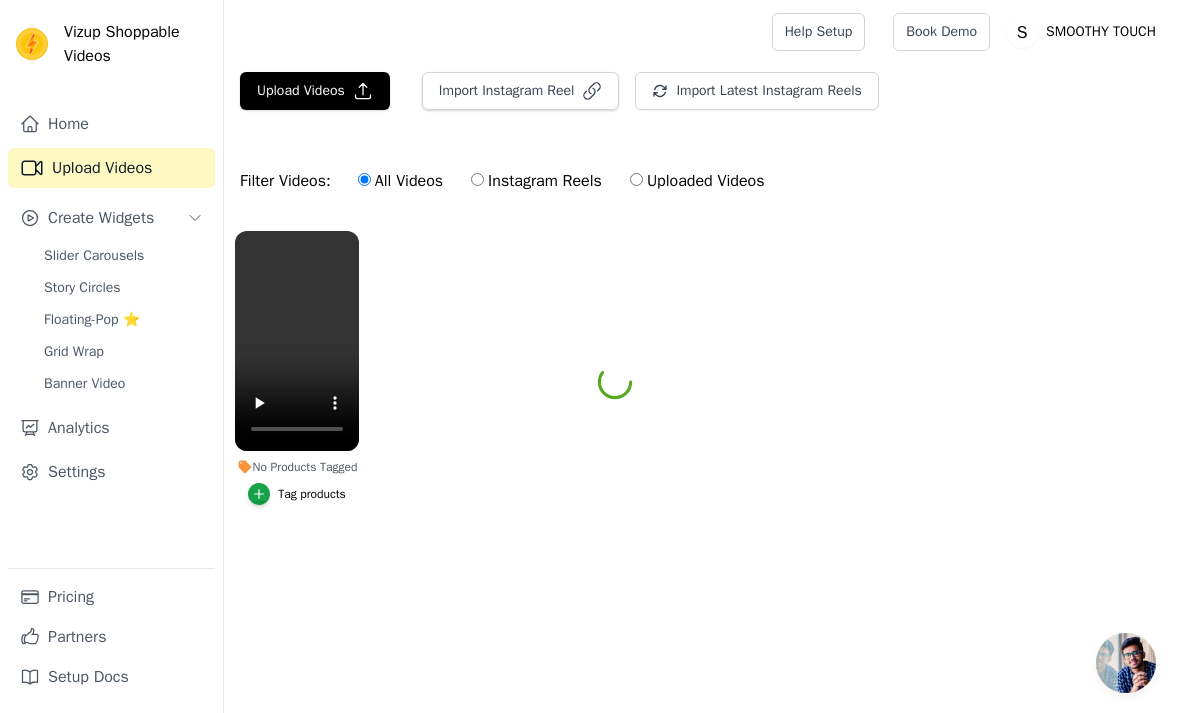 click on "No Products Tagged       Tag products" at bounding box center [702, 388] 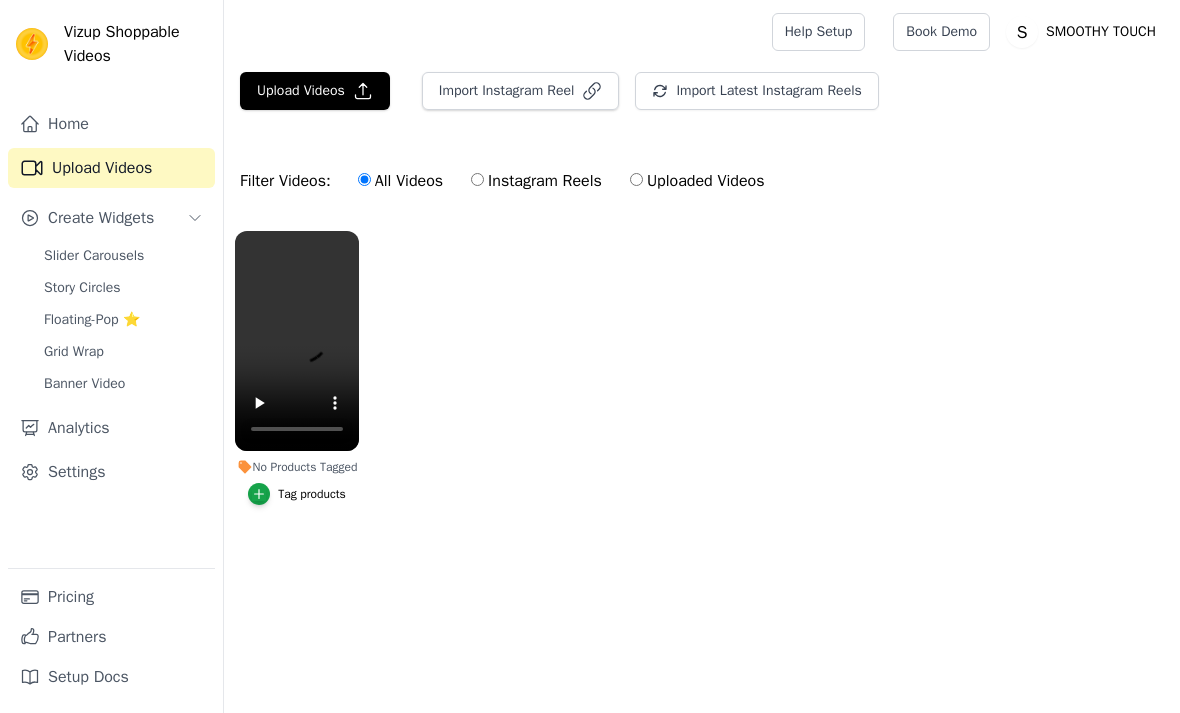 scroll, scrollTop: 0, scrollLeft: 0, axis: both 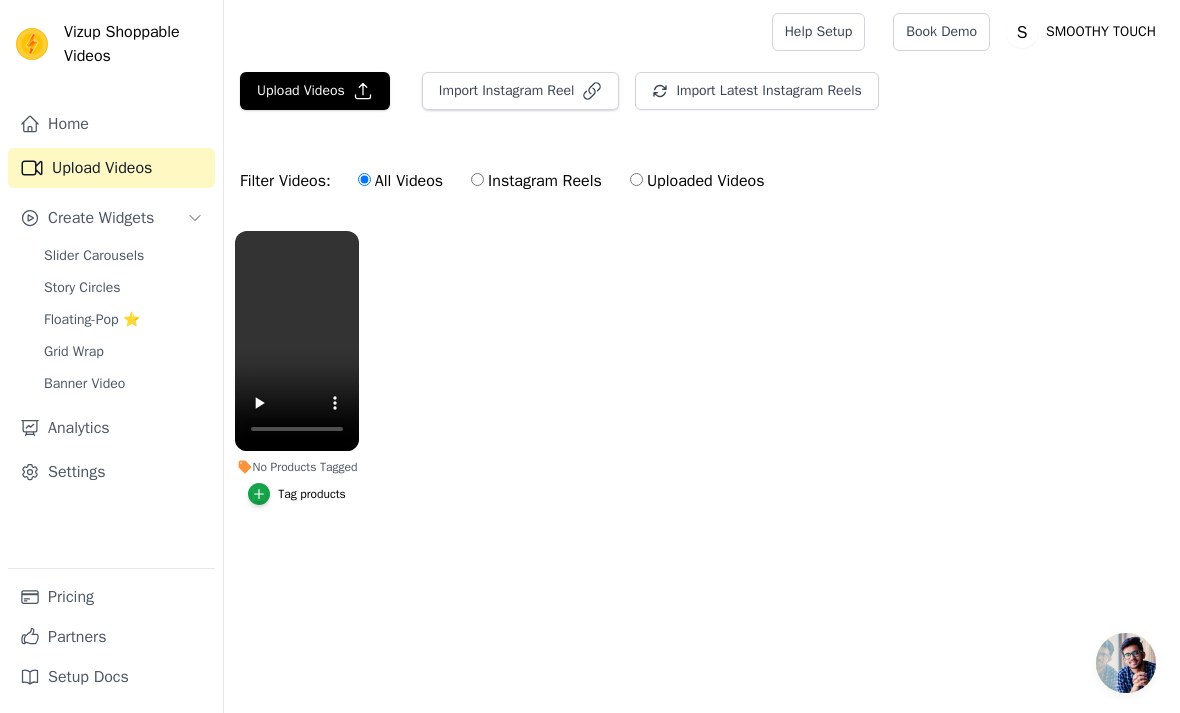 click on "Upload Videos" at bounding box center (315, 91) 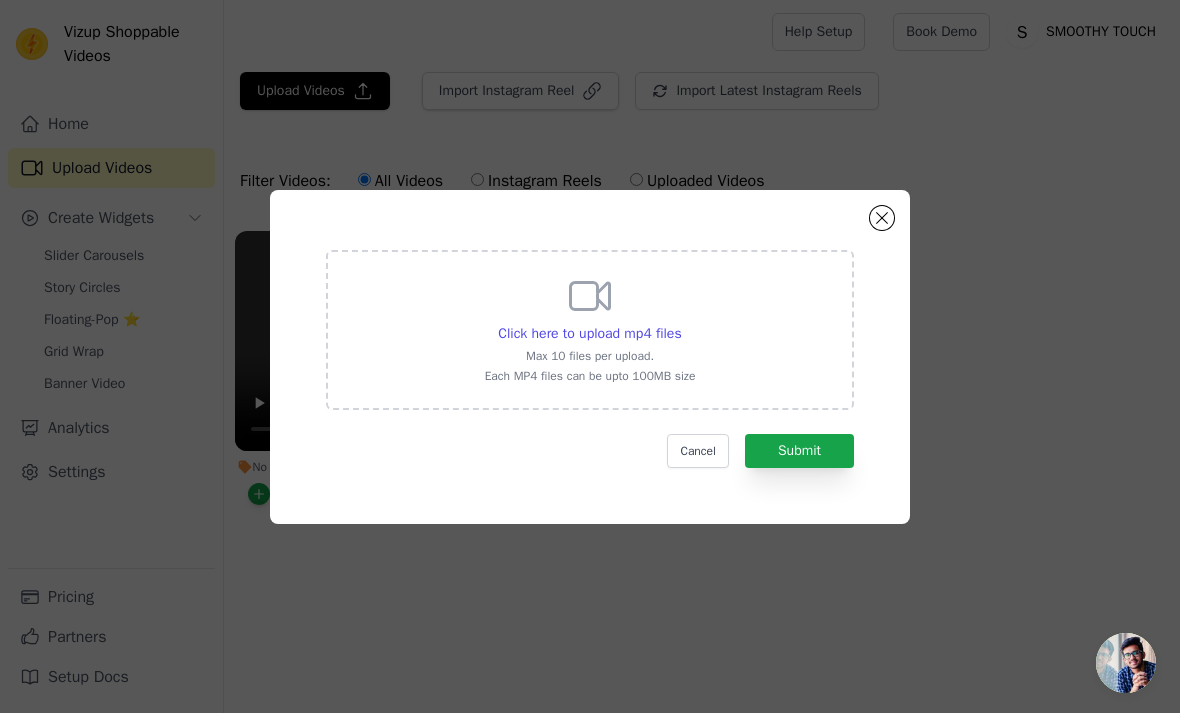 click 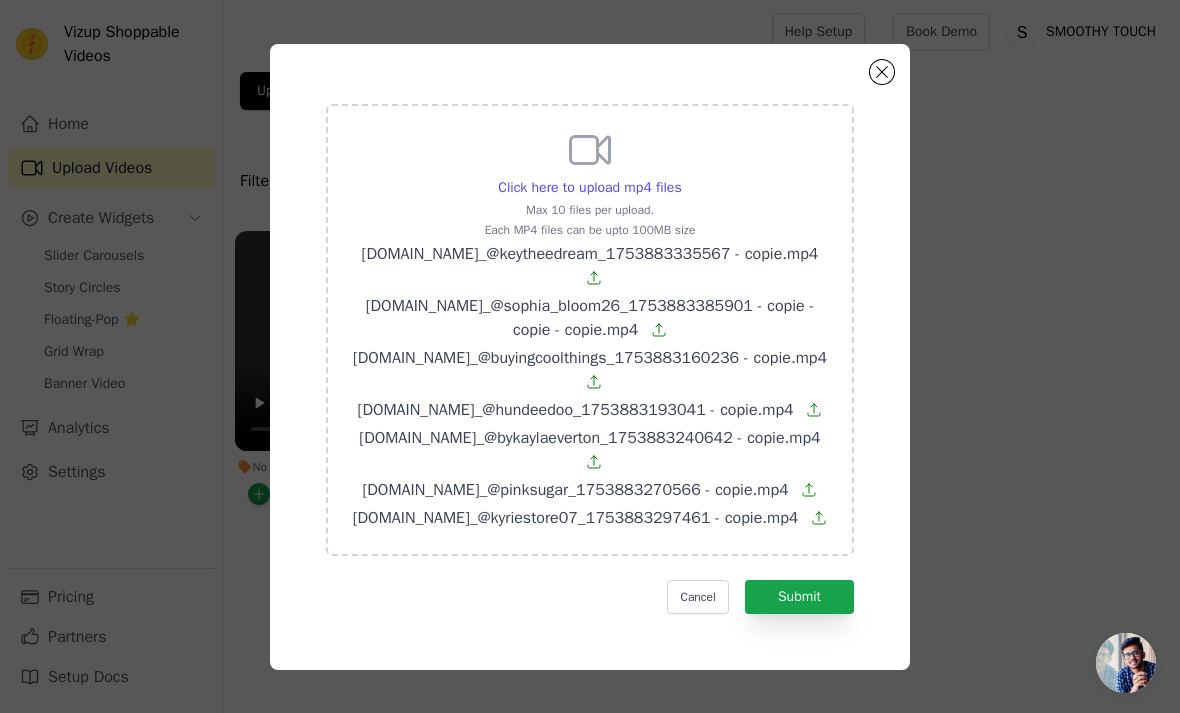 click on "Submit" at bounding box center (799, 597) 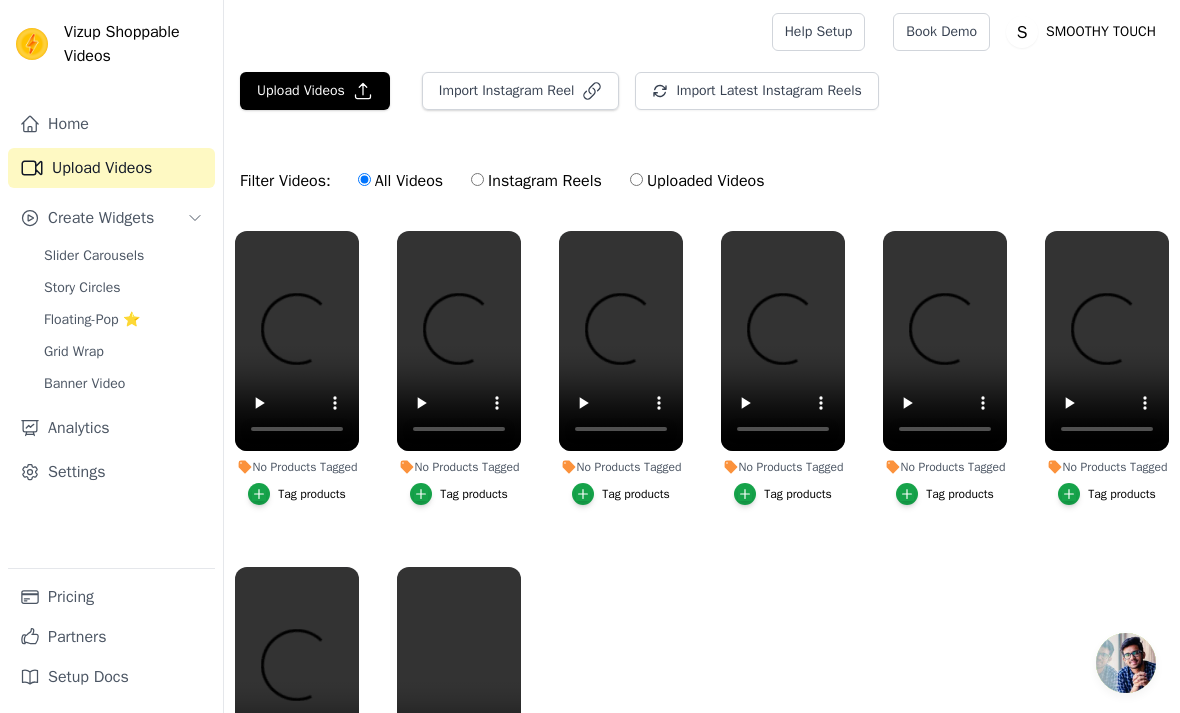 click on "Slider Carousels" at bounding box center (94, 256) 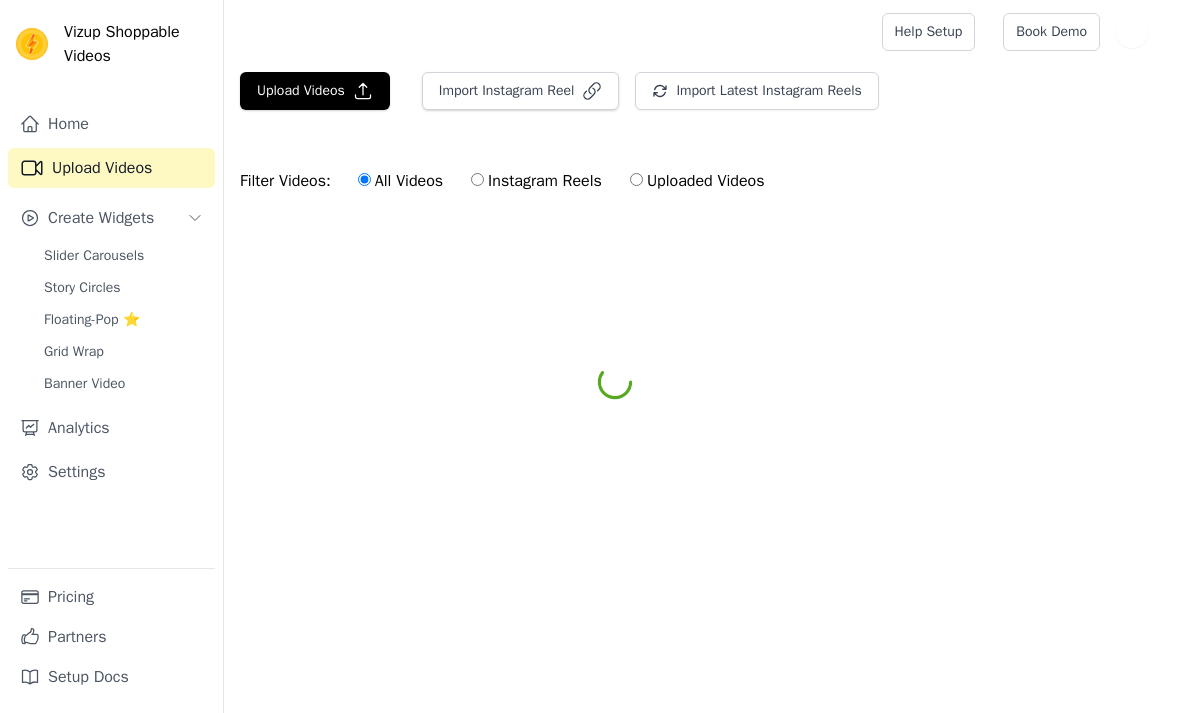 scroll, scrollTop: 0, scrollLeft: 0, axis: both 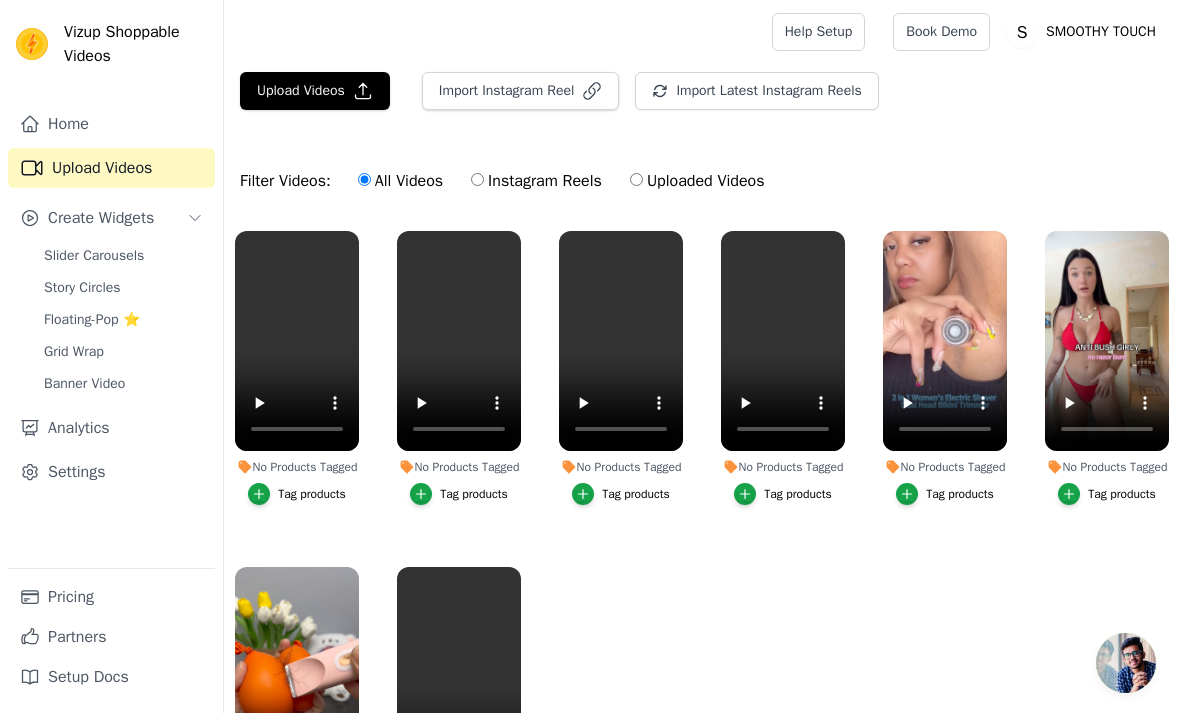 click on "Story Circles" at bounding box center [82, 288] 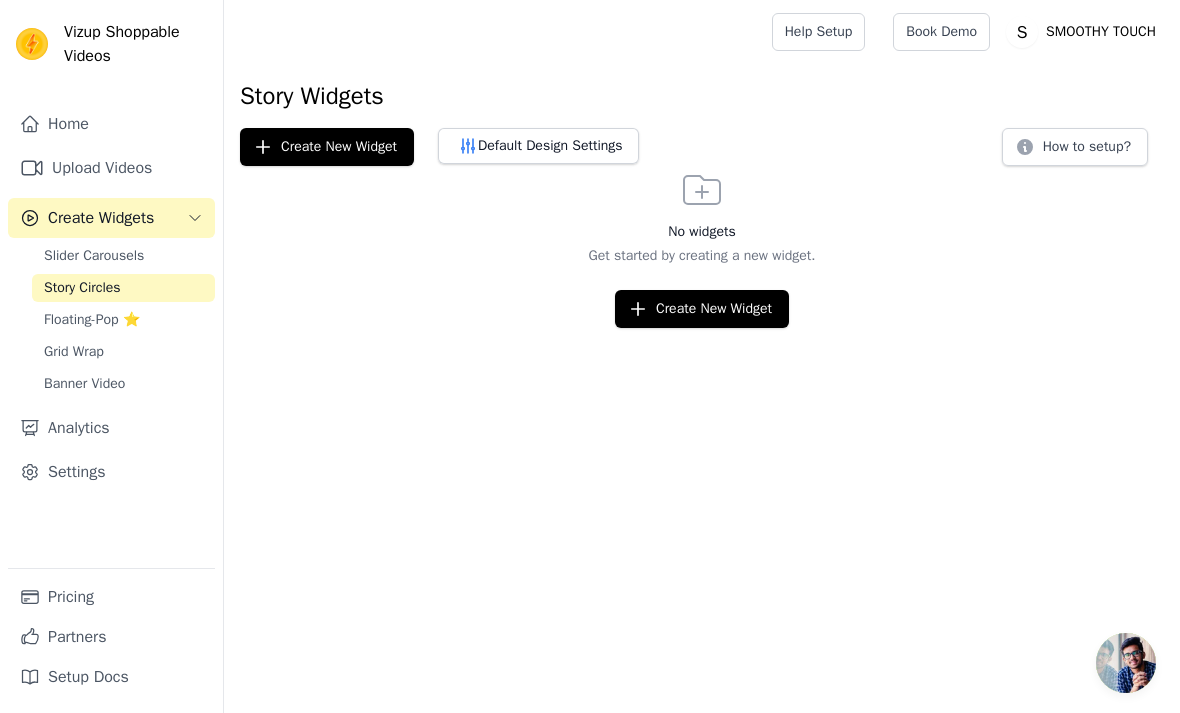 click on "Create New Widget" at bounding box center [702, 309] 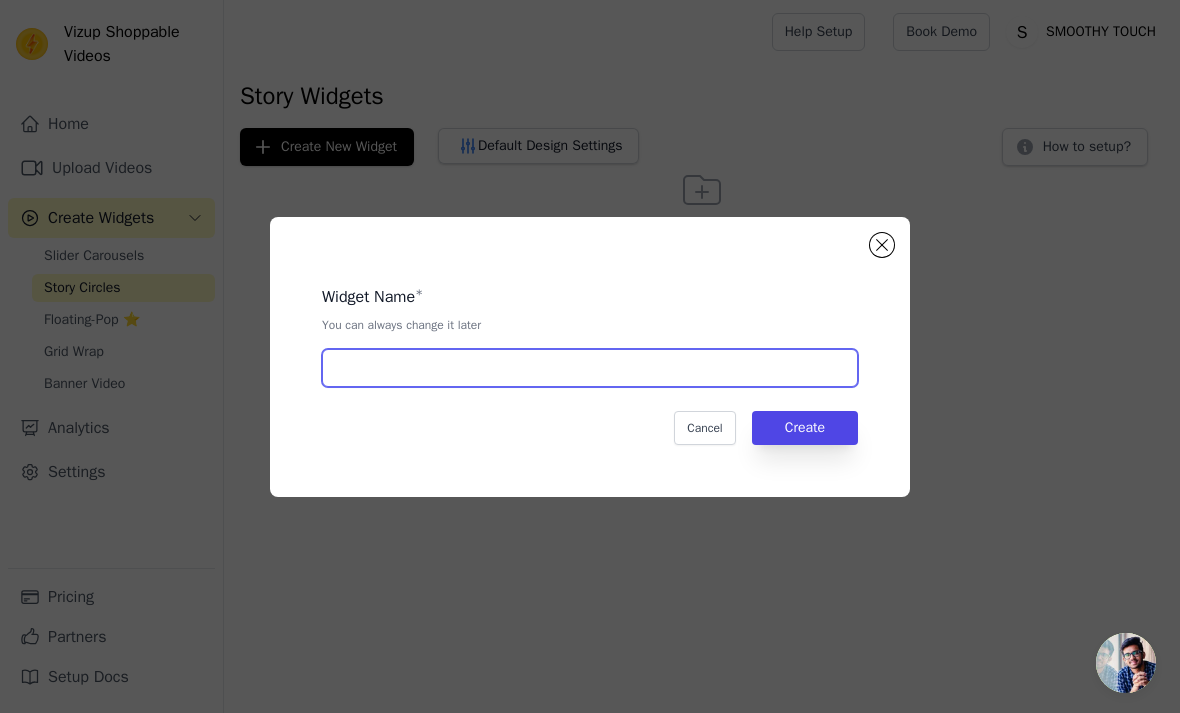 click at bounding box center (590, 368) 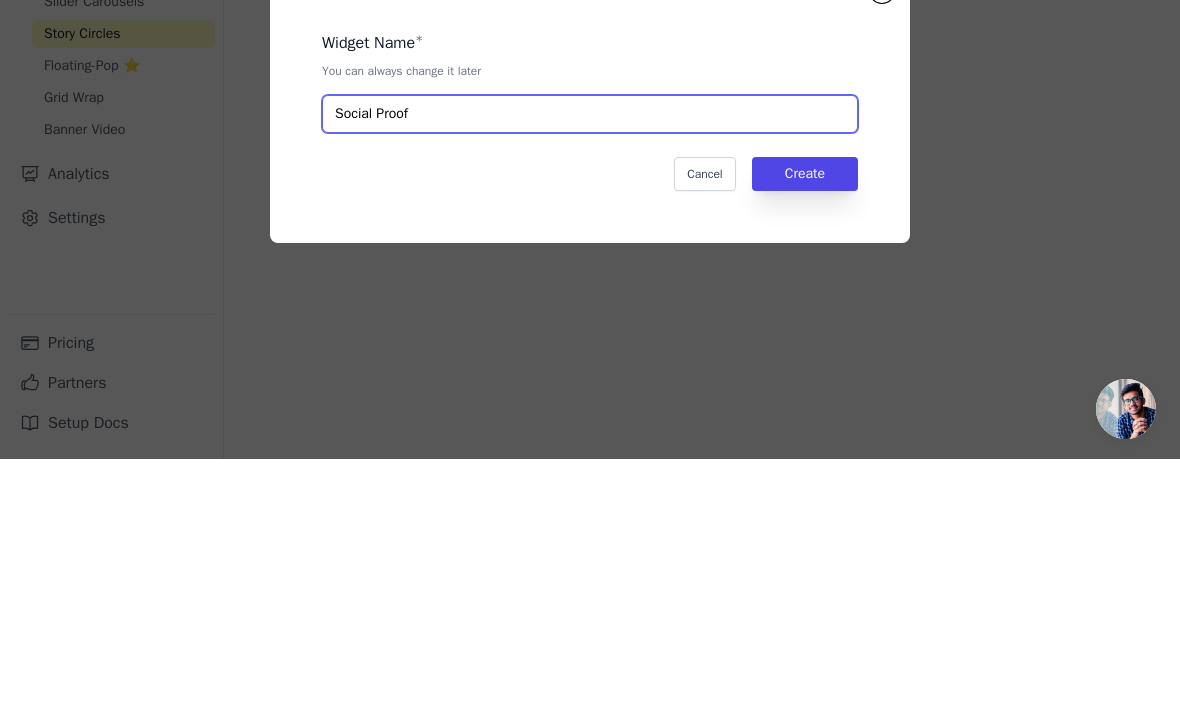 type on "Social Proof" 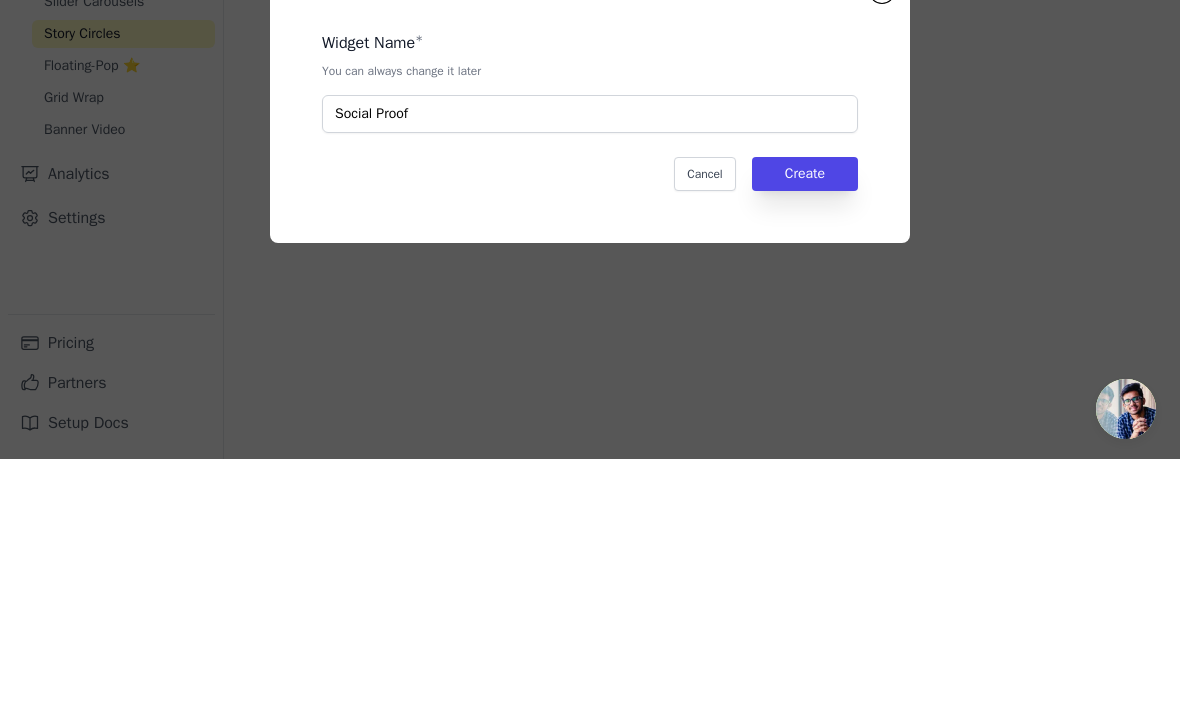 click on "Create" at bounding box center (805, 428) 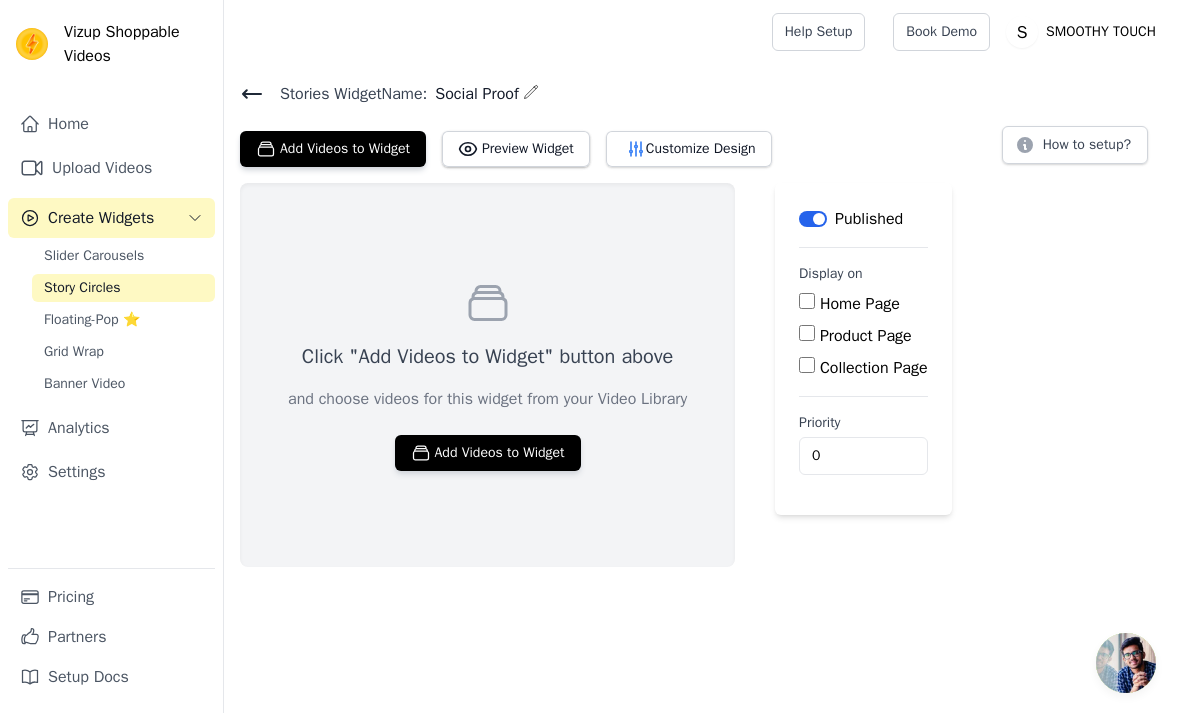click on "Add Videos to Widget" at bounding box center [488, 453] 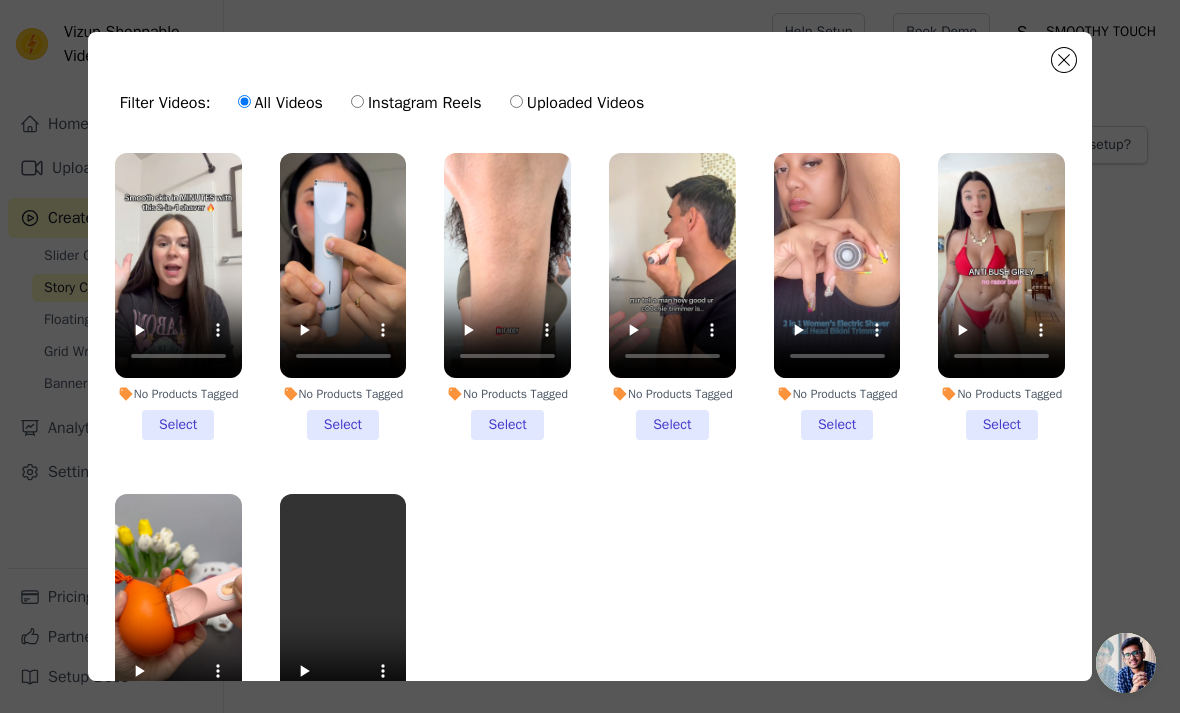 click on "No Products Tagged     Select" at bounding box center (178, 296) 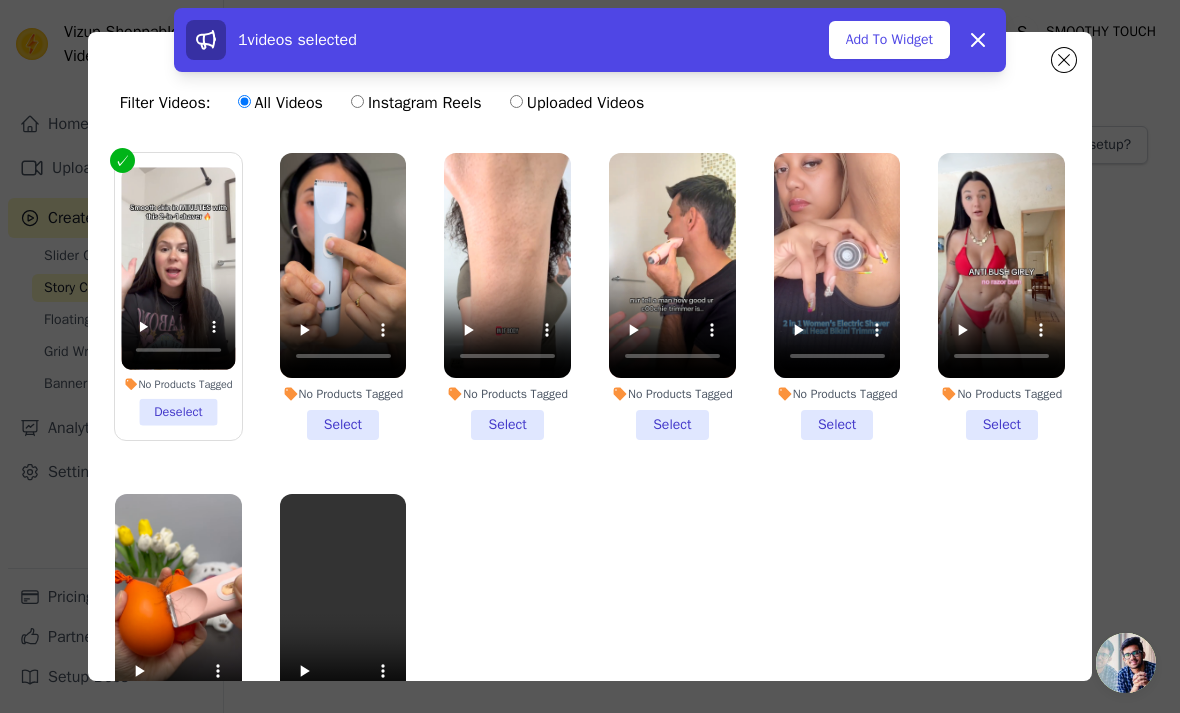 click on "No Products Tagged     Select" at bounding box center (343, 296) 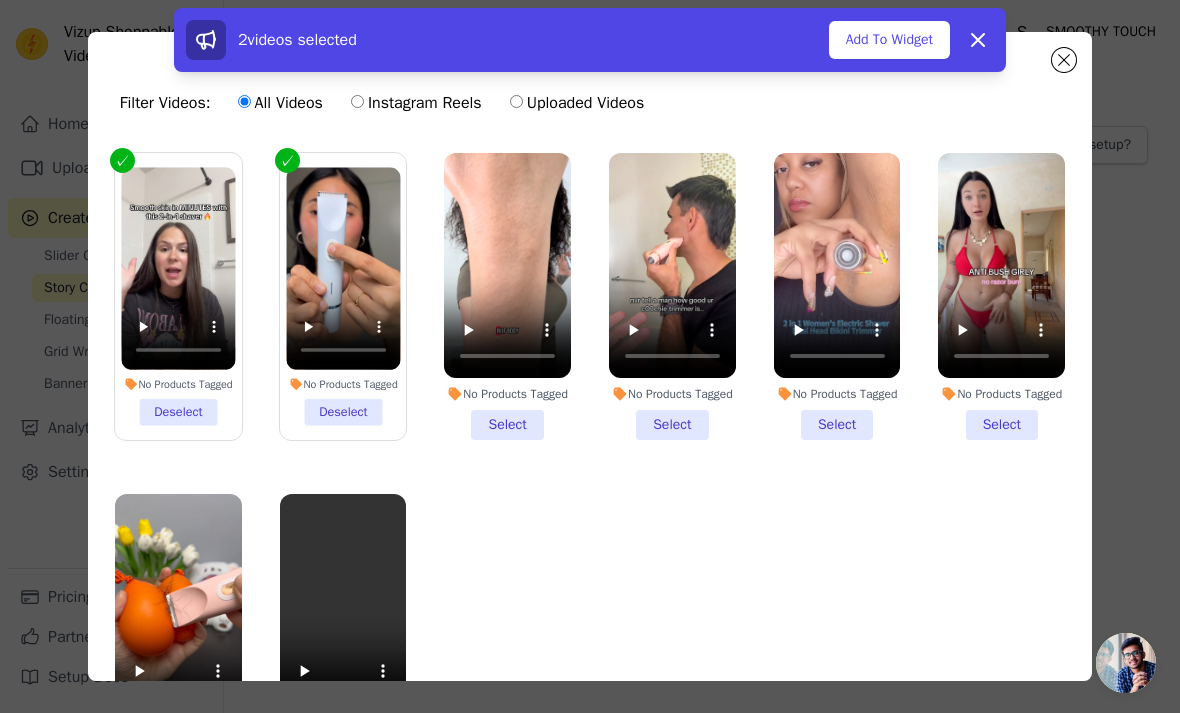click on "No Products Tagged     Select" at bounding box center (507, 296) 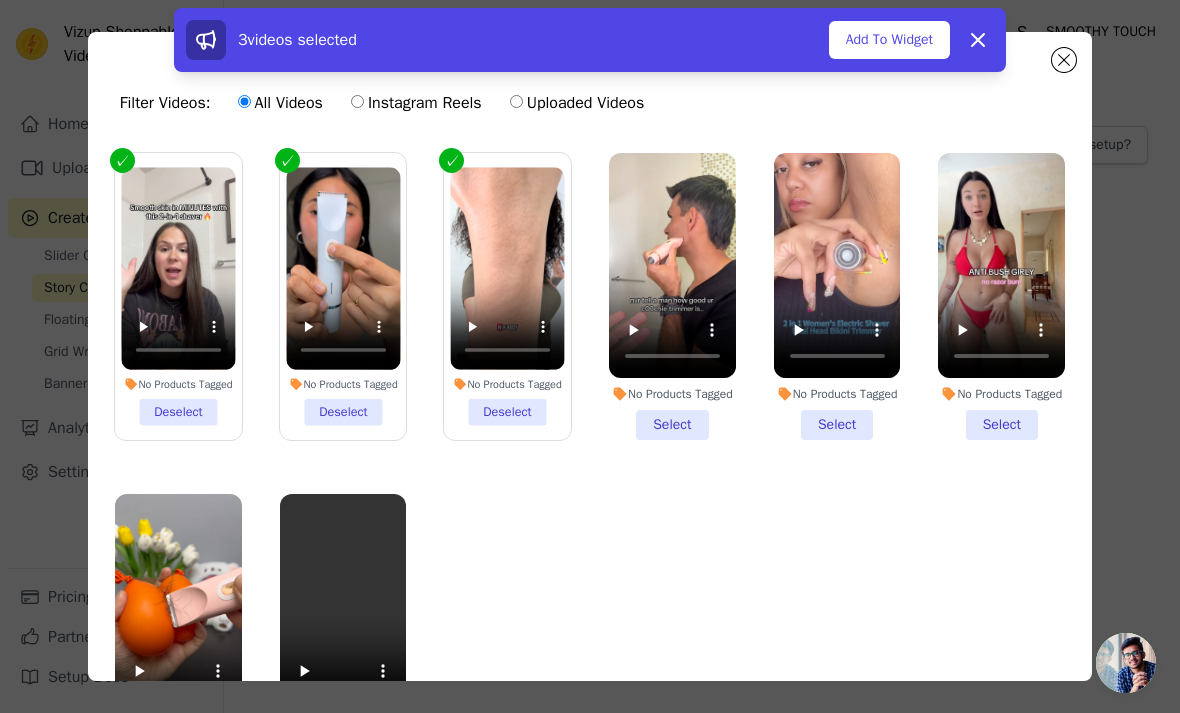 click on "No Products Tagged     Select" at bounding box center [672, 296] 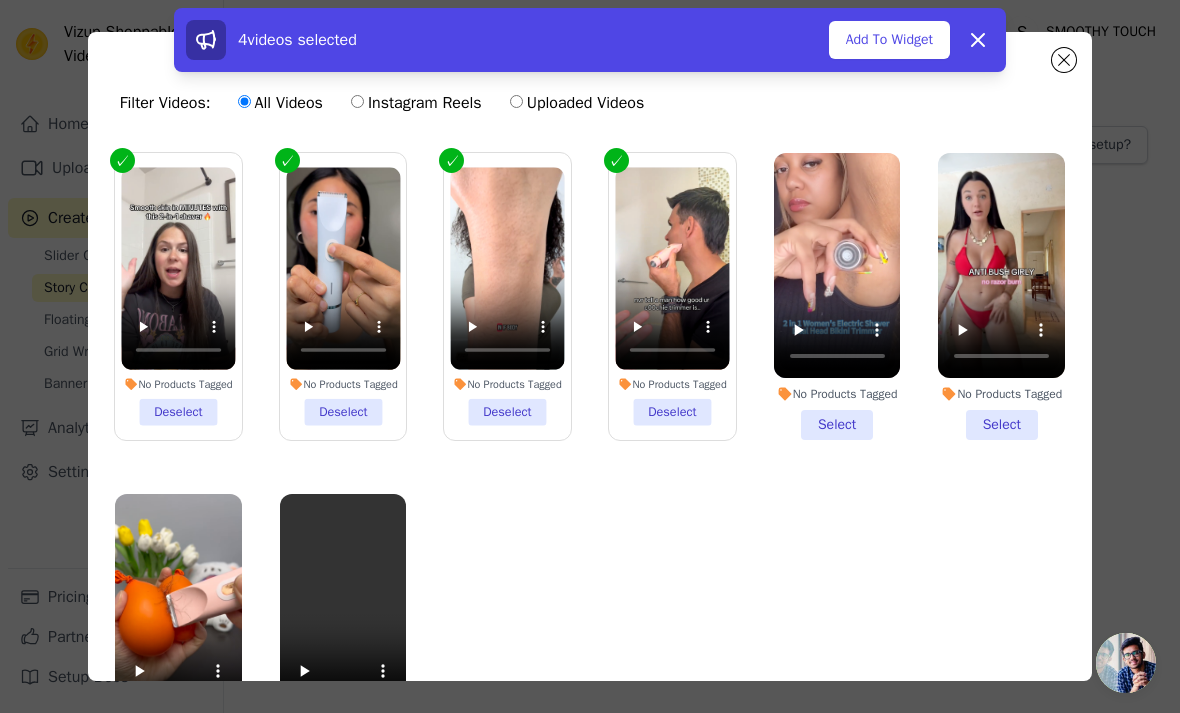 click on "No Products Tagged     Select" at bounding box center [837, 296] 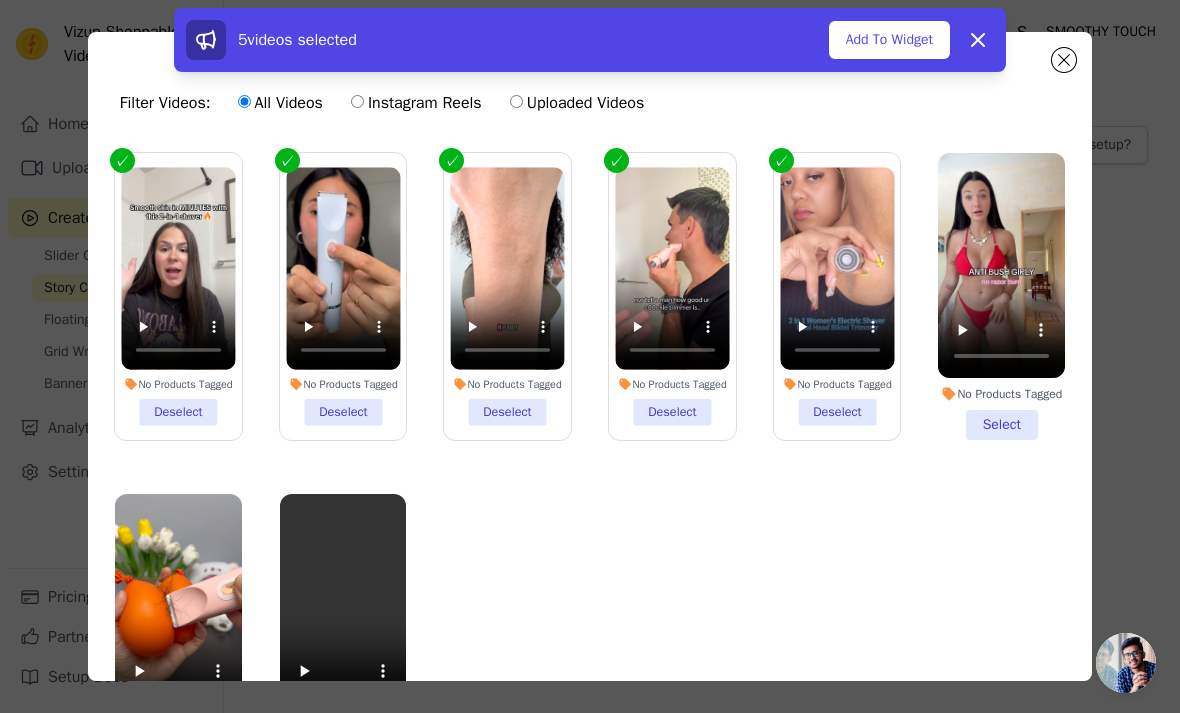 click on "No Products Tagged     Select" at bounding box center [1001, 296] 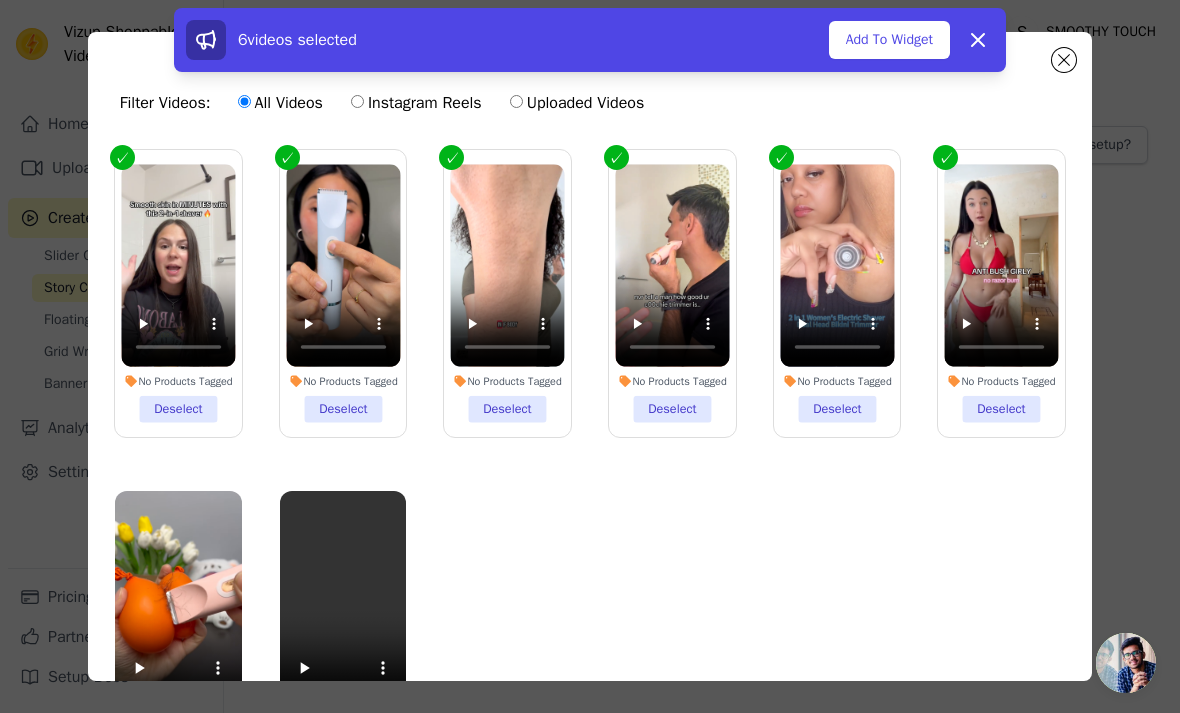 scroll, scrollTop: 2, scrollLeft: 0, axis: vertical 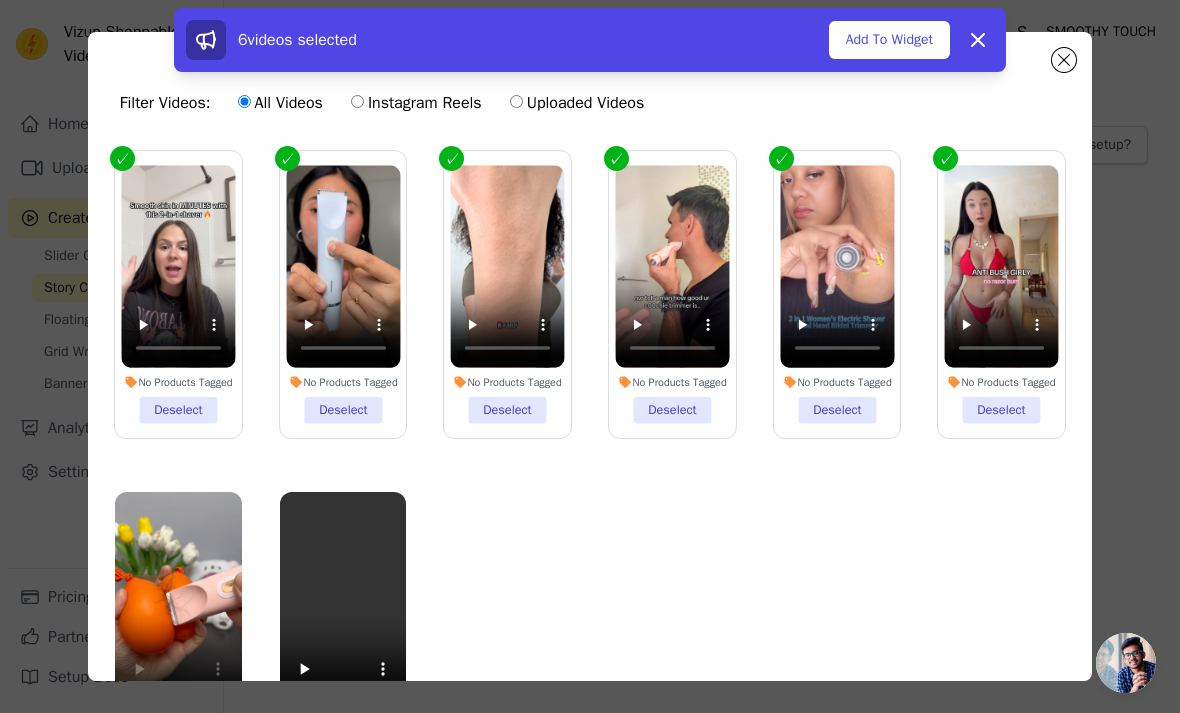 click at bounding box center (178, 604) 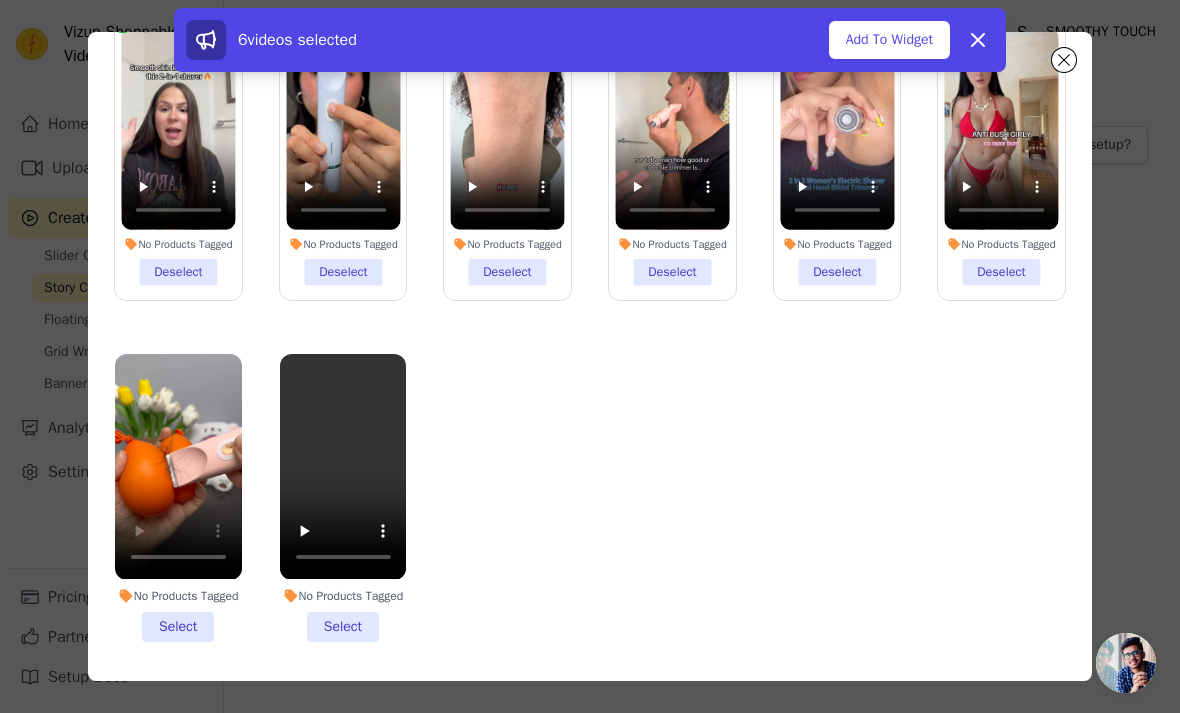scroll, scrollTop: 152, scrollLeft: 0, axis: vertical 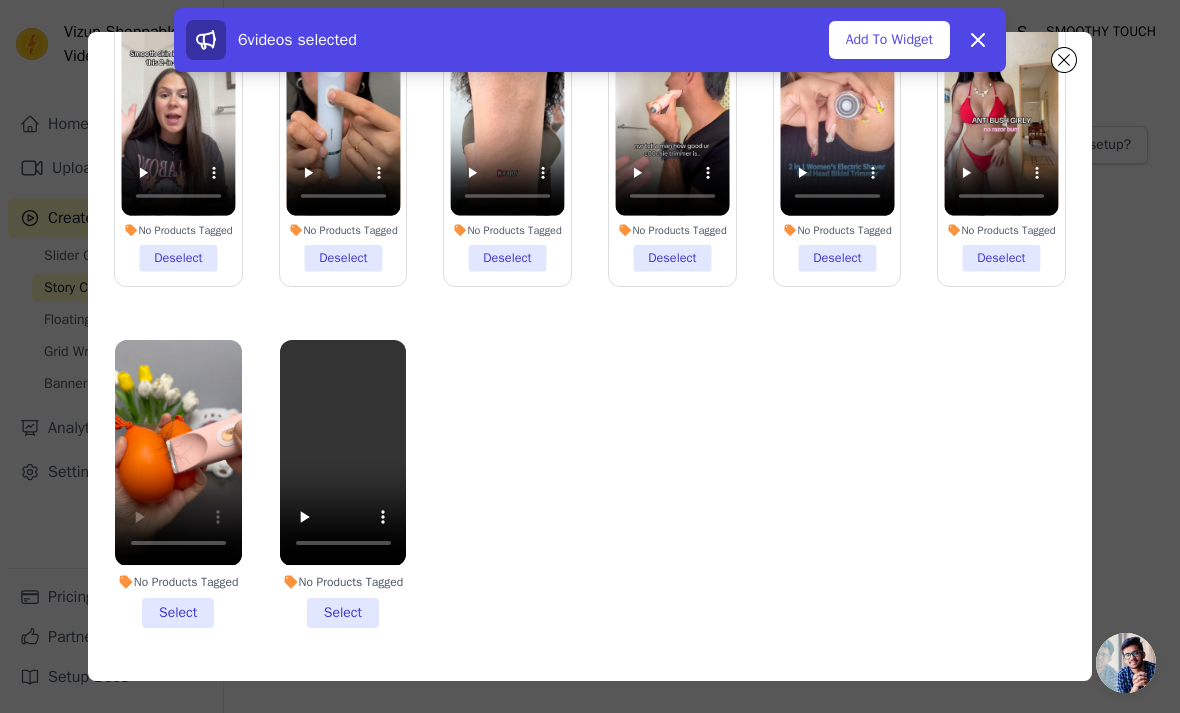 click on "No Products Tagged     Select" at bounding box center (178, 483) 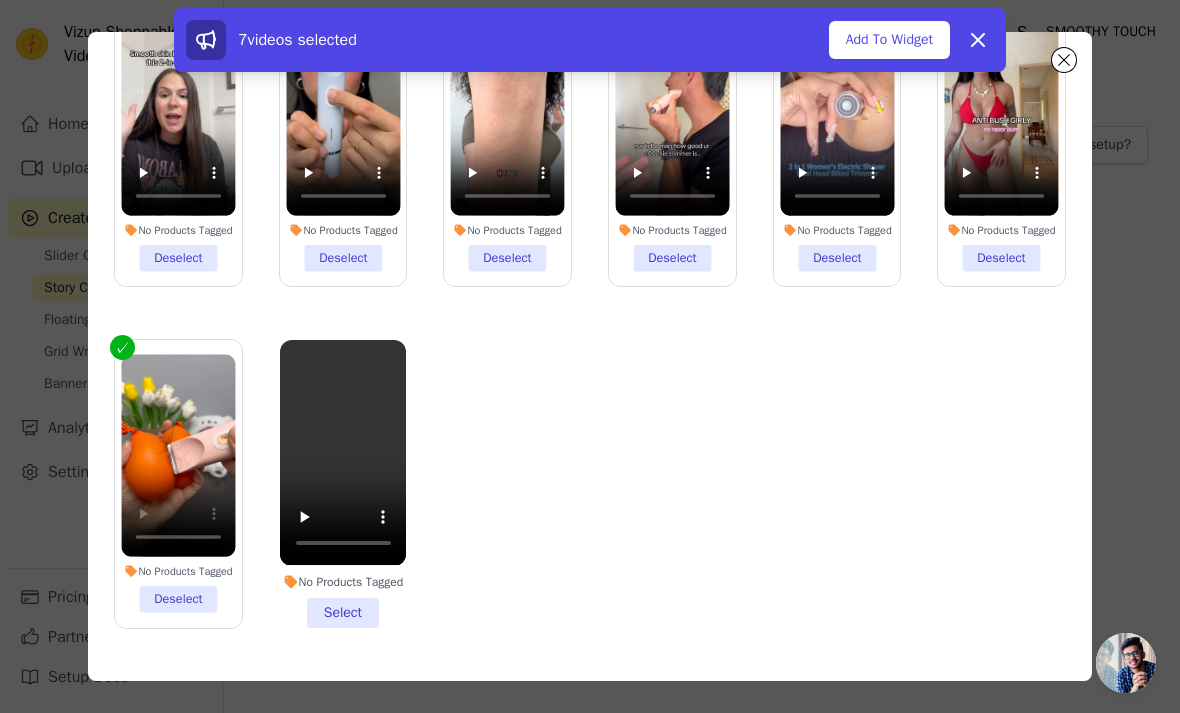 click on "No Products Tagged     Select" at bounding box center (343, 483) 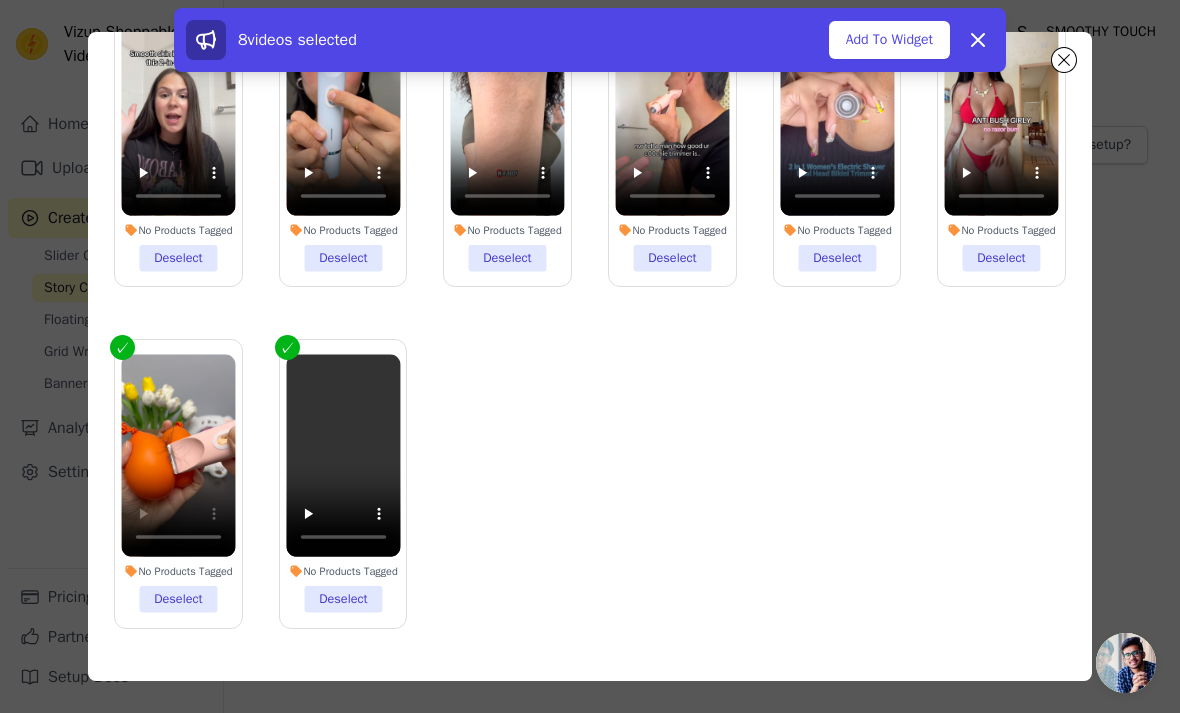 click on "Add To Widget" at bounding box center [889, 40] 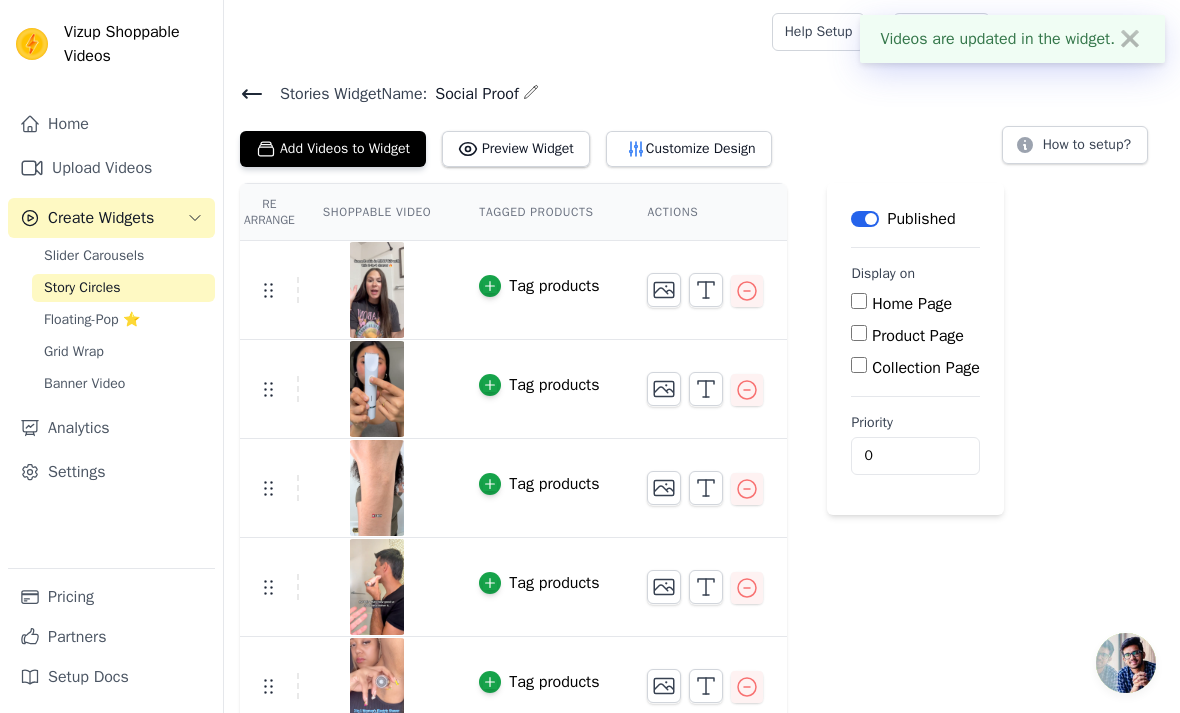 click on "Product Page" at bounding box center [859, 333] 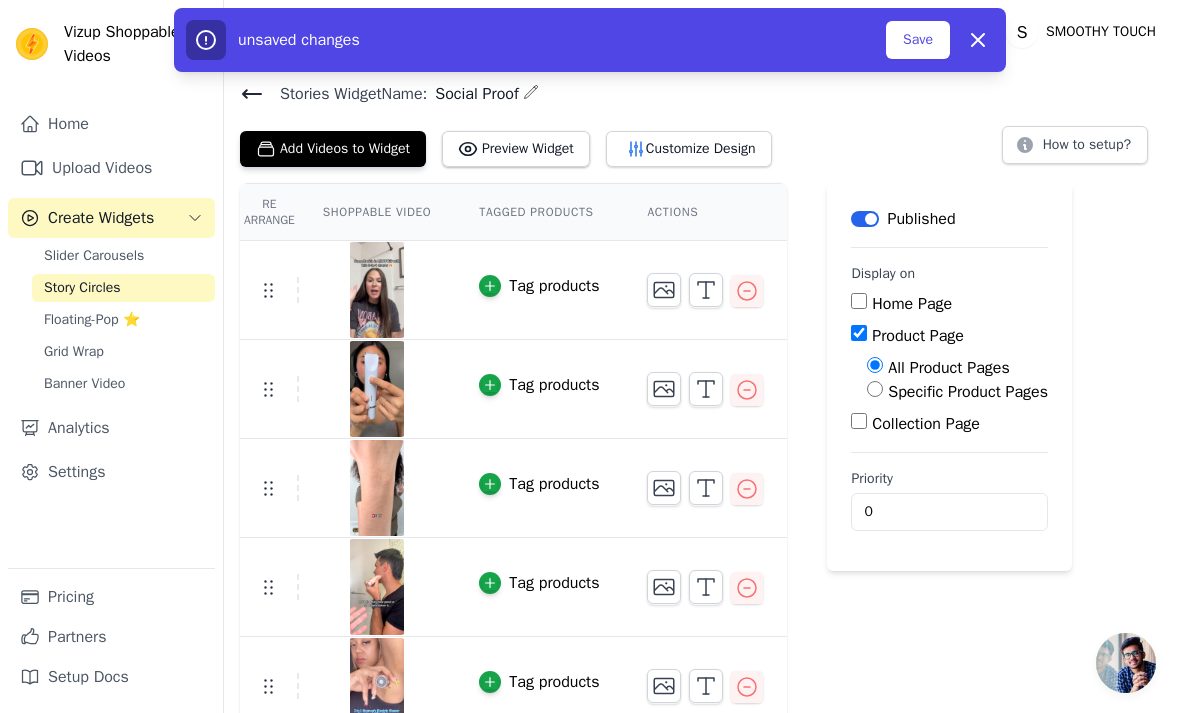 click on "Specific Product Pages" at bounding box center [968, 392] 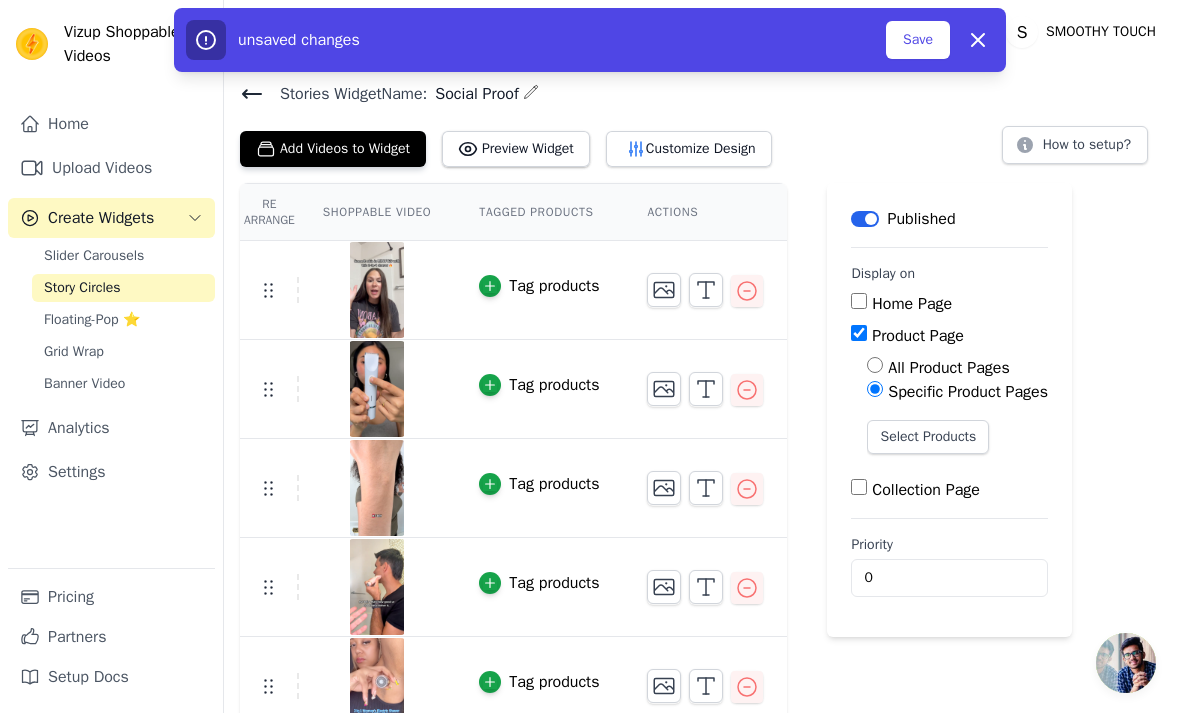 click on "Select Products" at bounding box center (928, 437) 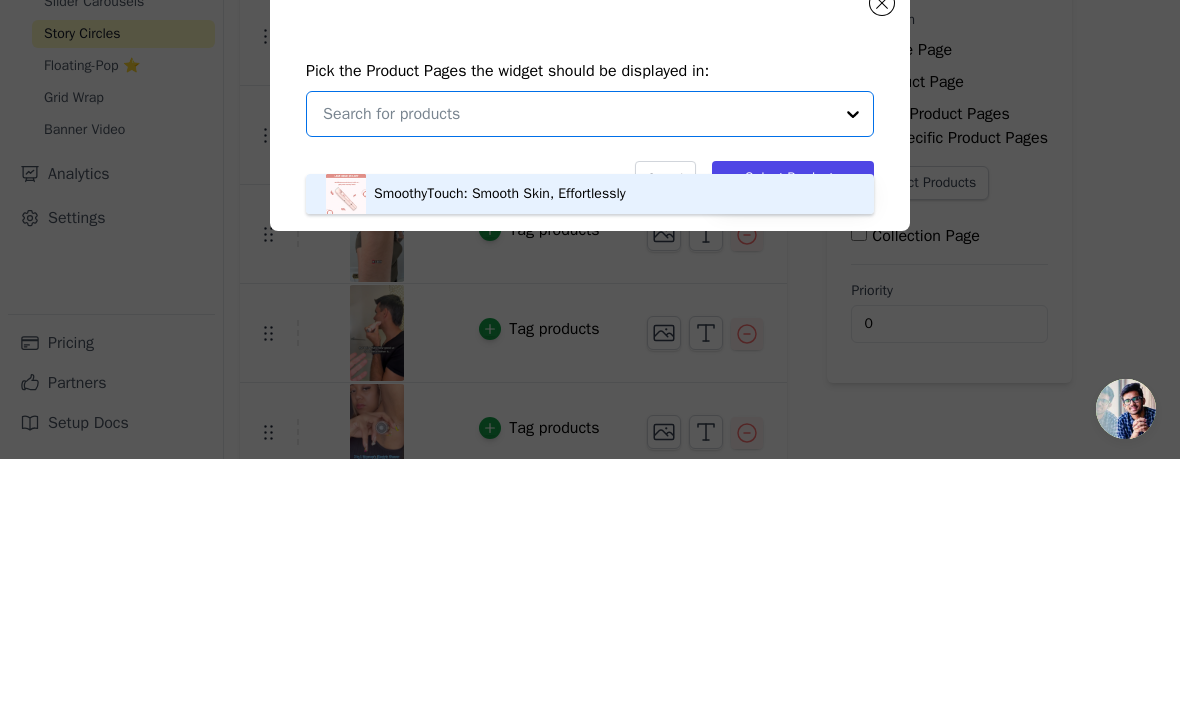 click on "SmoothyTouch: Smooth Skin, Effortlessly" at bounding box center (500, 448) 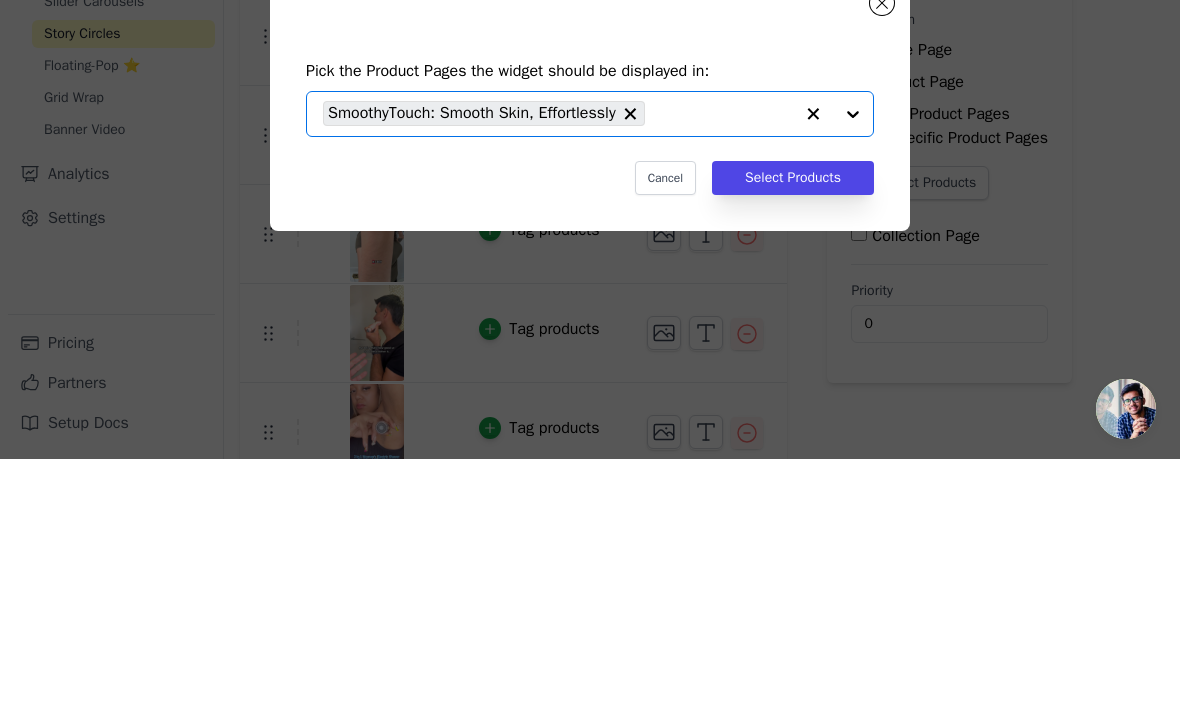 click on "Select Products" at bounding box center [793, 432] 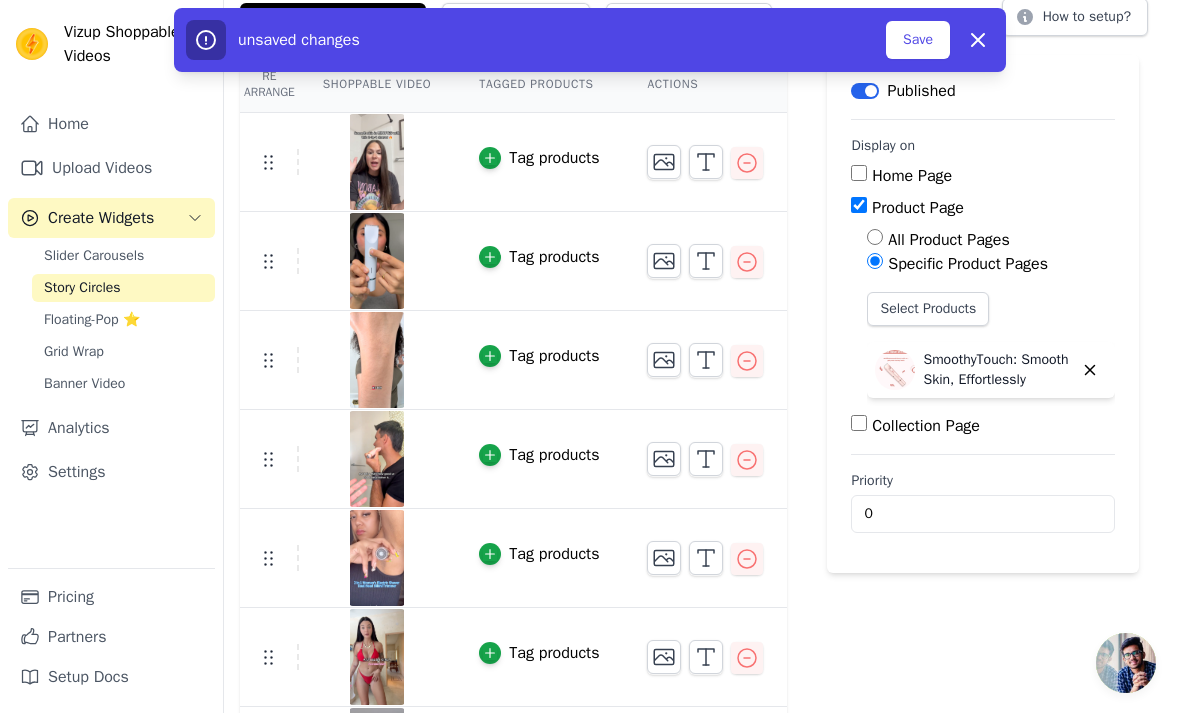 scroll, scrollTop: 0, scrollLeft: 0, axis: both 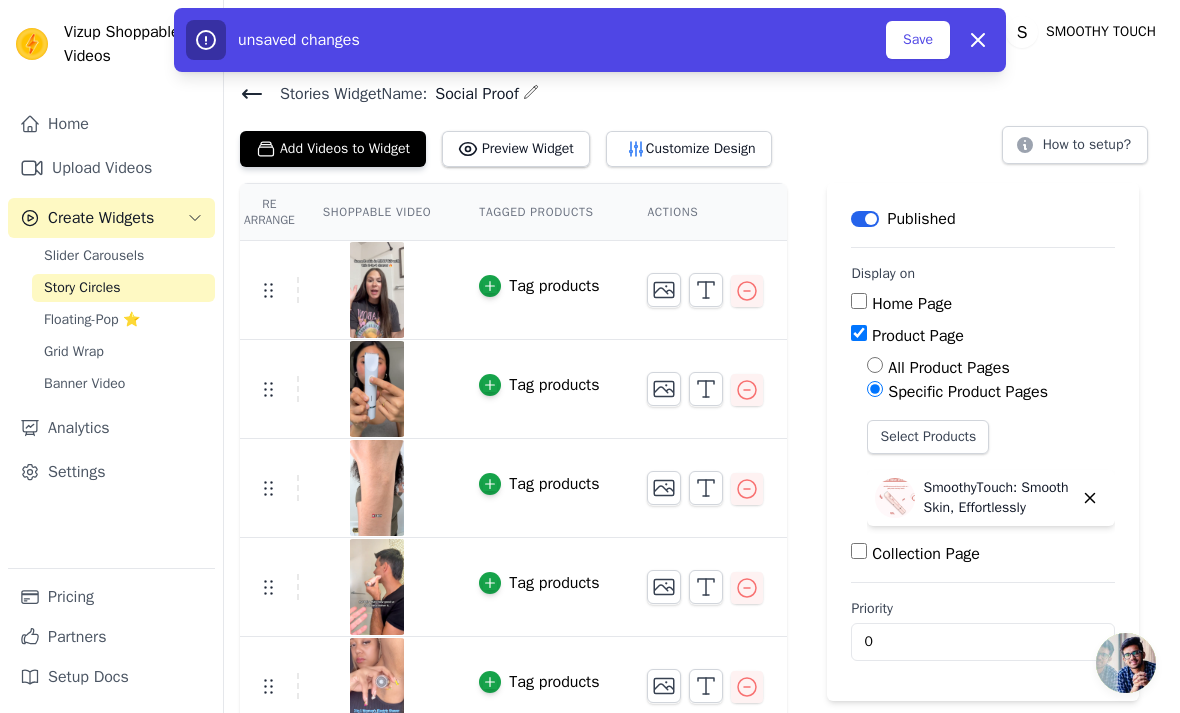 click on "Customize Design" at bounding box center (689, 149) 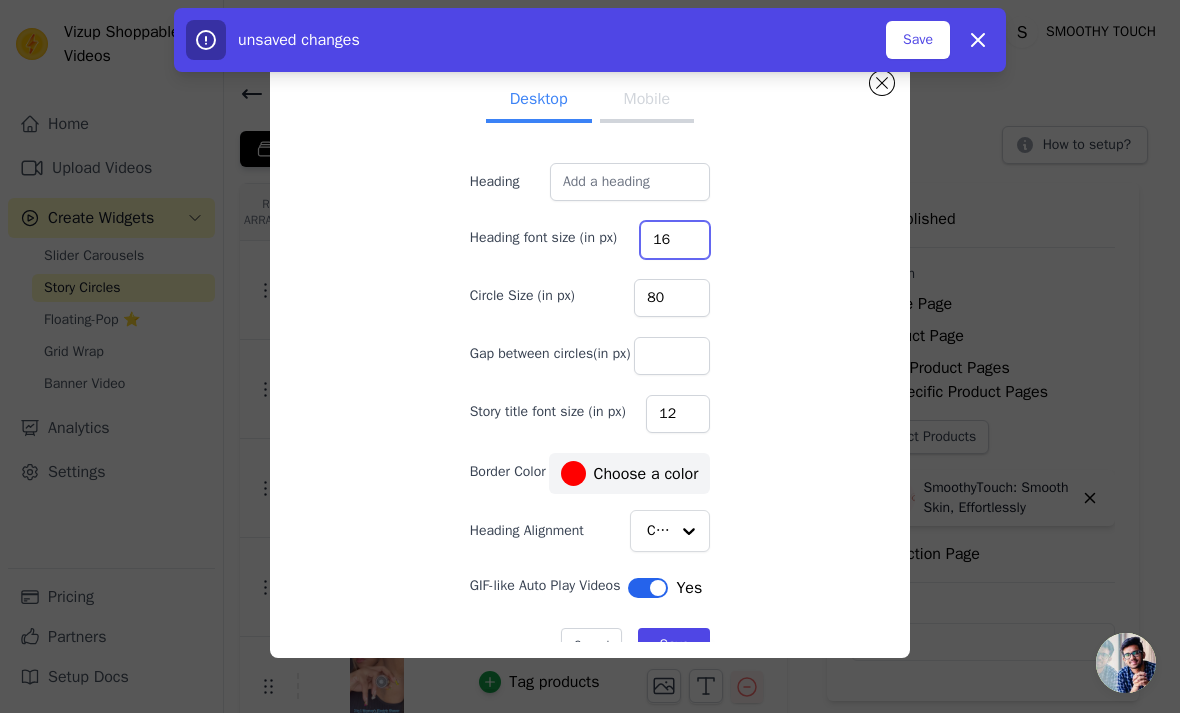 click on "16" at bounding box center [675, 240] 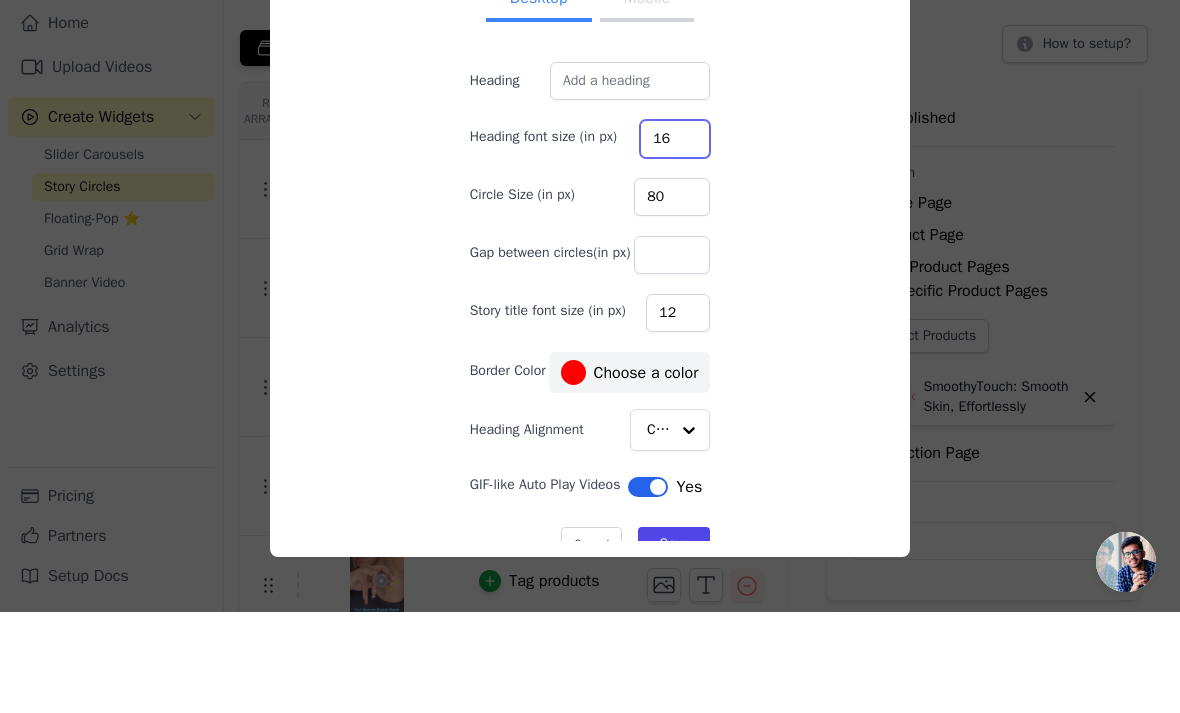 click on "16" at bounding box center [675, 240] 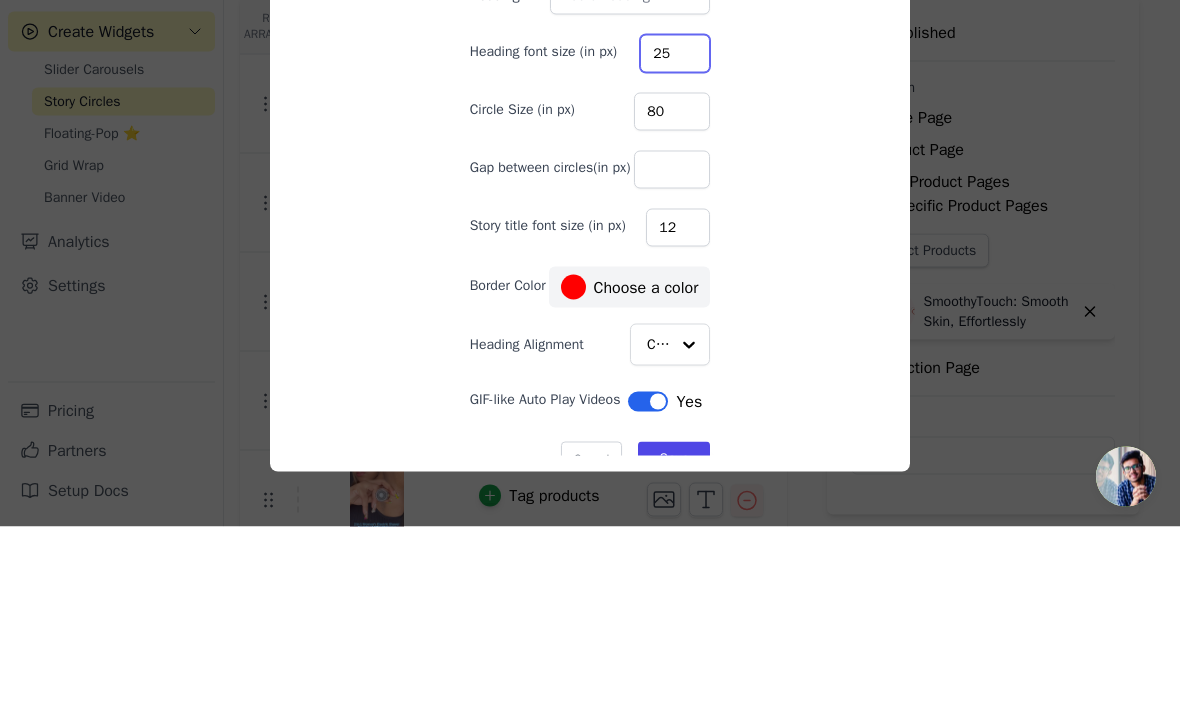 type on "25" 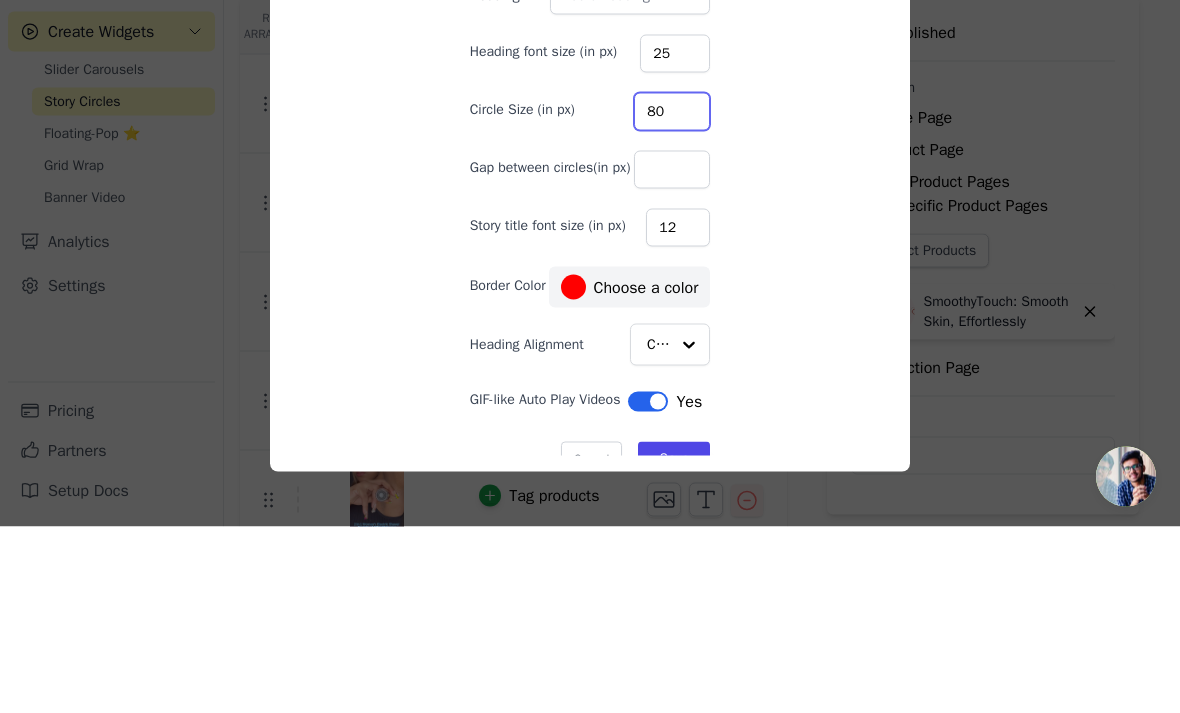 click on "80" at bounding box center [672, 298] 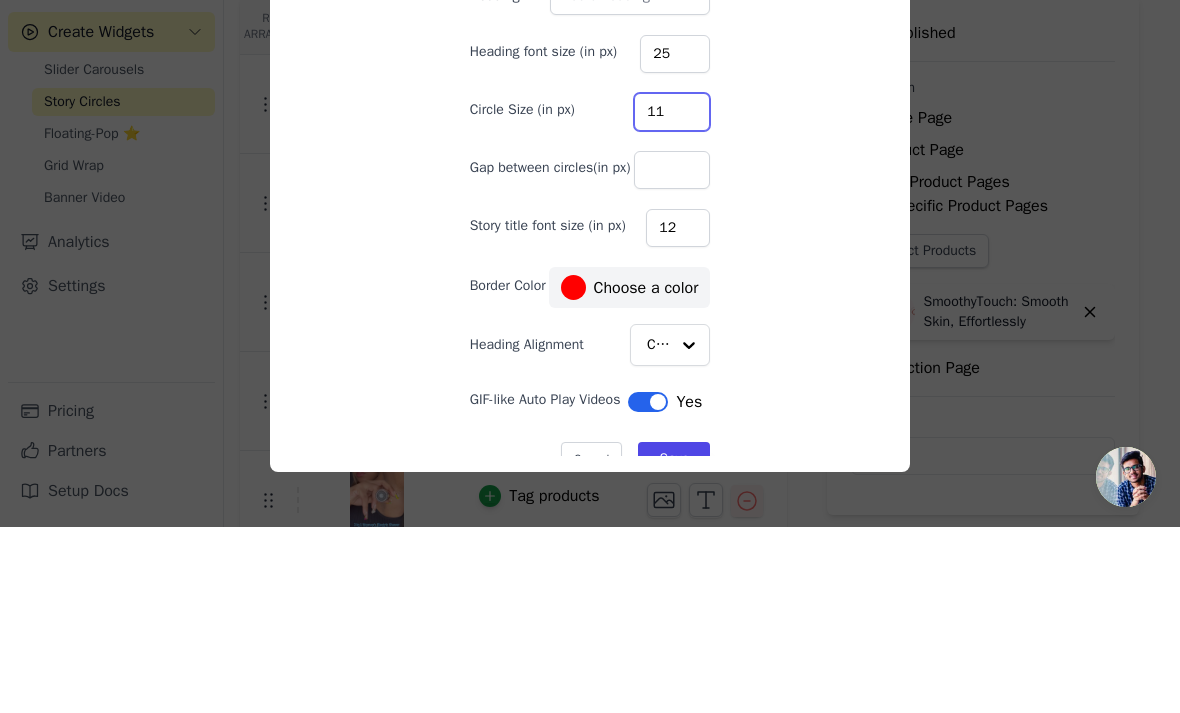 type on "118" 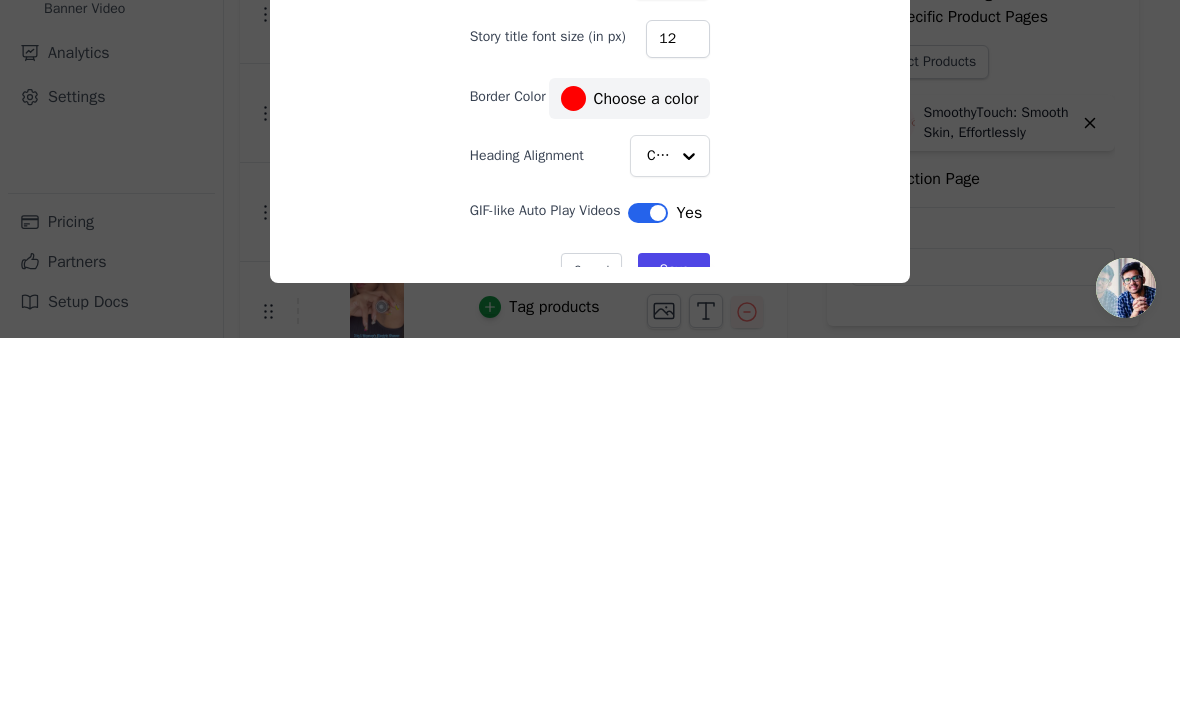 click on "#ff0000       Choose a color" at bounding box center (630, 473) 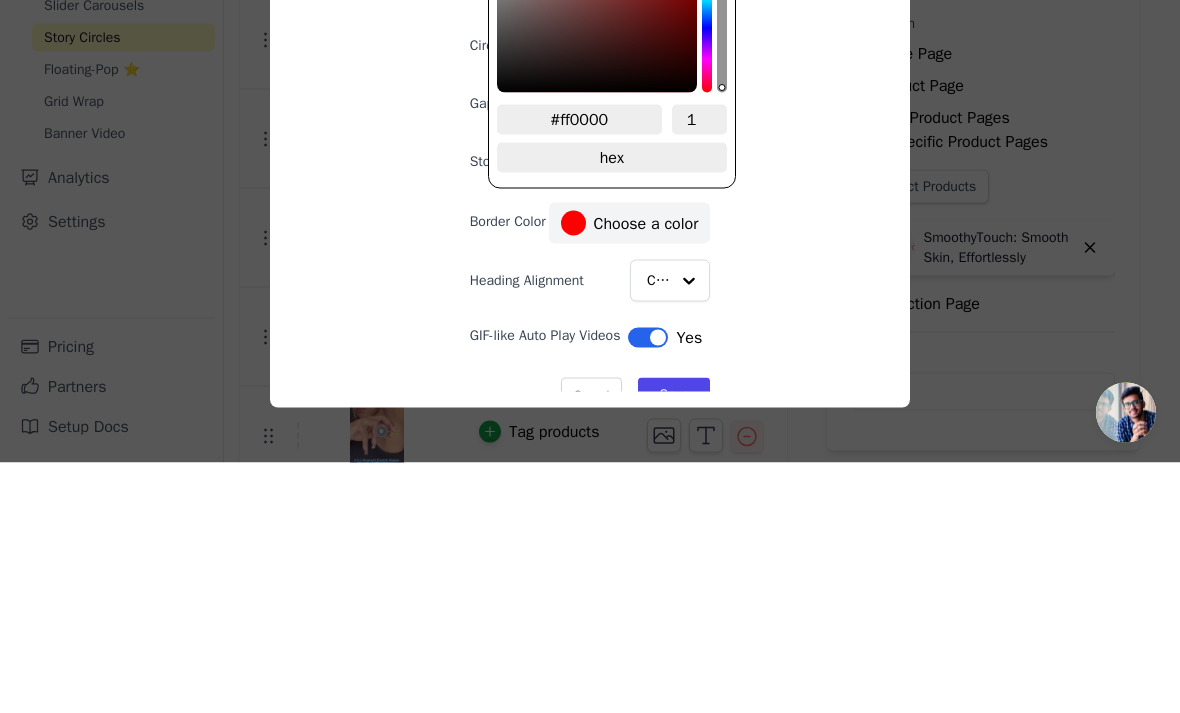type on "#000000" 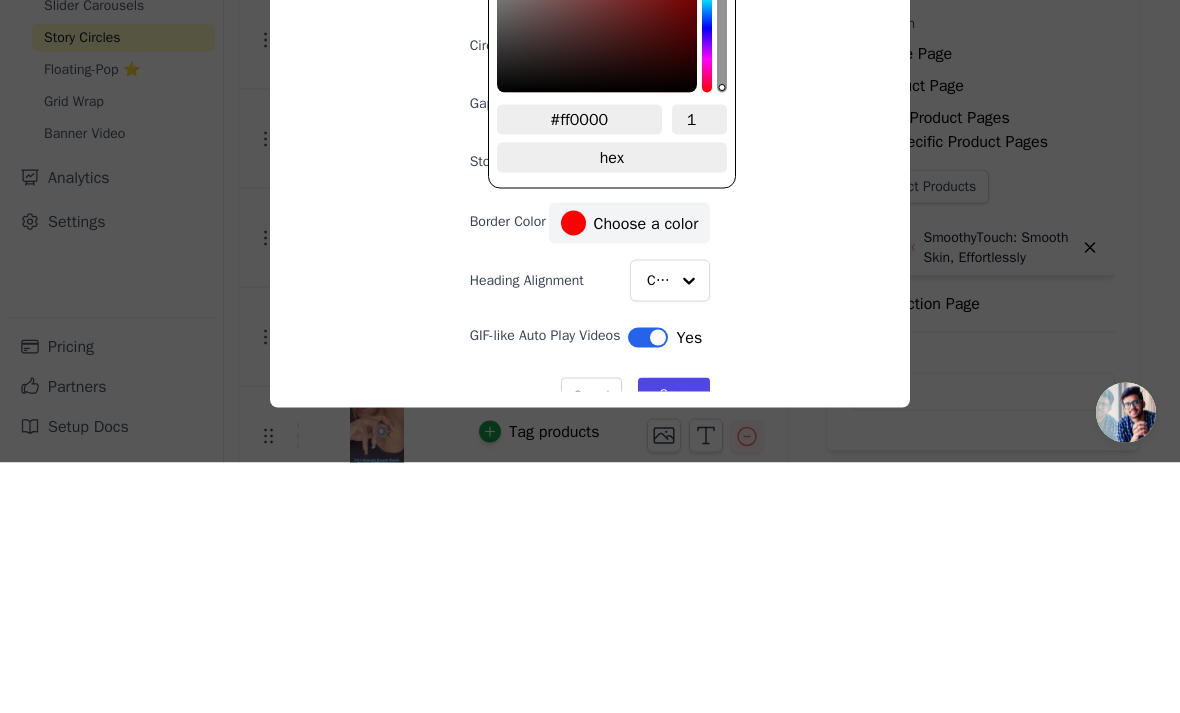 type on "#ff0000d9" 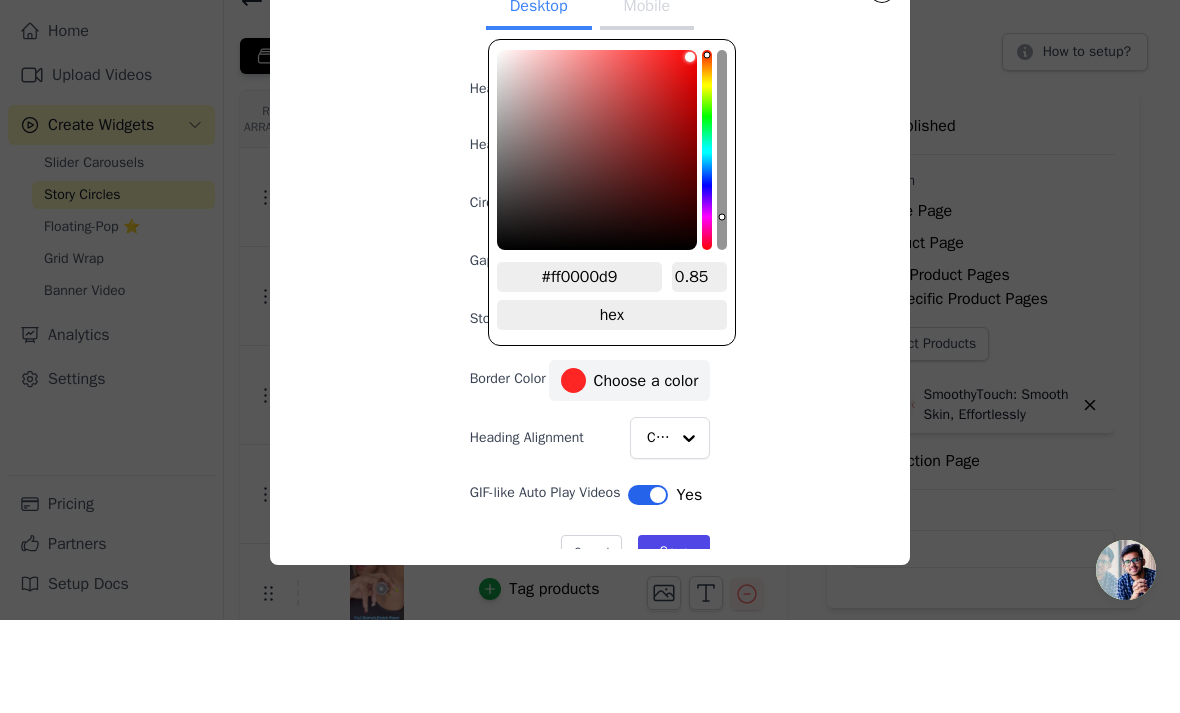 type on "#000000" 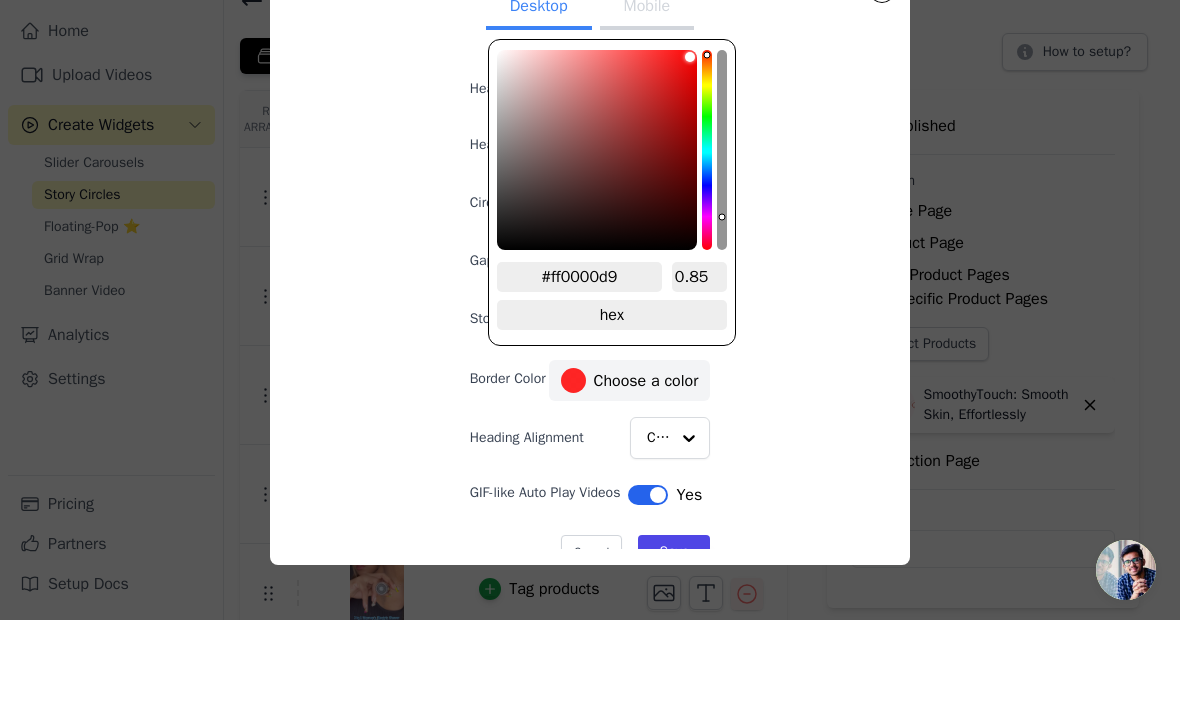 type on "#f33939d9" 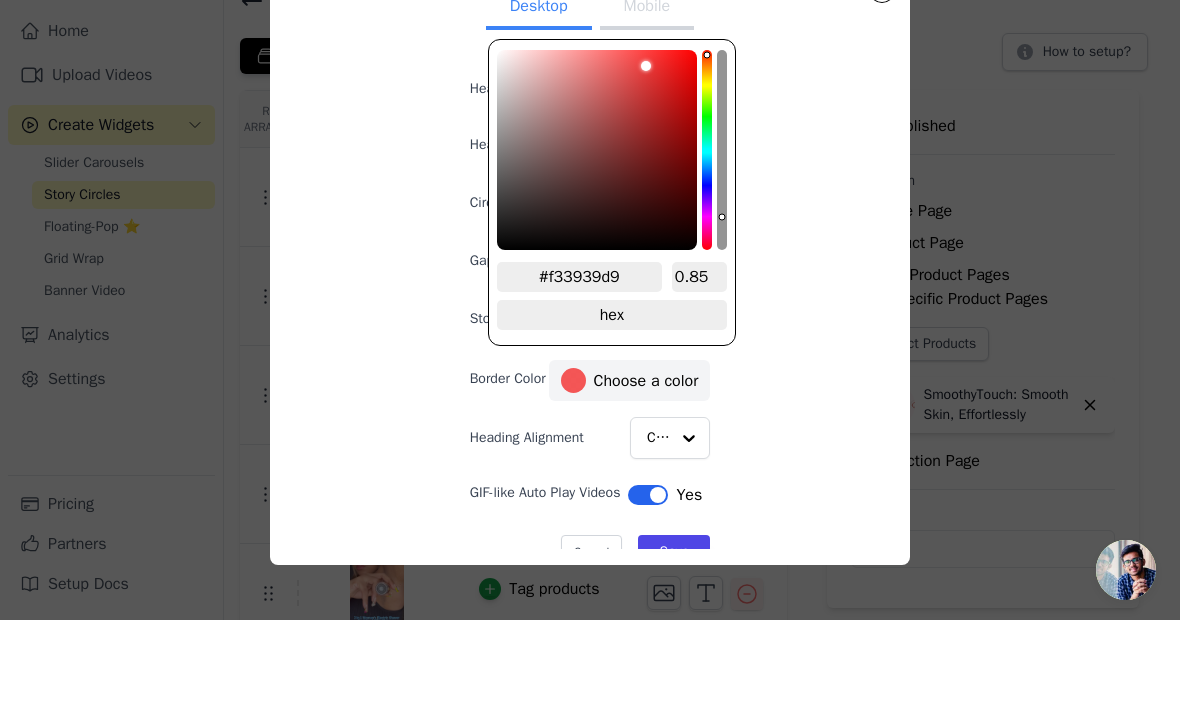 type on "#000000" 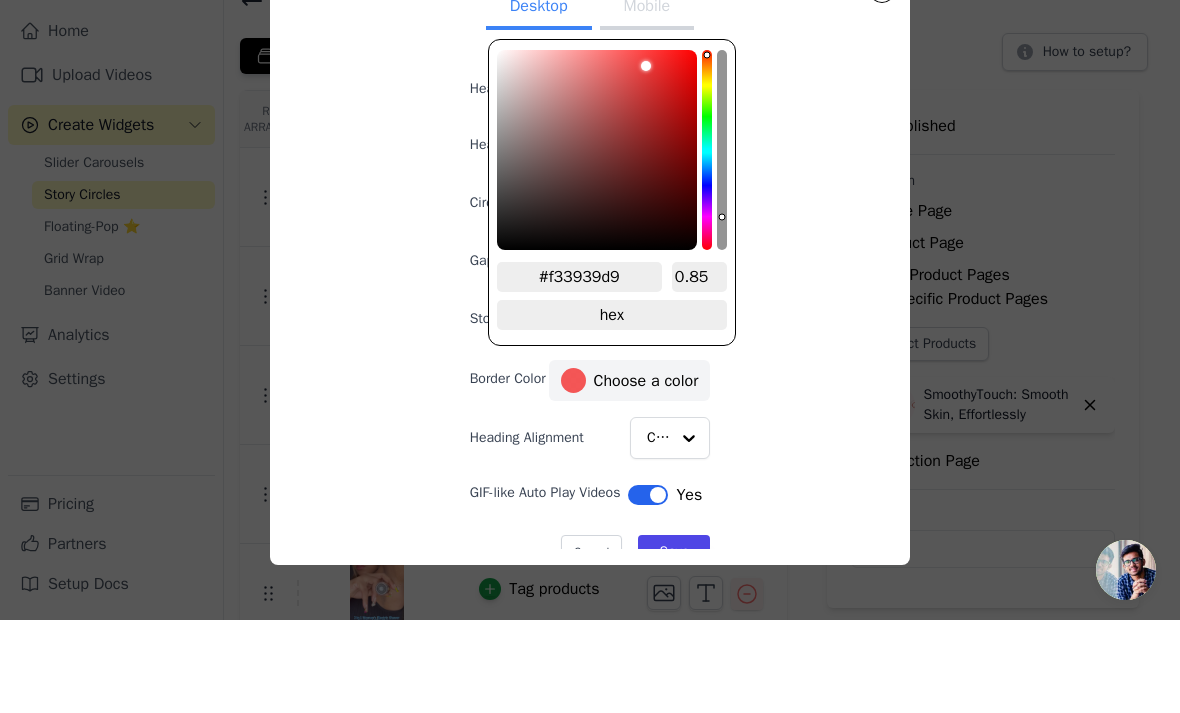 type on "#f68f8fd9" 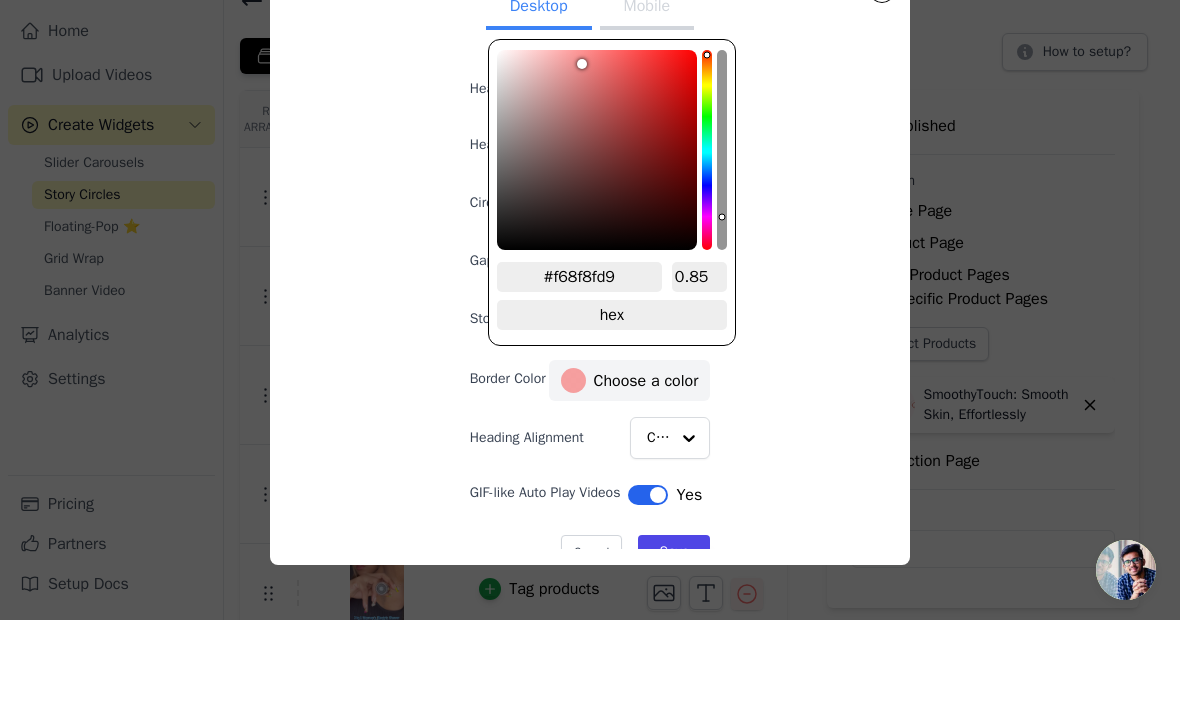 type on "#000000" 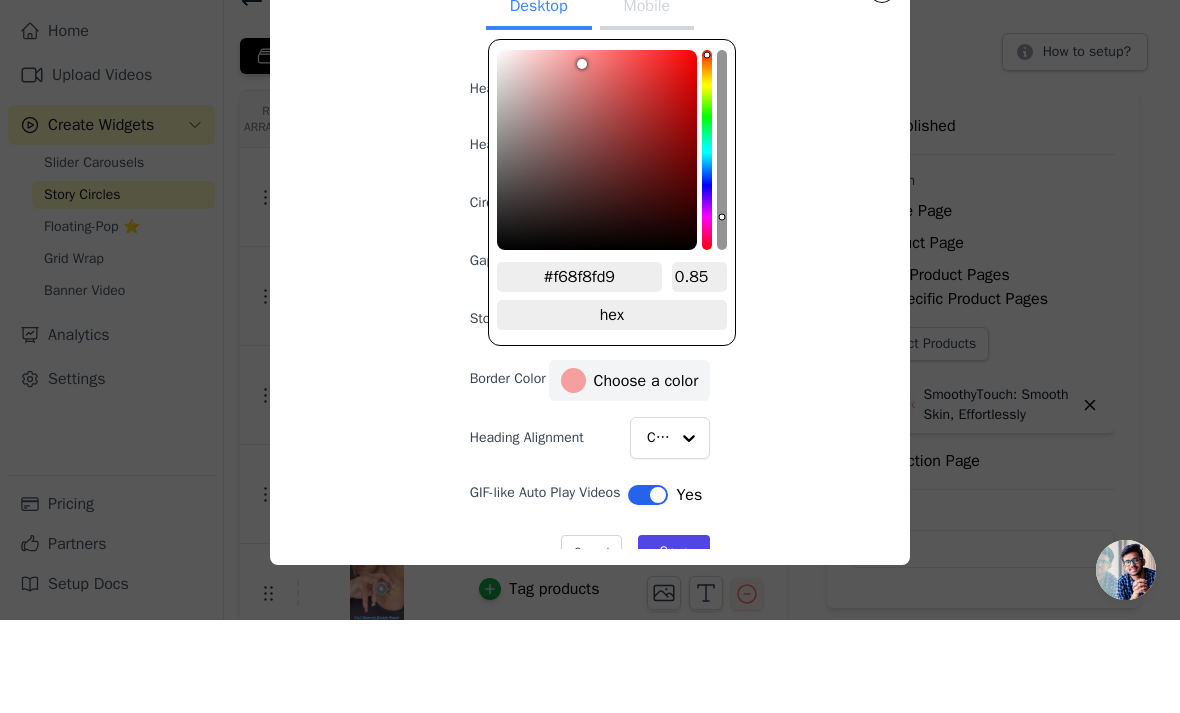 type on "#f8a0a0d9" 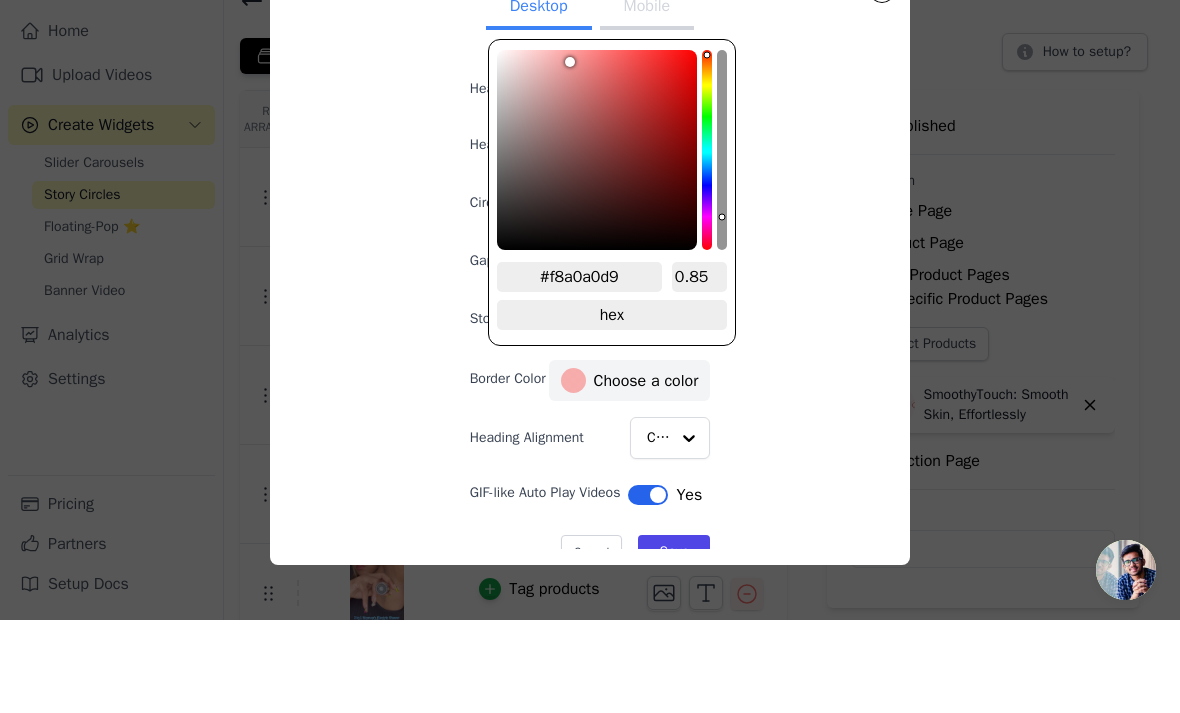 type on "#000000" 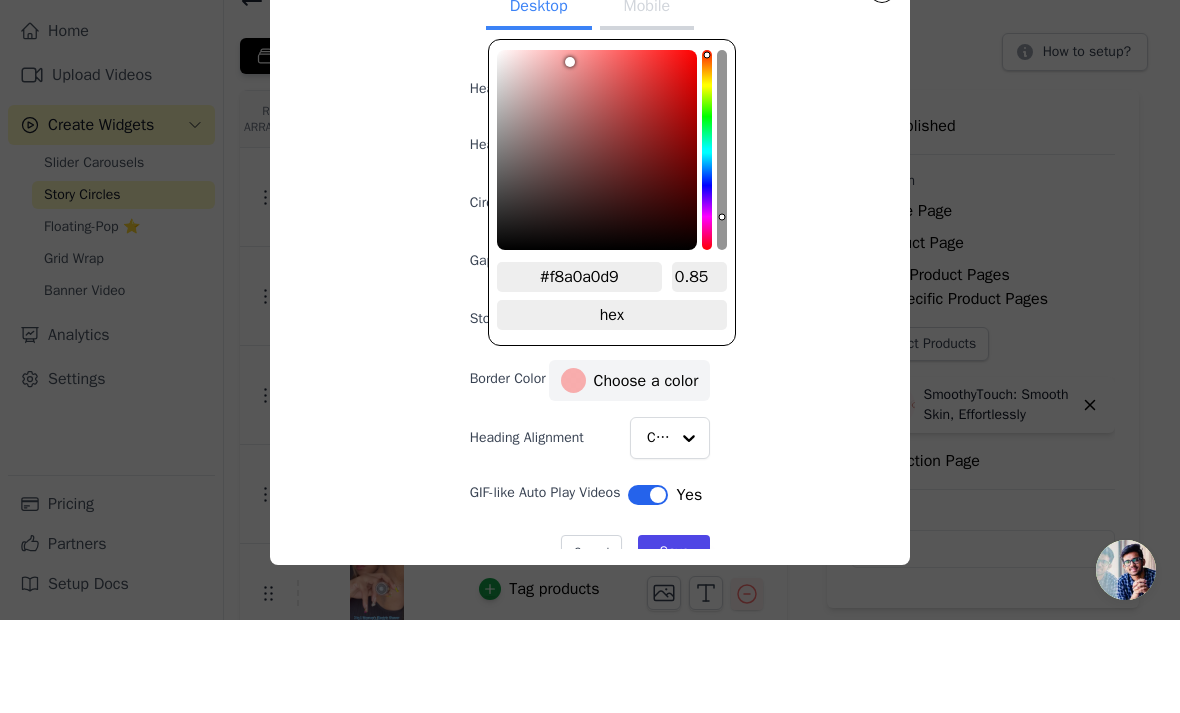 type on "#cba0f8d9" 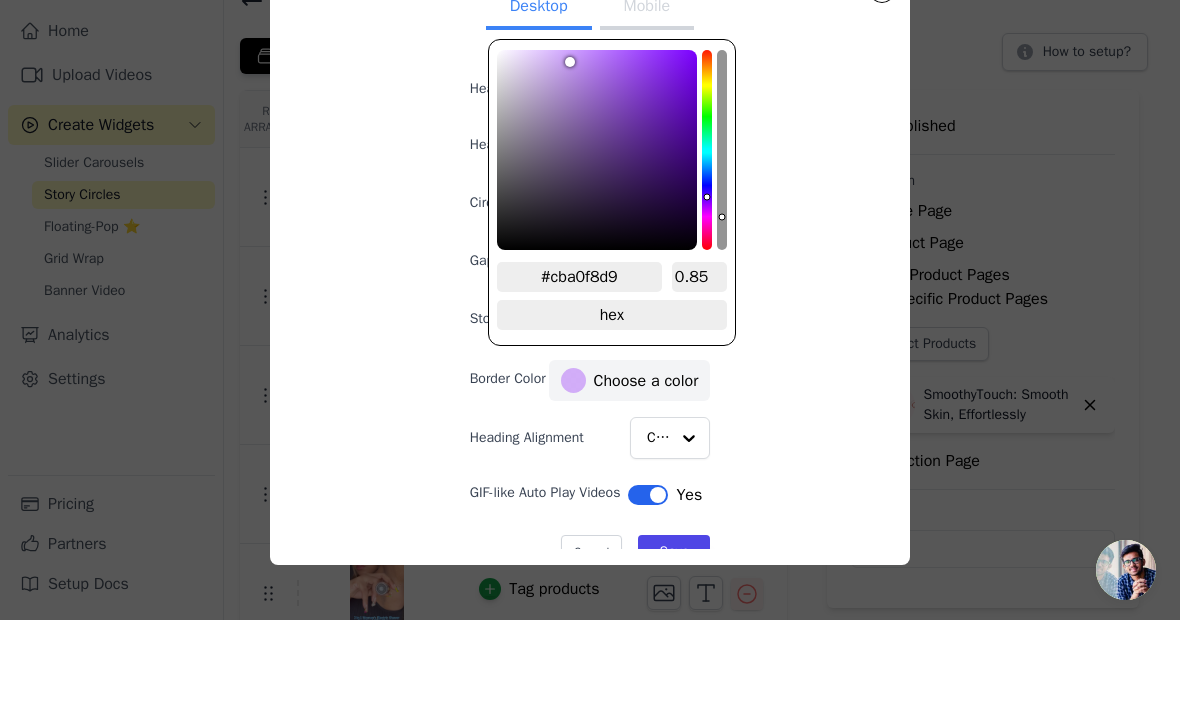 type on "#000000" 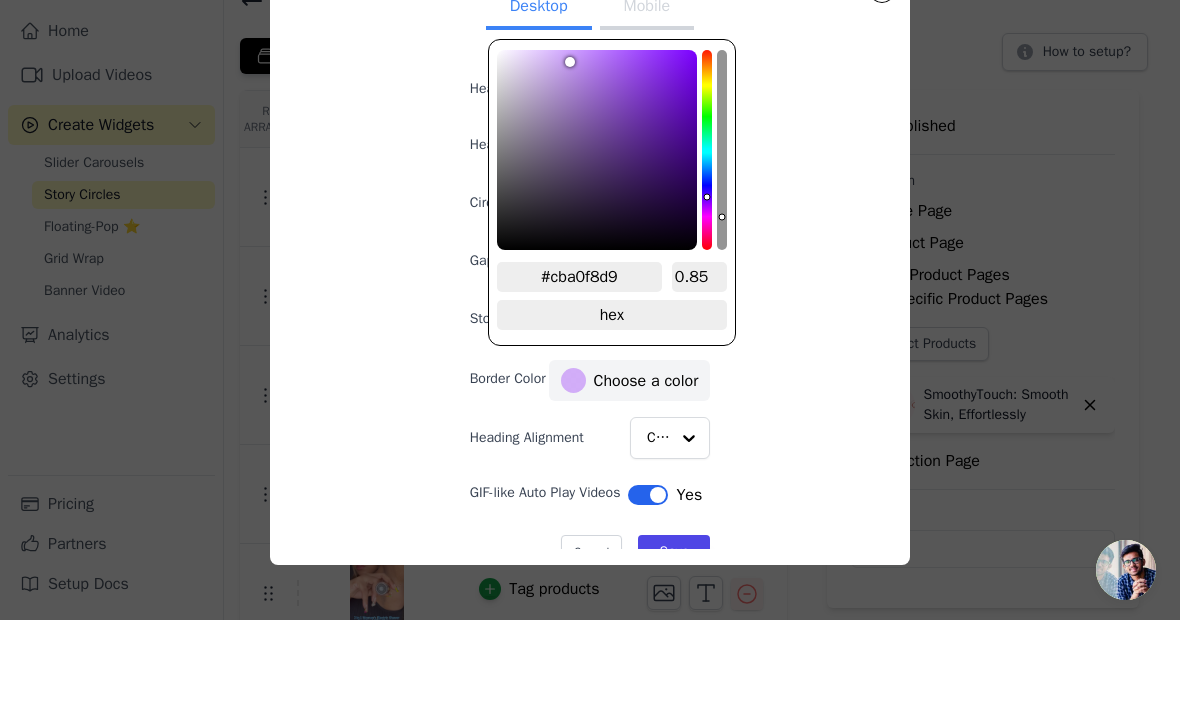 type on "#dba0f8d9" 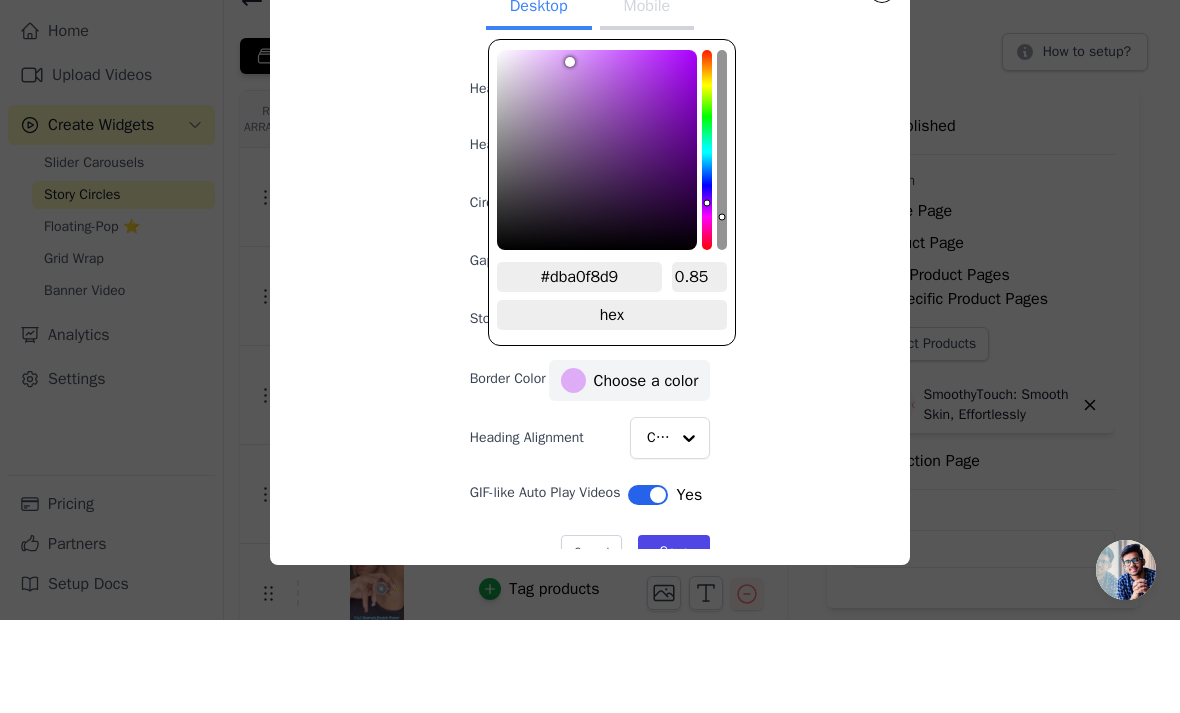 click at bounding box center [597, 243] 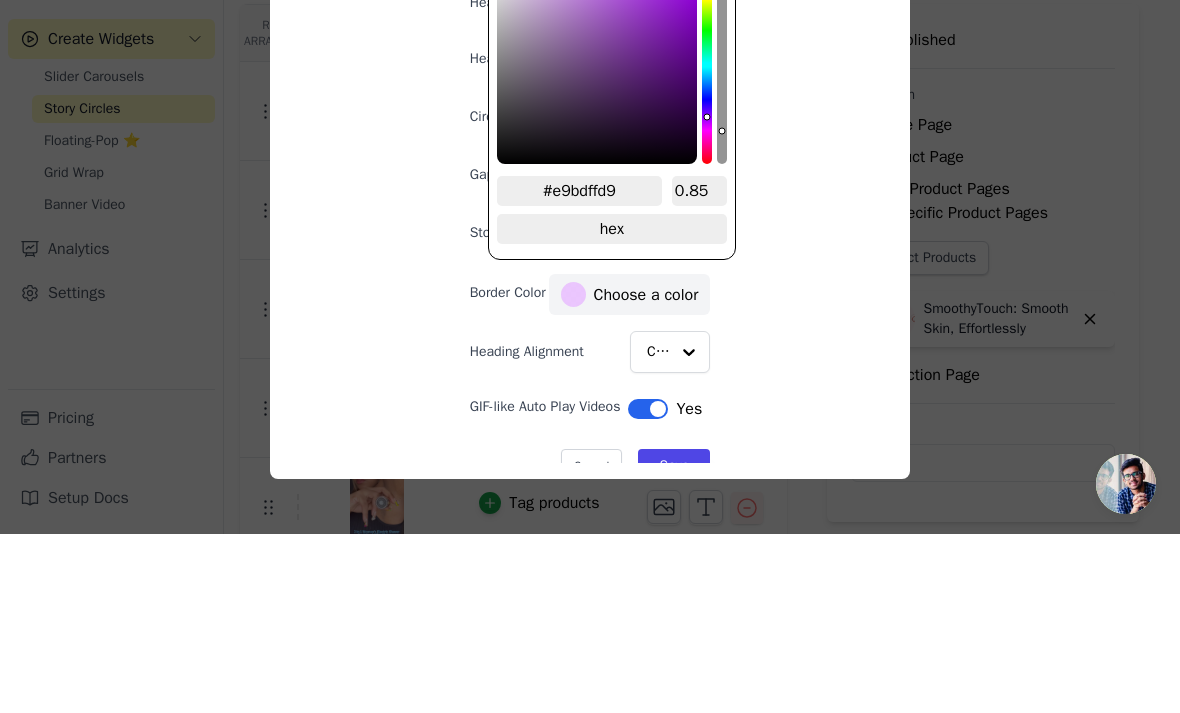 type on "118" 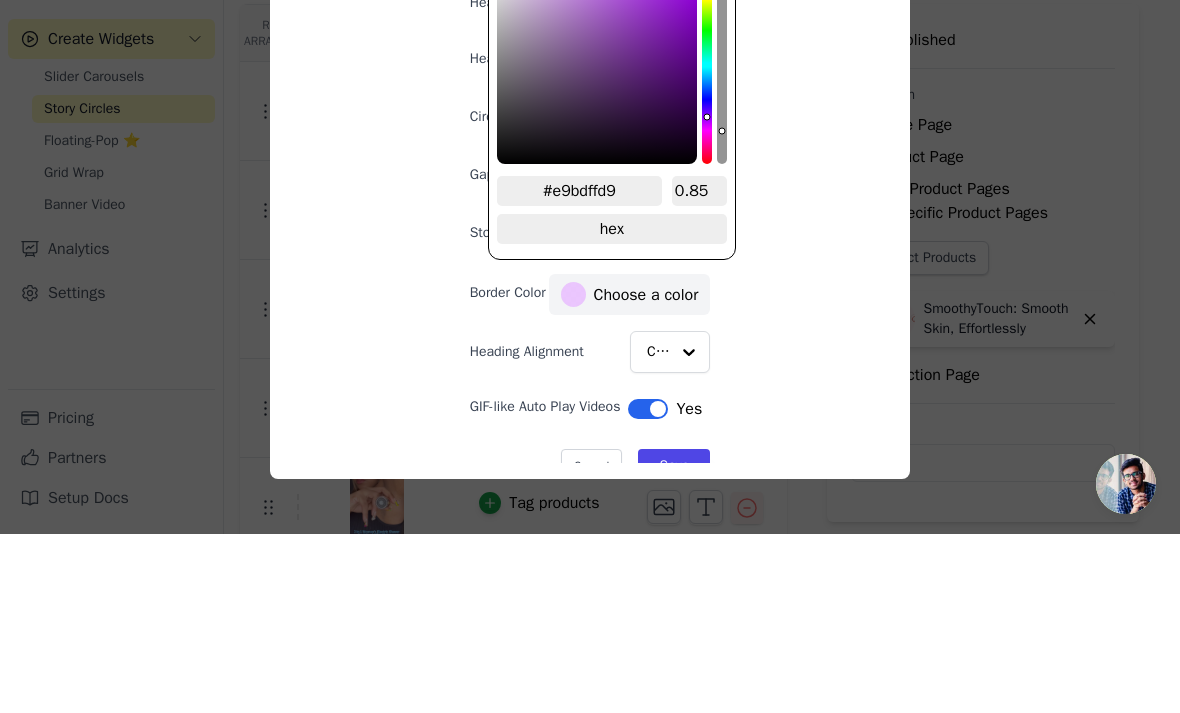 click at bounding box center (707, 243) 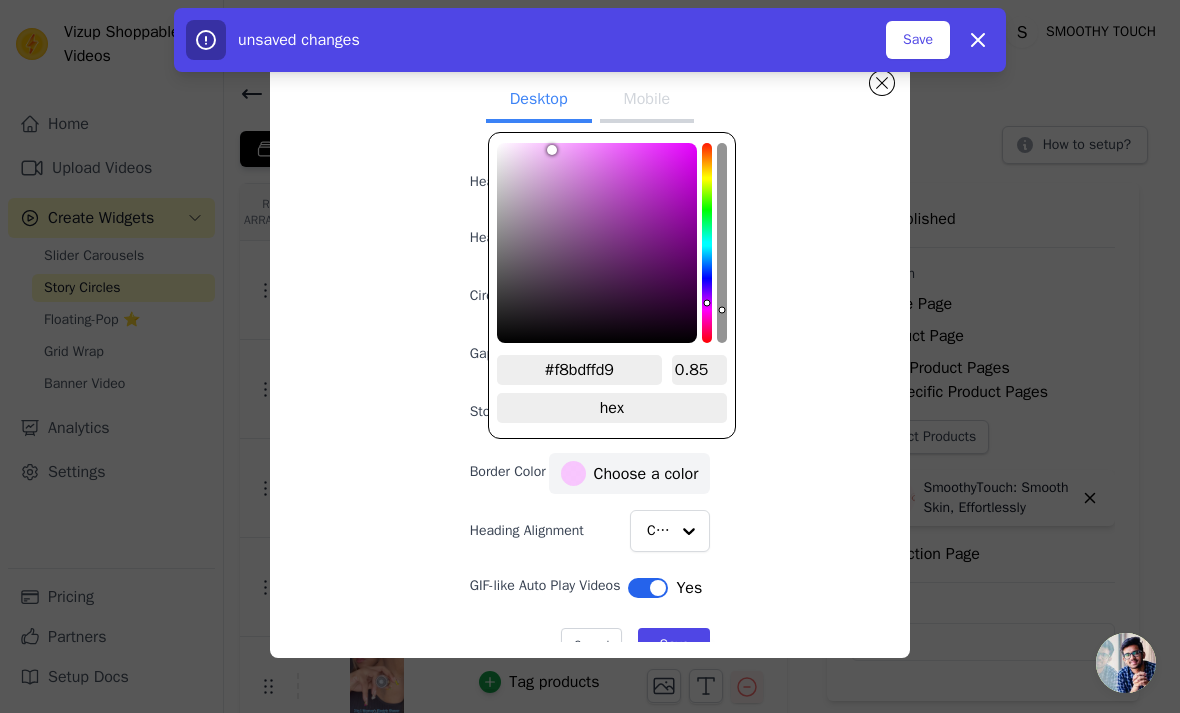 type on "#000000" 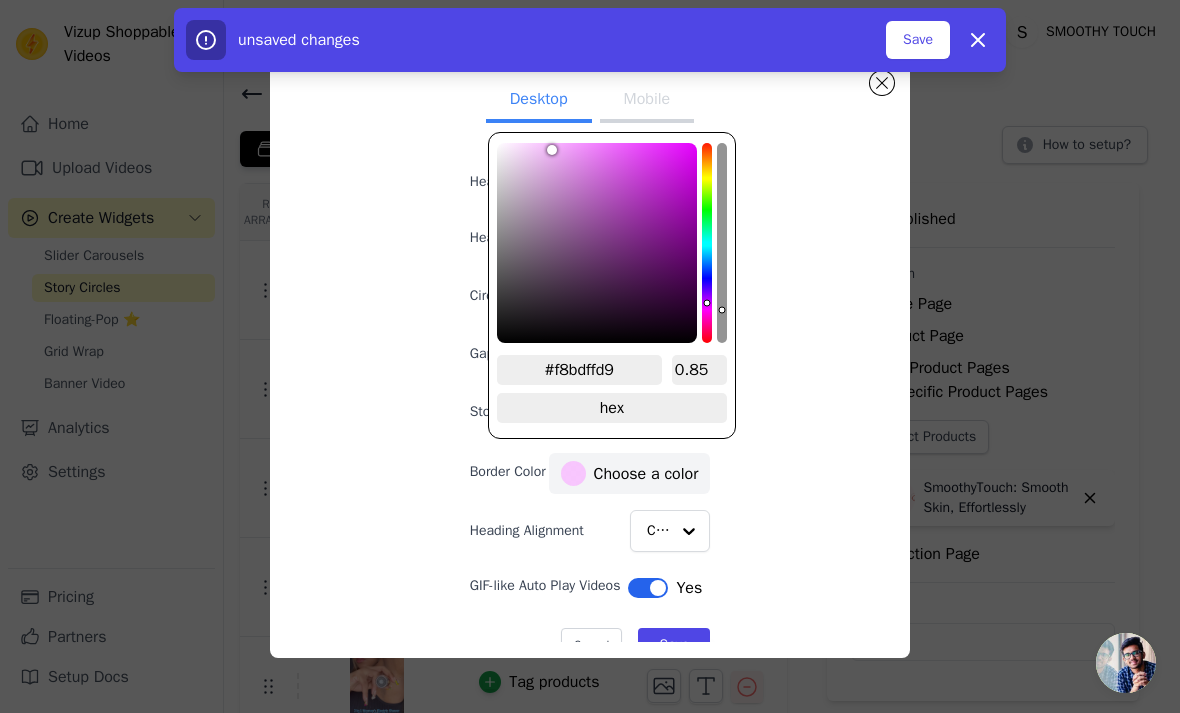 type on "#1a011dd9" 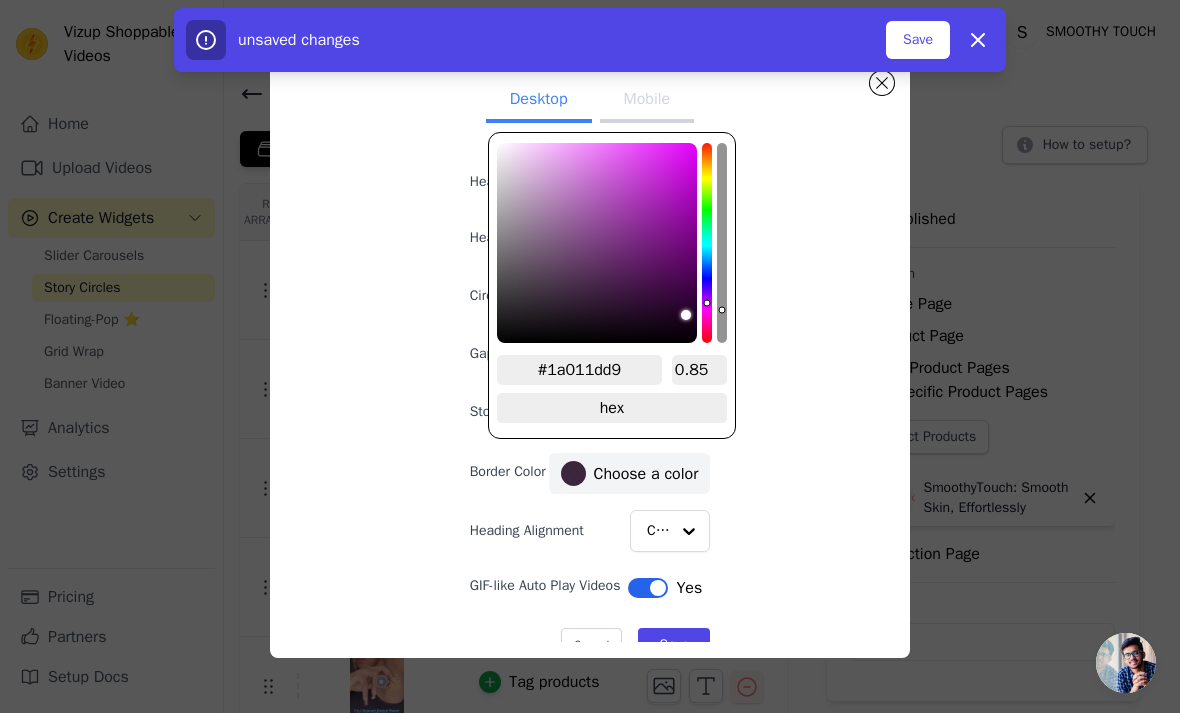 type on "#000000" 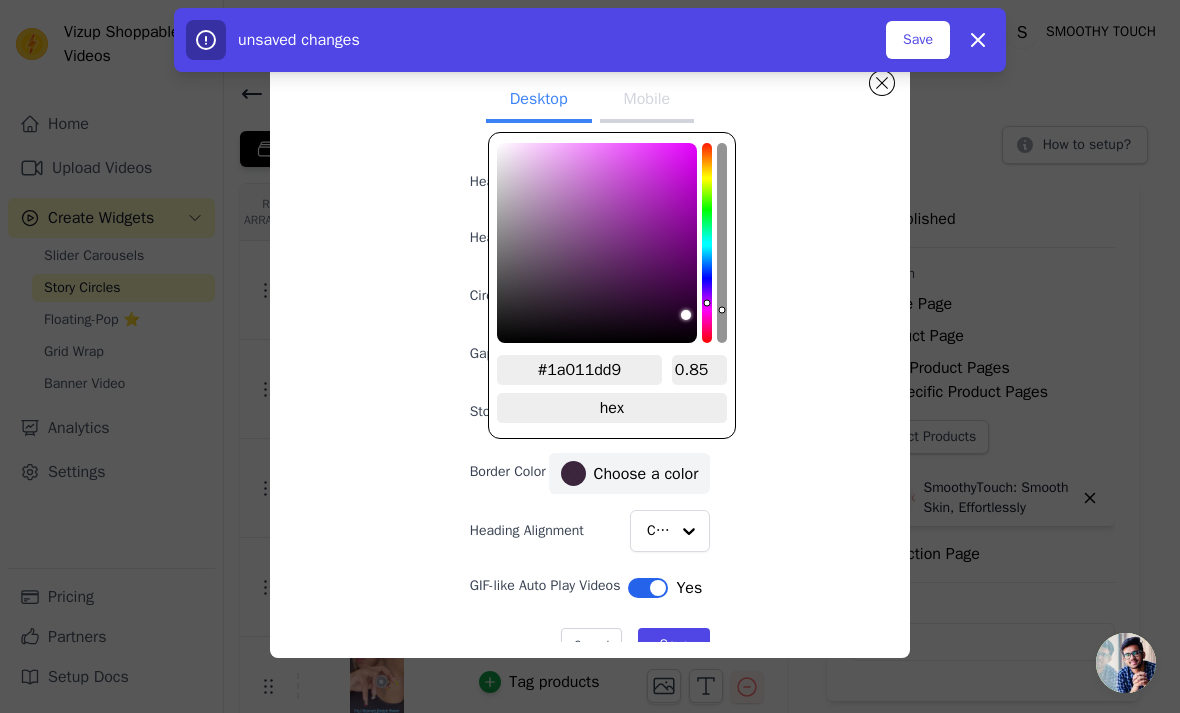 type on "#1d010cd9" 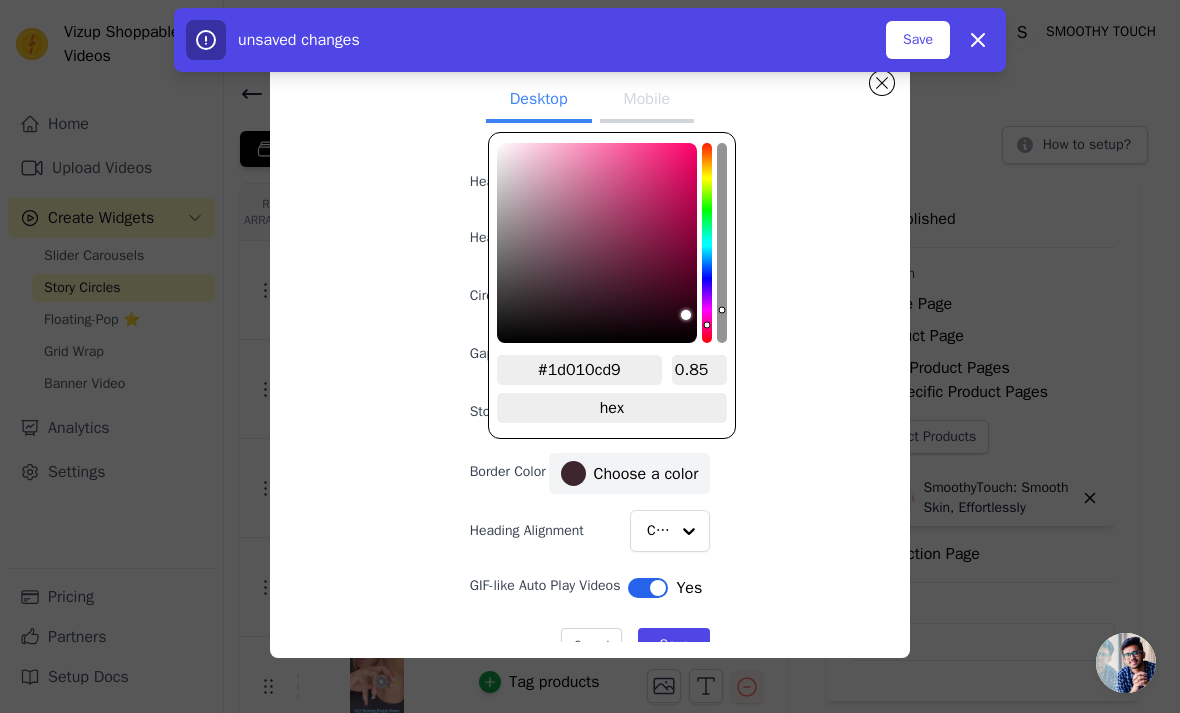 click at bounding box center (707, 243) 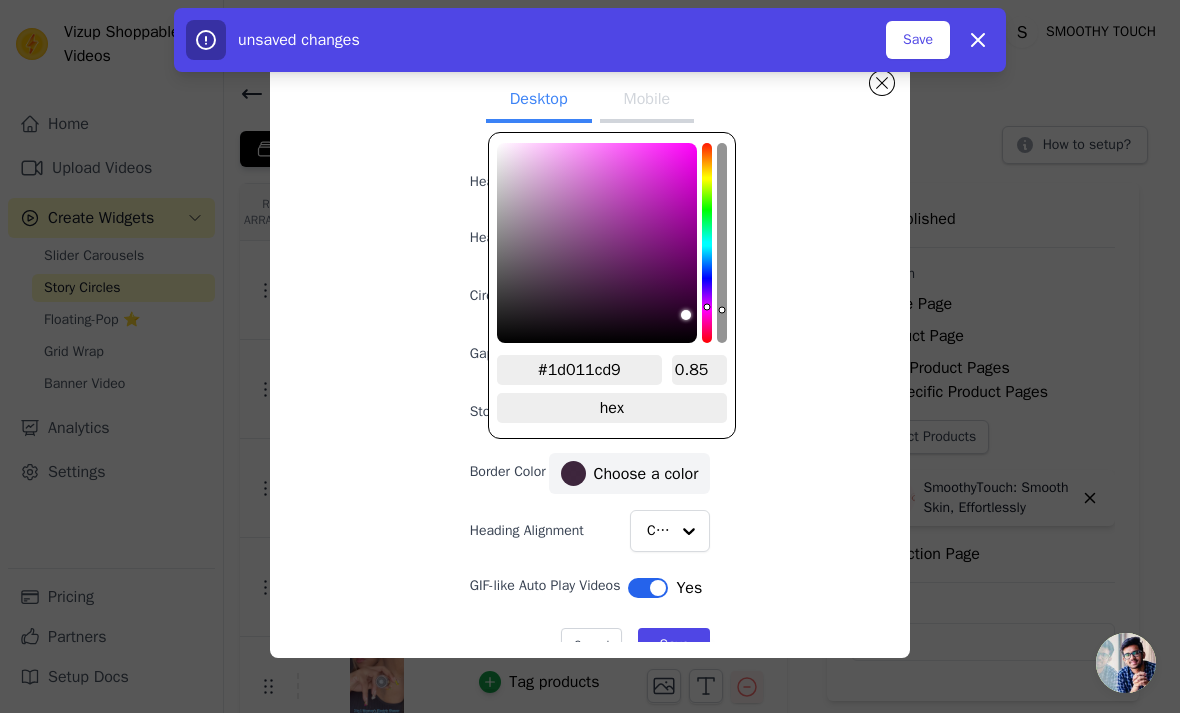 click at bounding box center (707, 243) 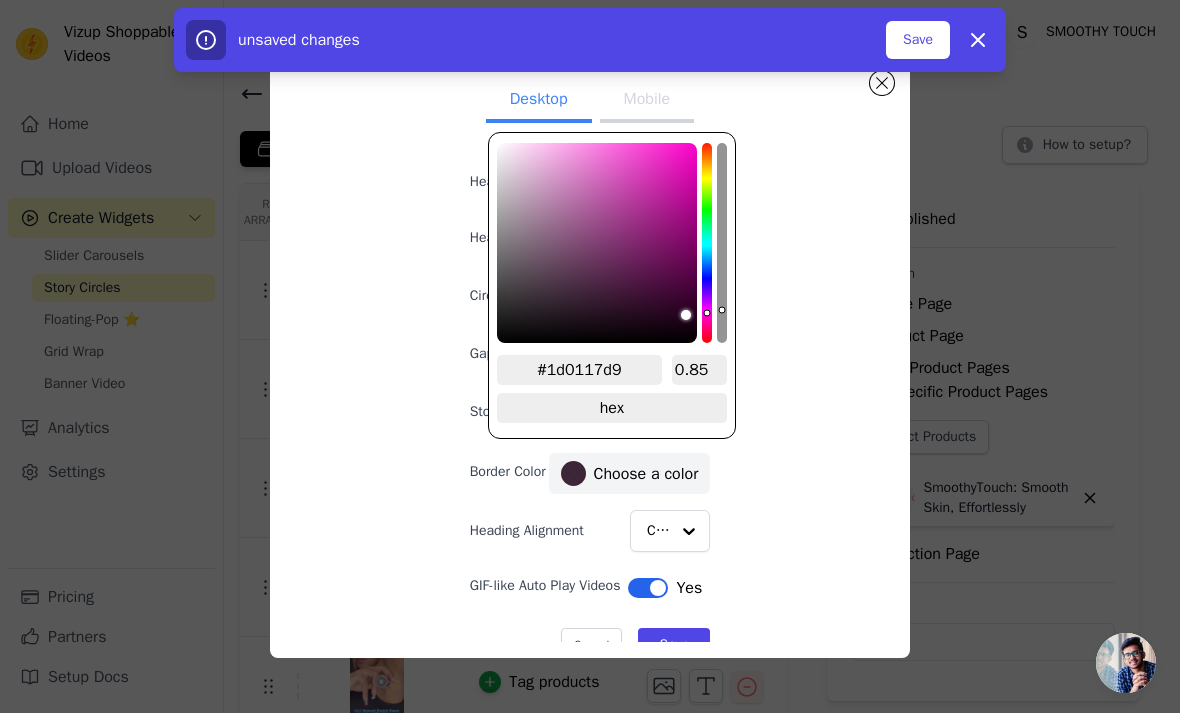 type on "#000000" 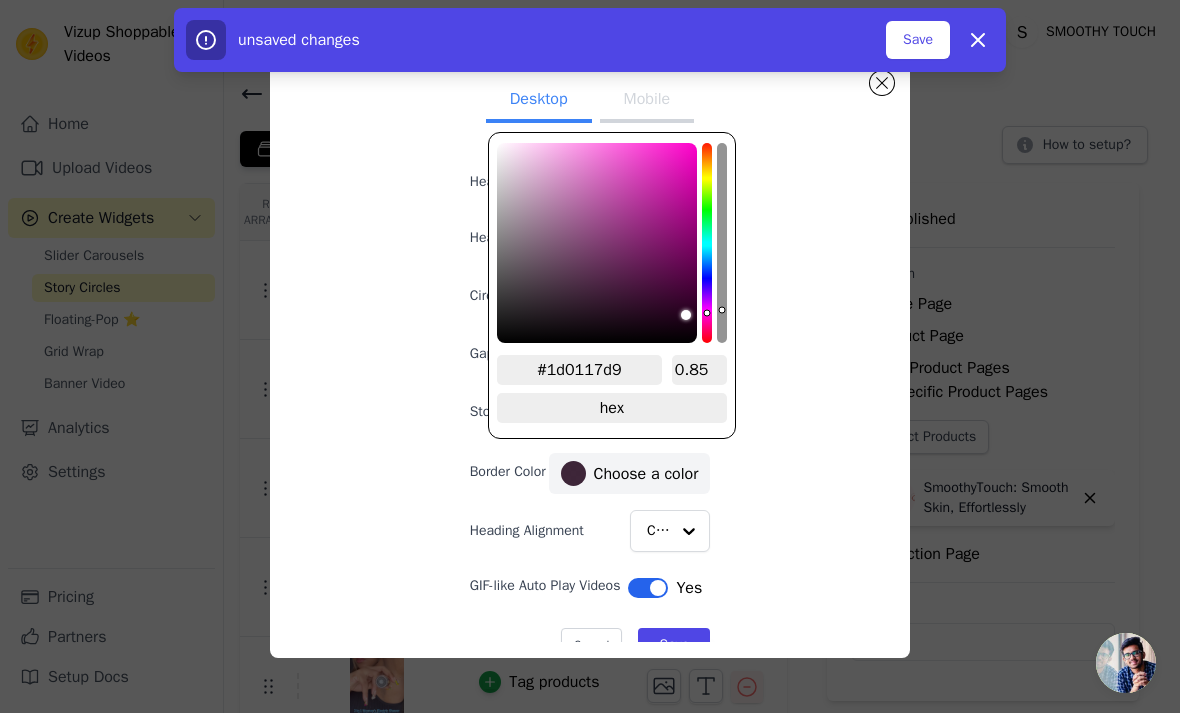 type on "#e47dcfd9" 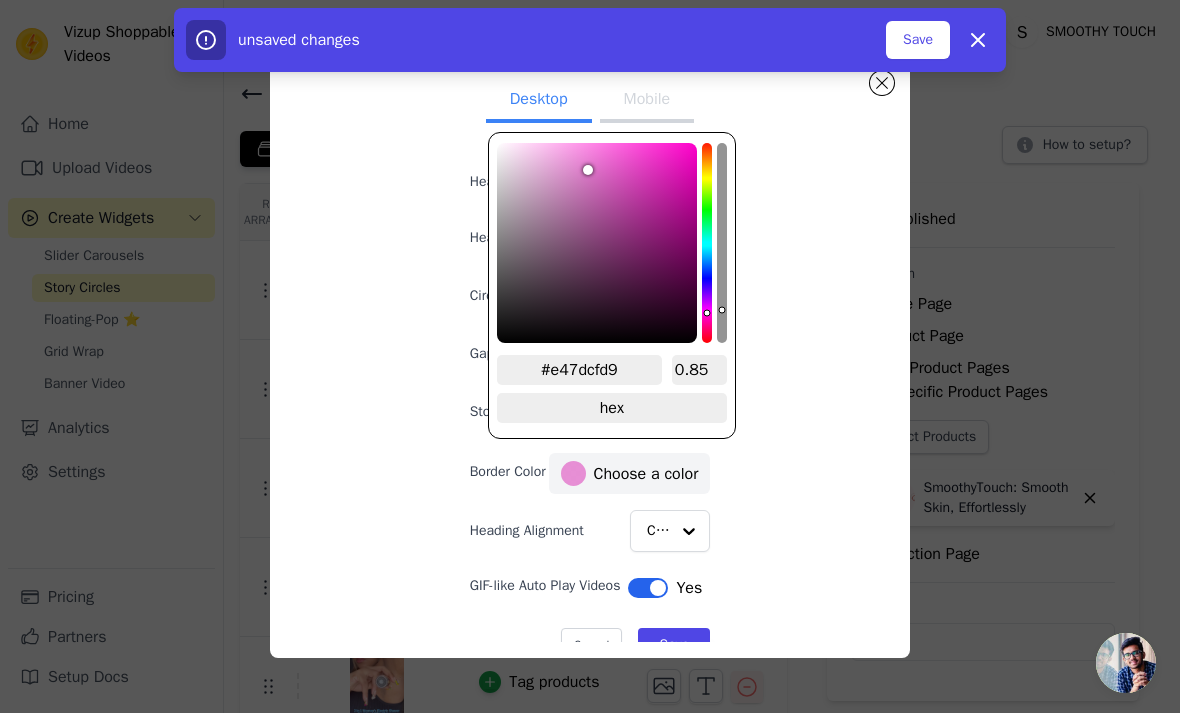 type on "#000000" 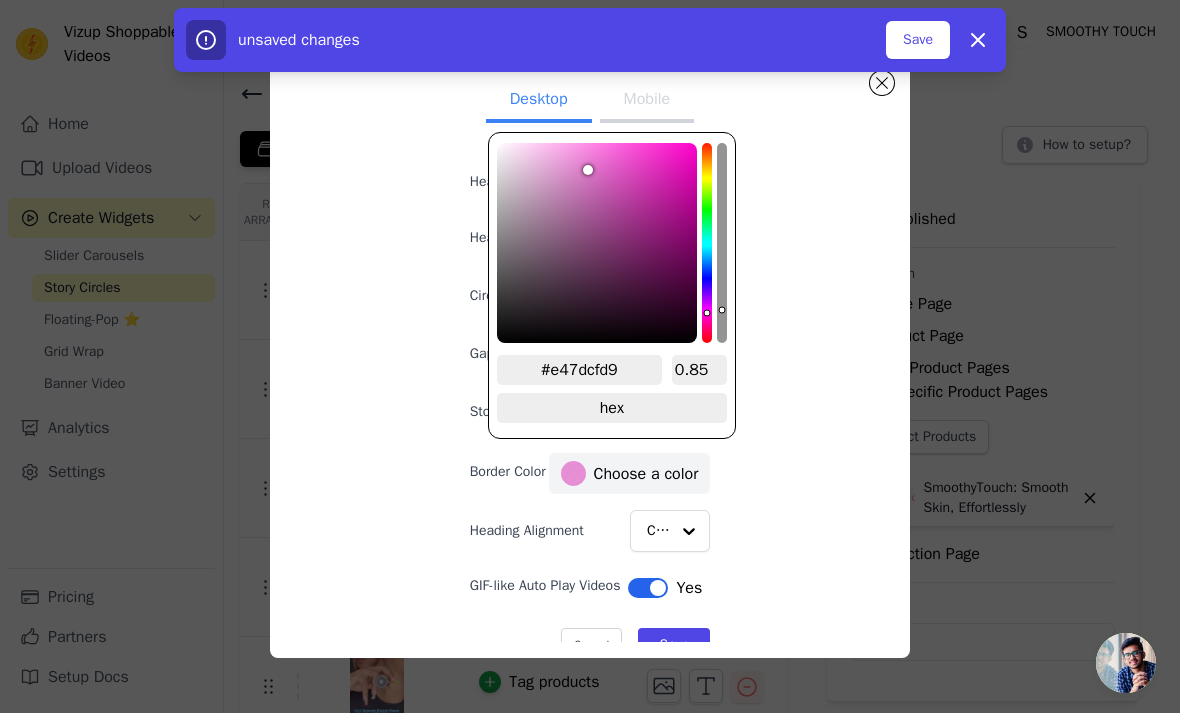 type on "#e688d4d9" 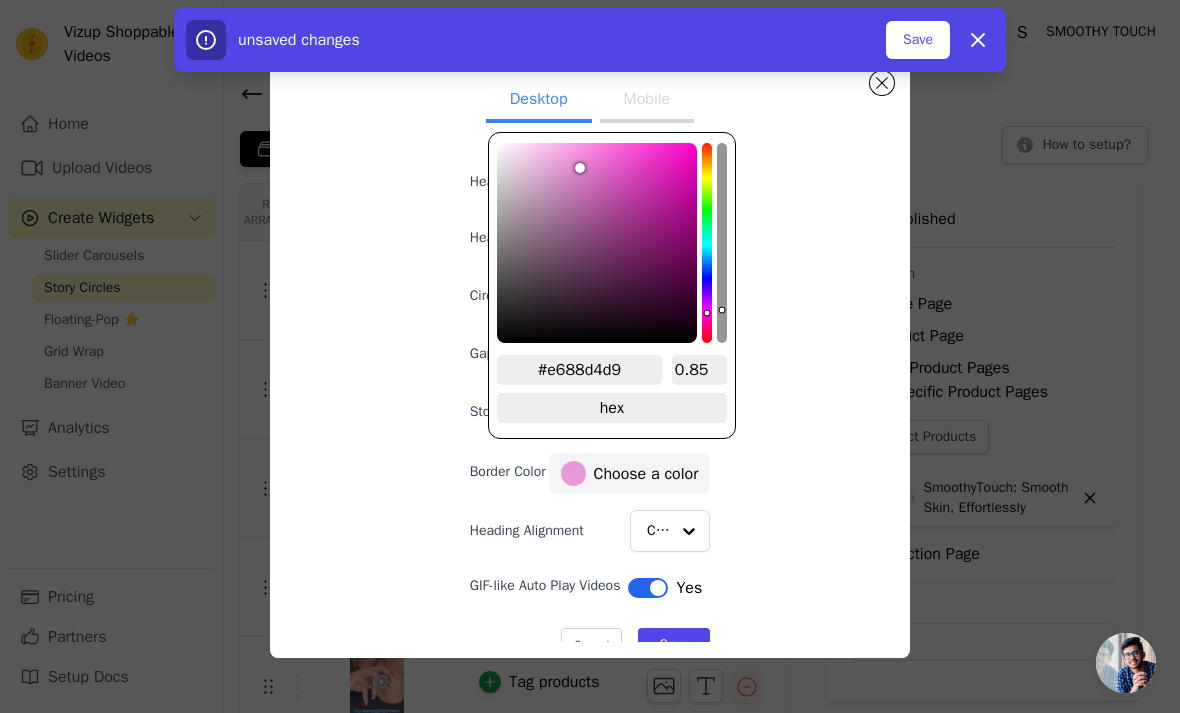 type on "#000000" 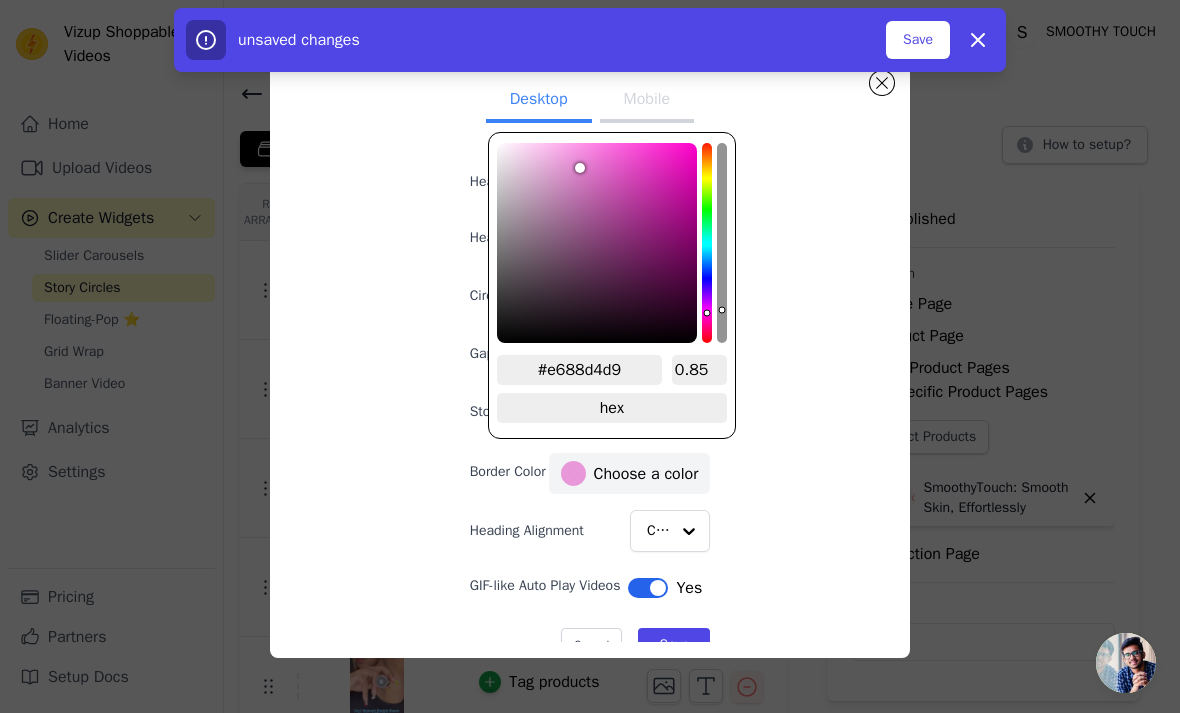 type on "#d838b8d9" 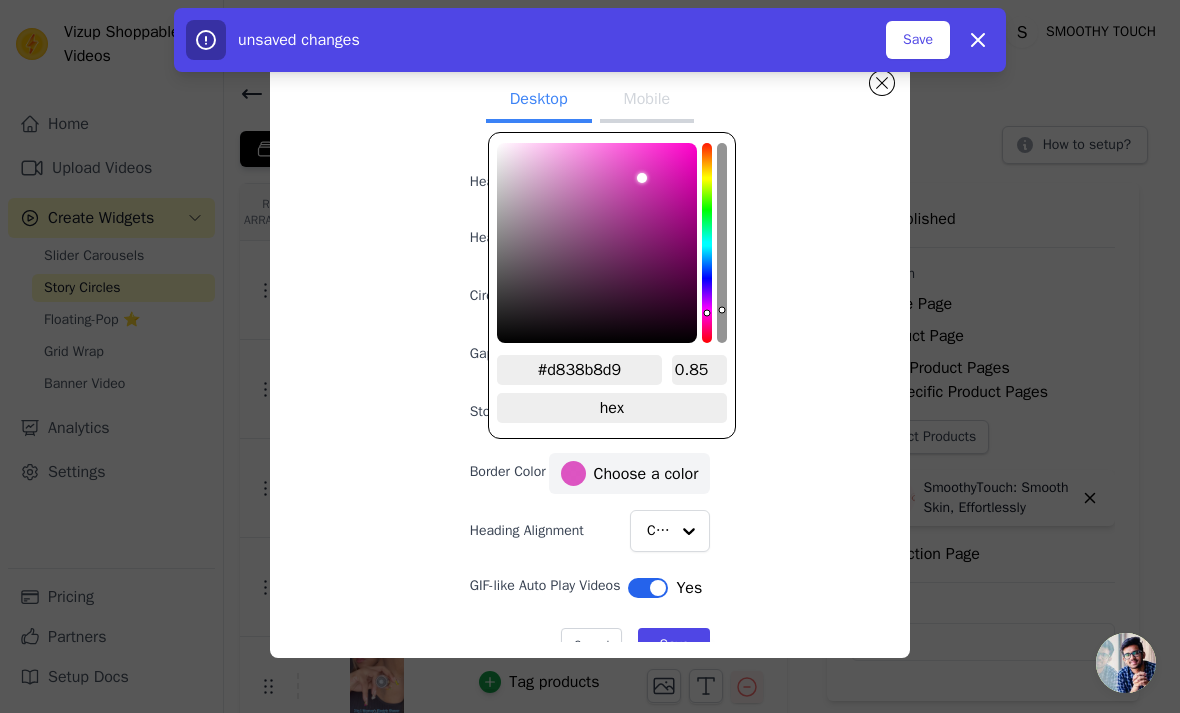 type on "#000000" 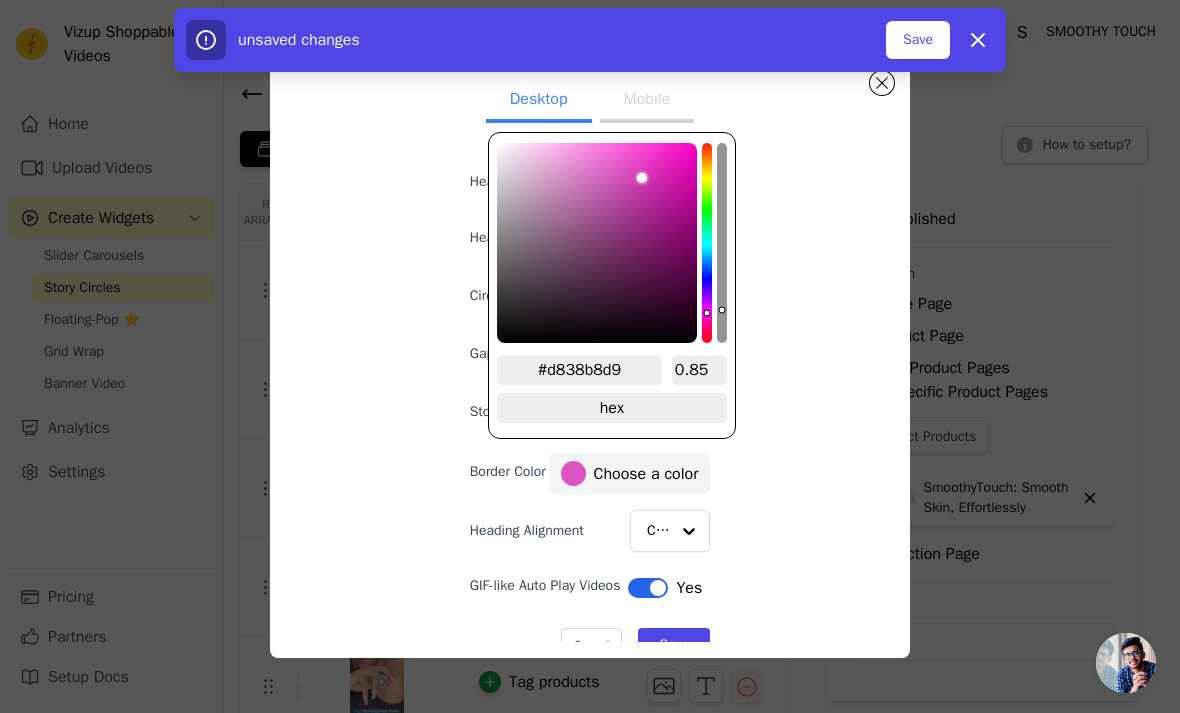 type on "#ac3494d9" 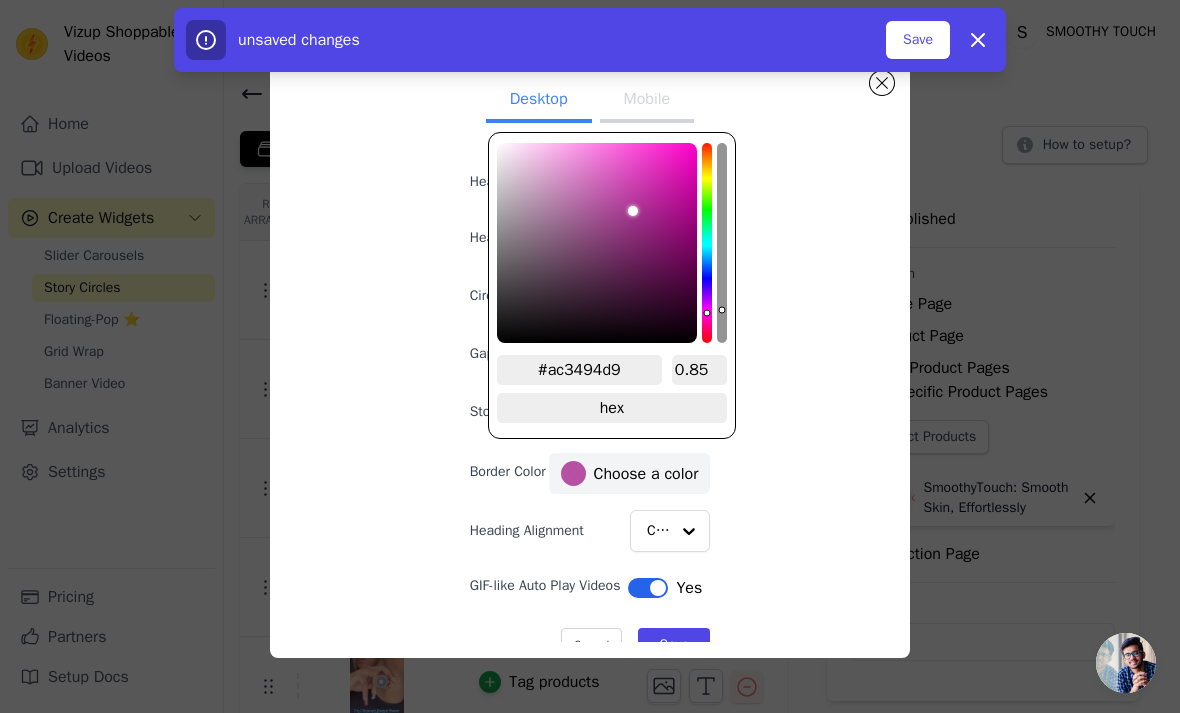 type on "#000000" 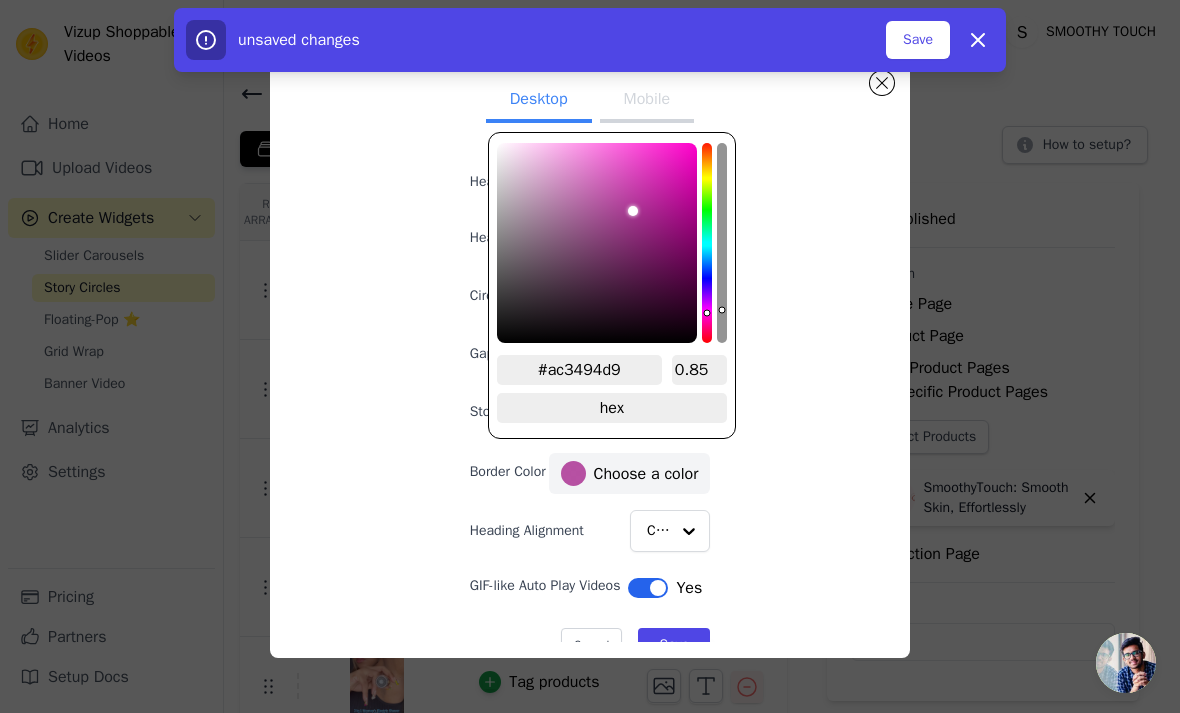 type on "#9a4489d9" 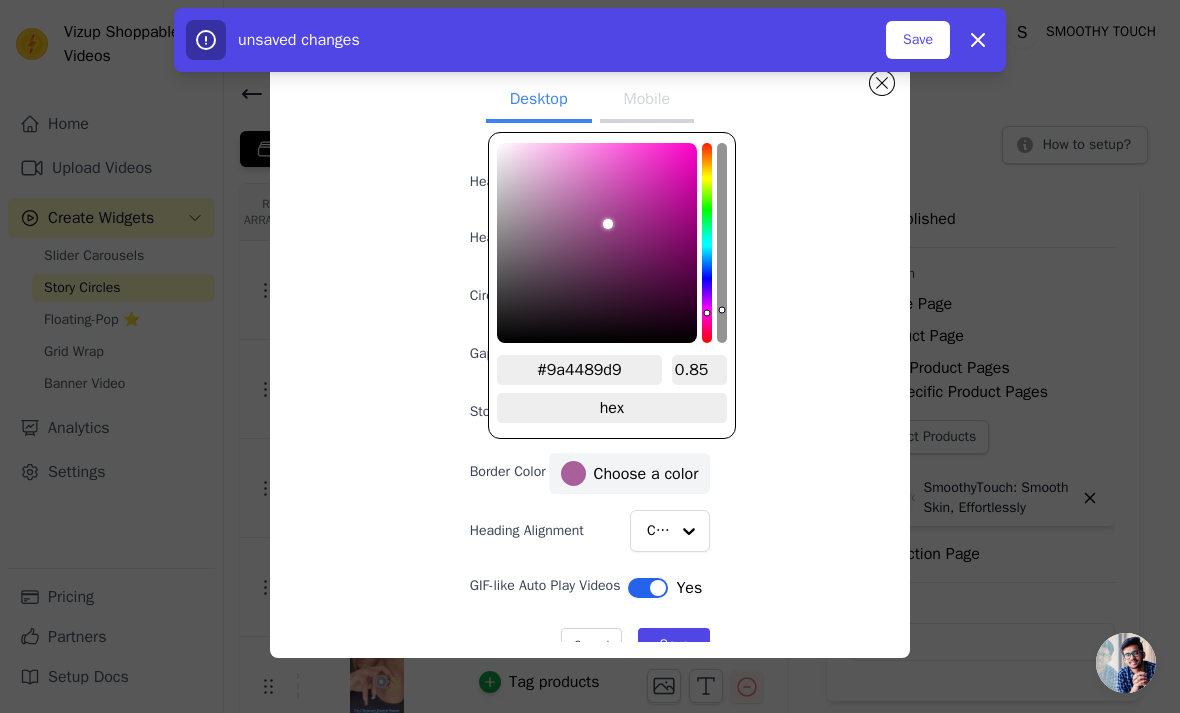 type on "#000000" 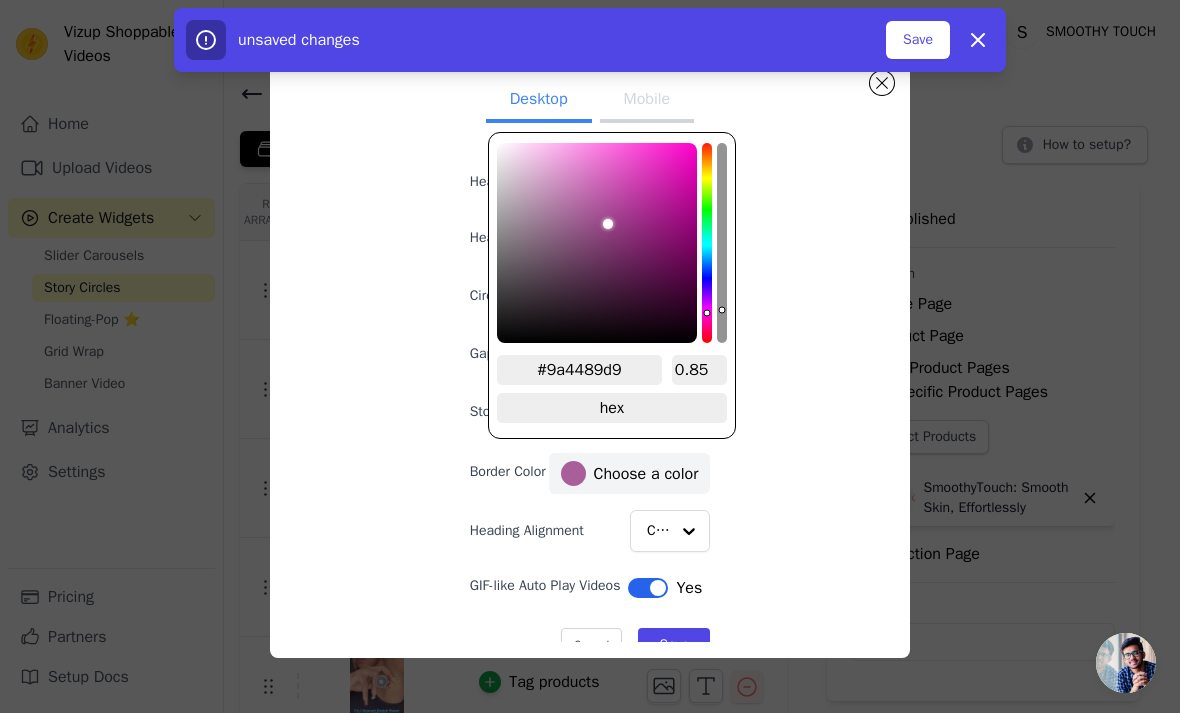 type on "#97449ad9" 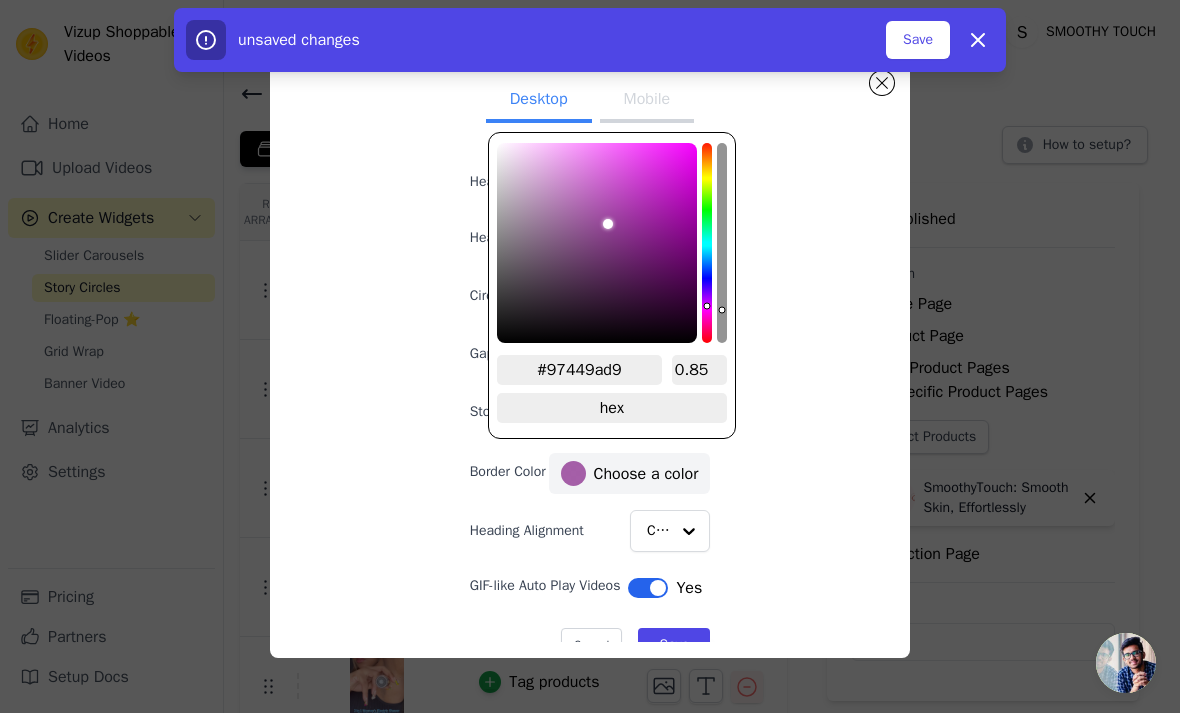 type on "#000000" 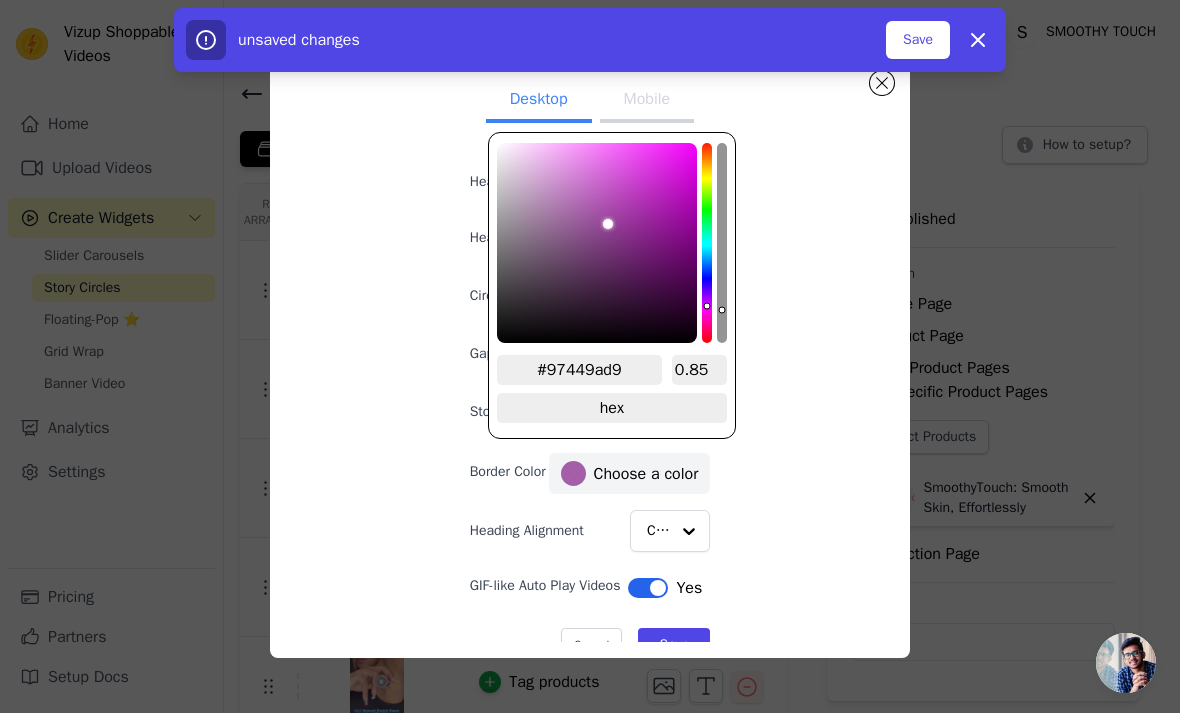 type on "#9a4483d9" 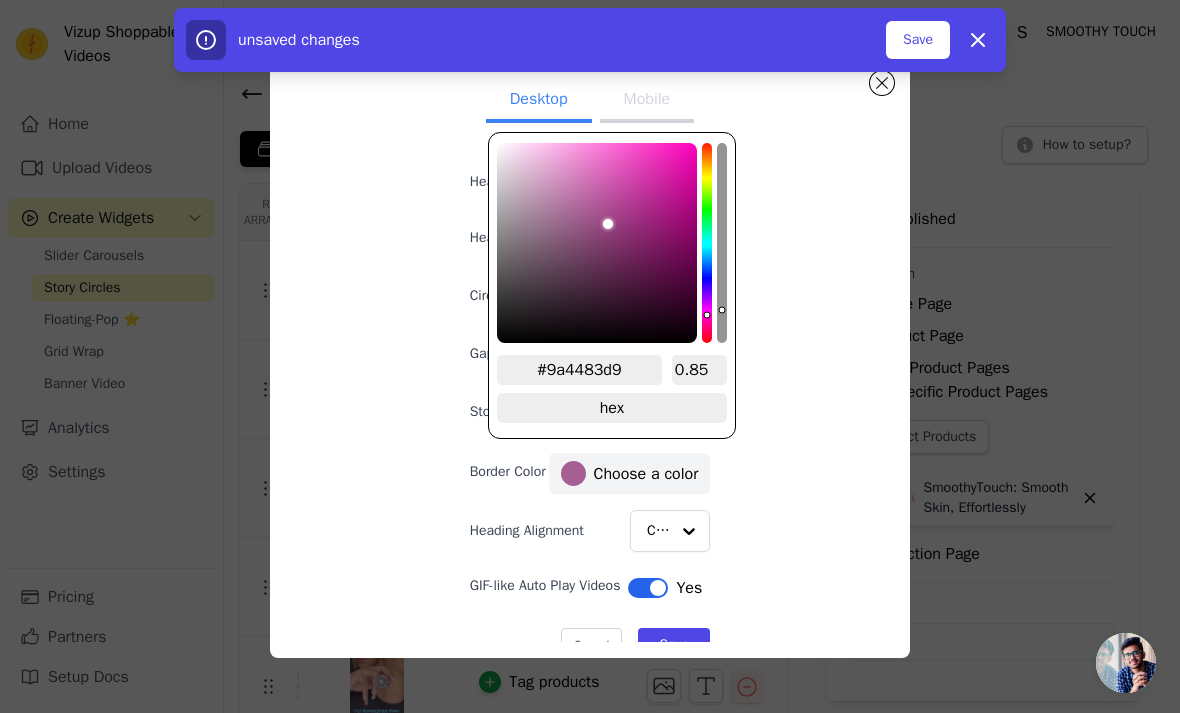 type on "#000000" 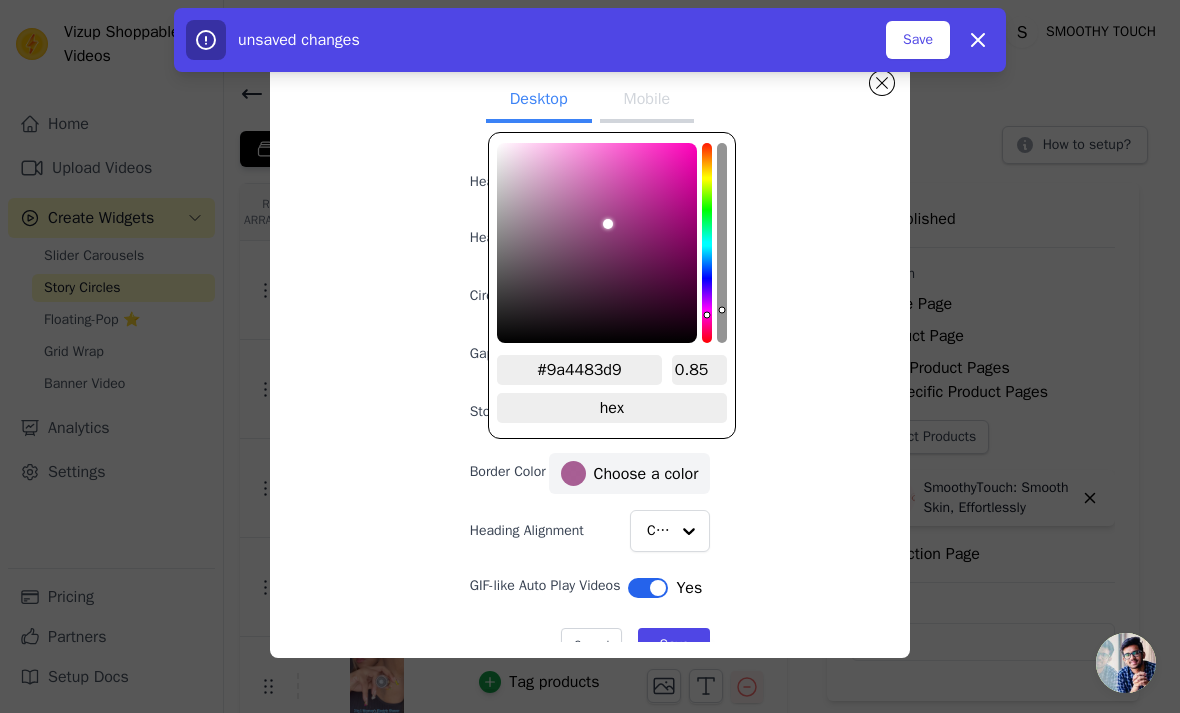 type on "#9a4483ed" 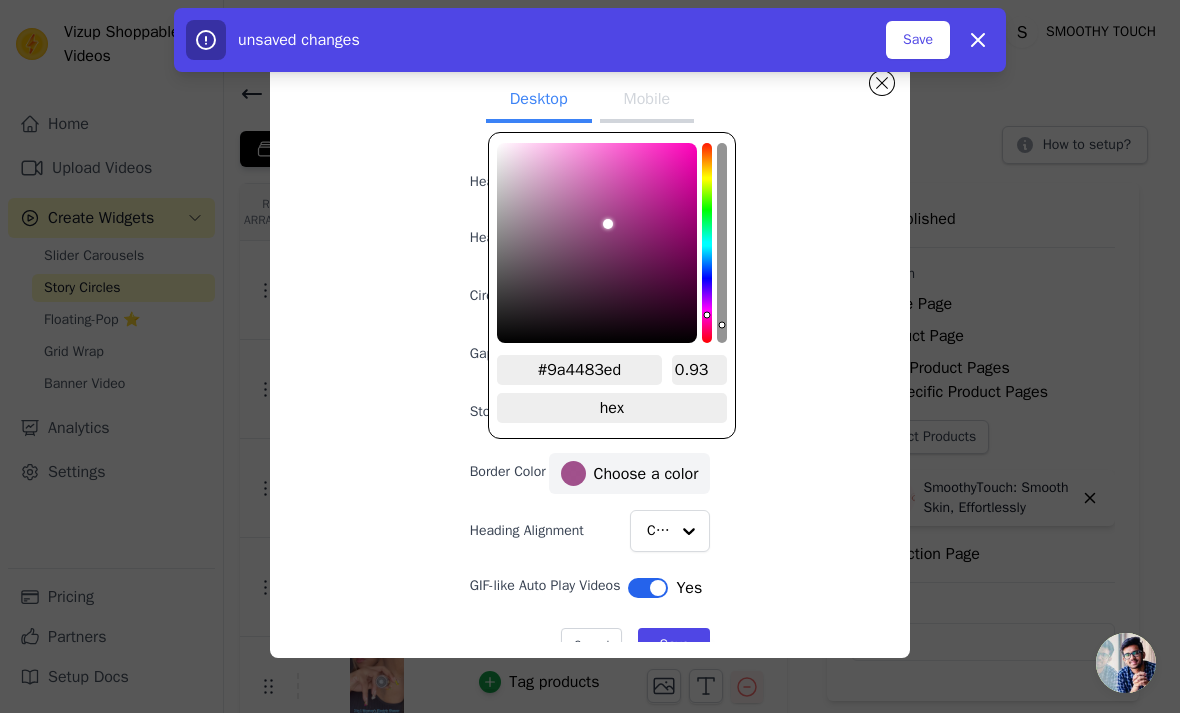 click at bounding box center (707, 243) 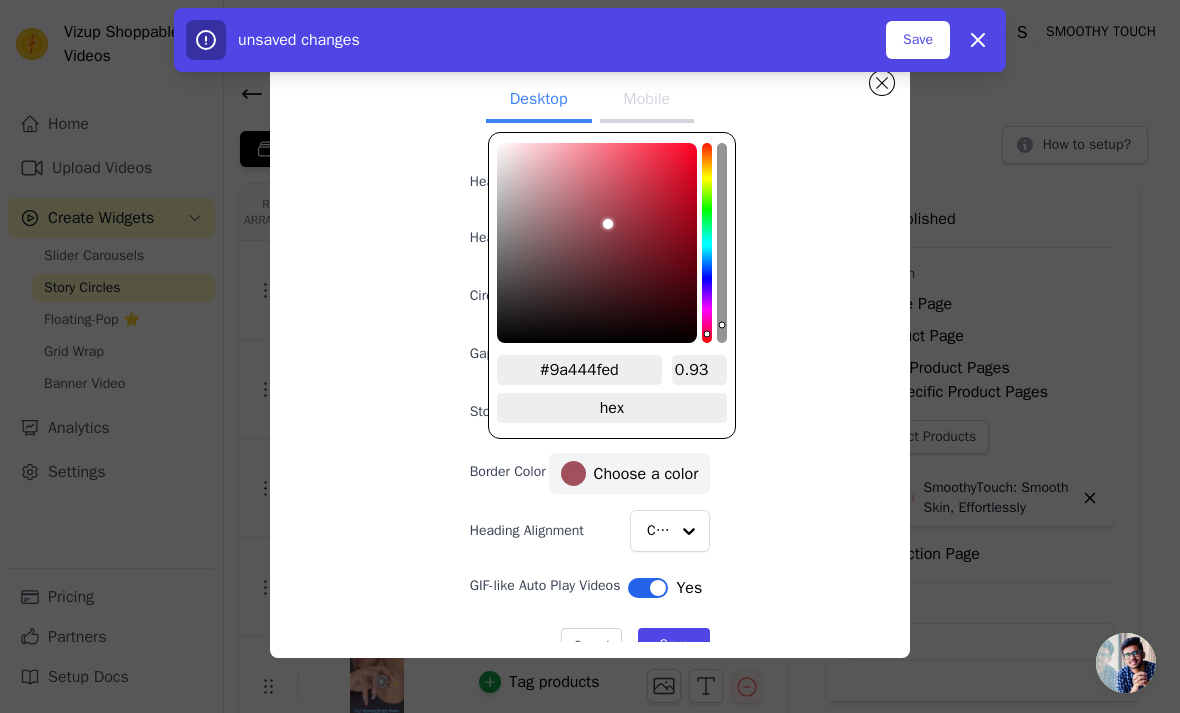 type on "#000000" 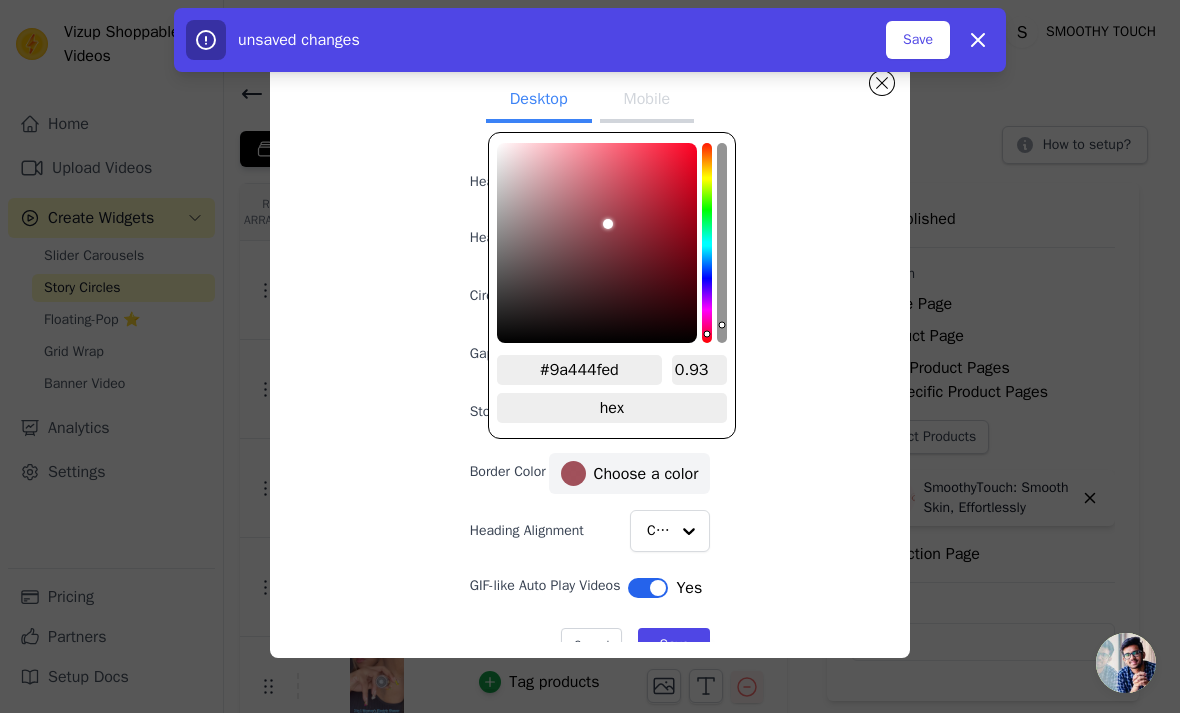 type on "#9a445ced" 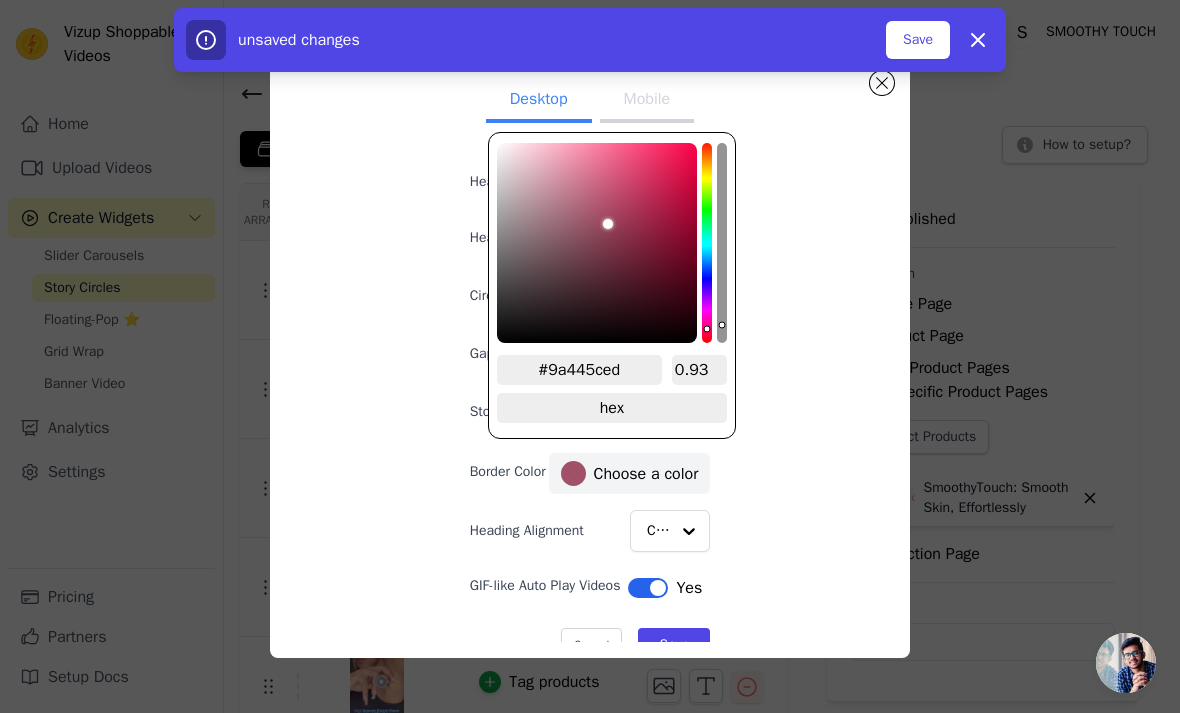 click at bounding box center [707, 243] 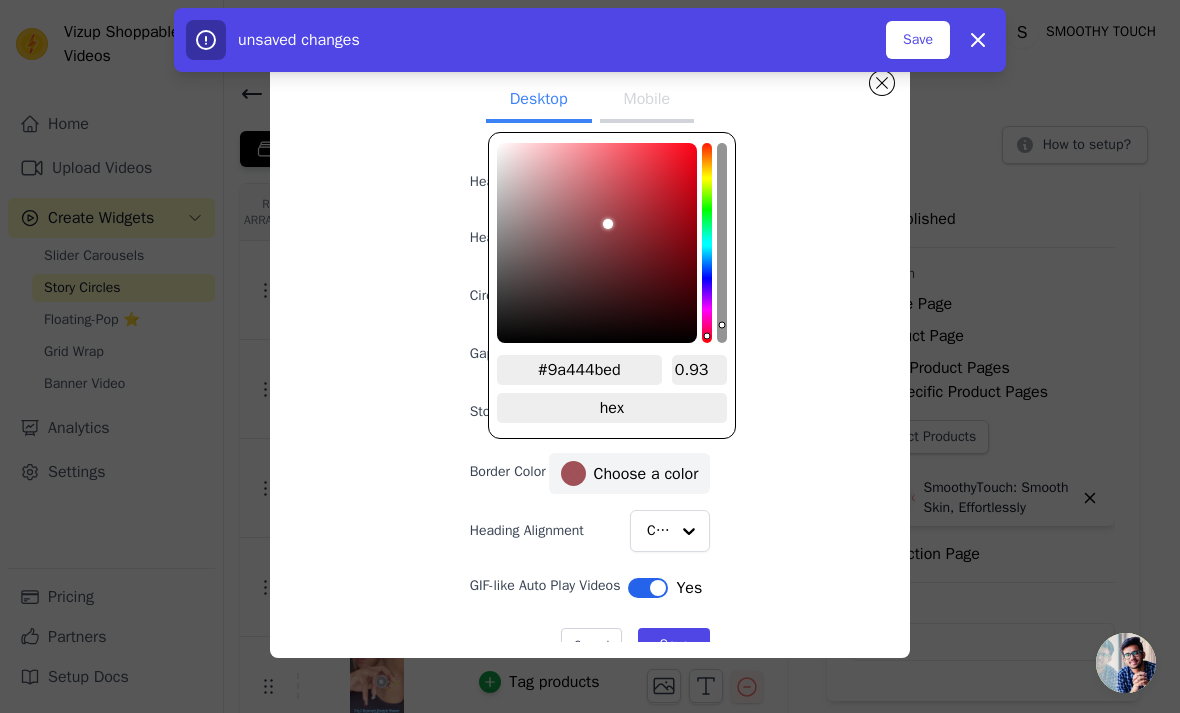 click on "Desktop Mobile   Heading     Heading font size (in px)   25   Circle Size (in px)   118   Gap between circles(in px)     Story title font size (in px)   12   Border Color   #000000       Choose a color     Heading Alignment         Center               GIF-like Auto Play Videos   Label     Yes   Cancel     Save                               #9a444bed   0.93   hex   change to    rgb" at bounding box center (590, 356) 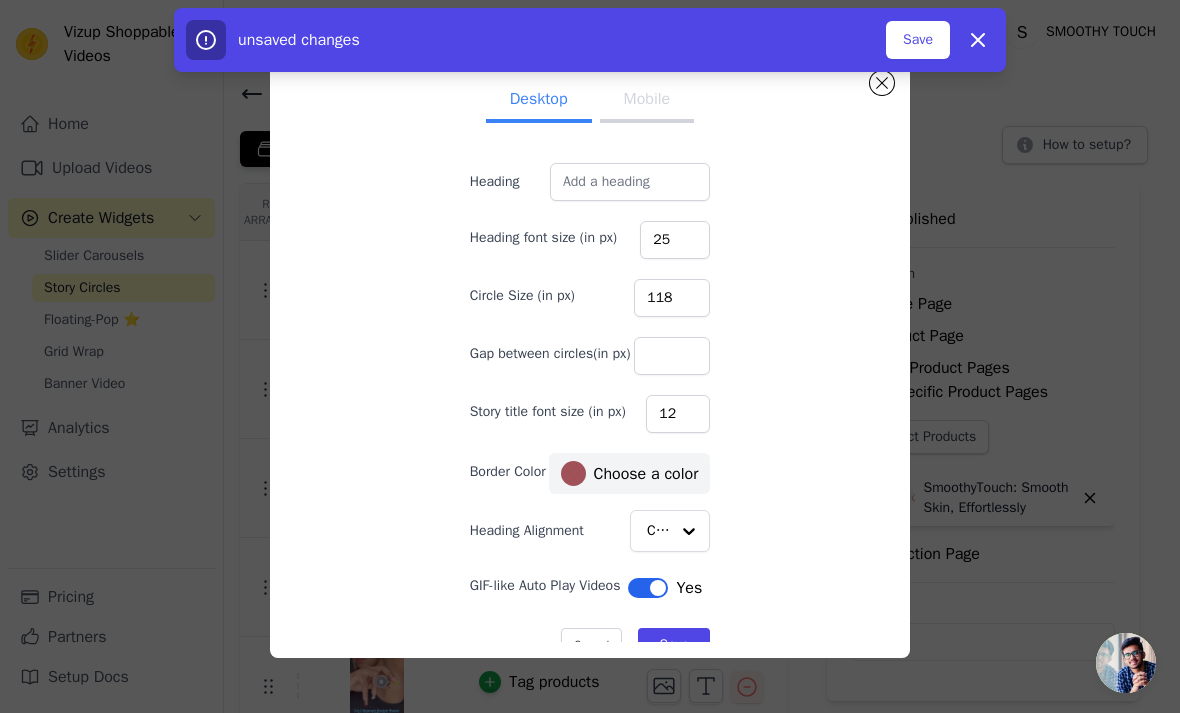 click on "Save" at bounding box center (674, 645) 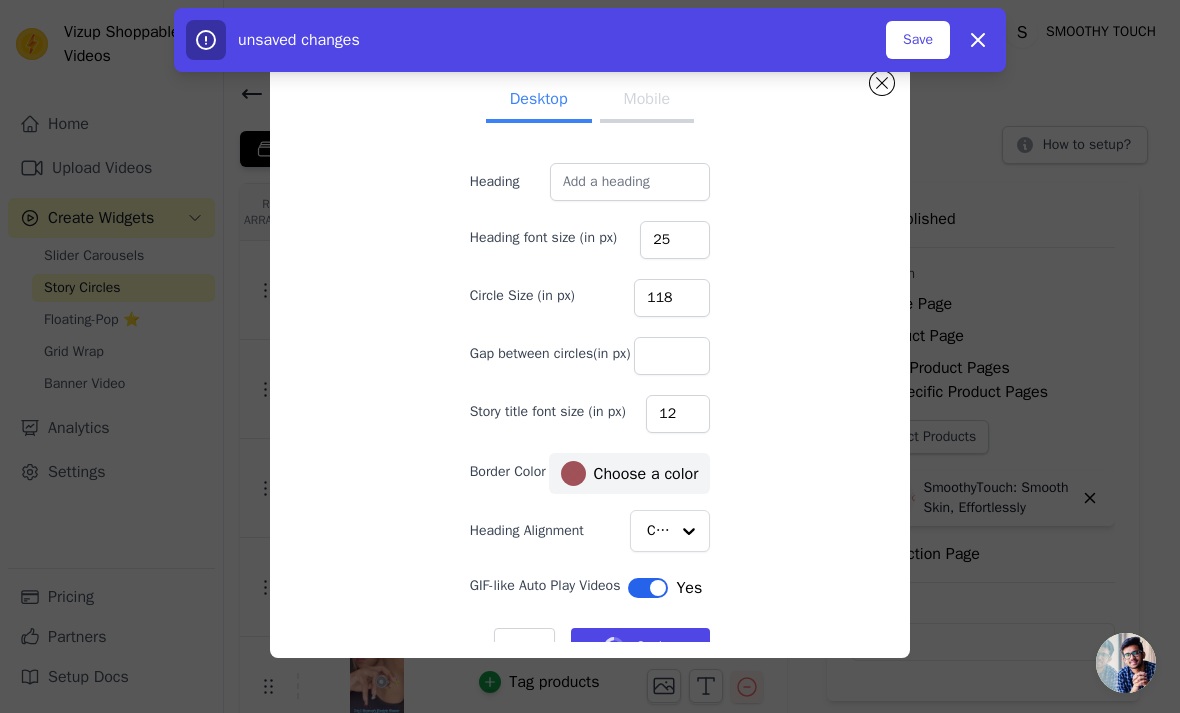 type 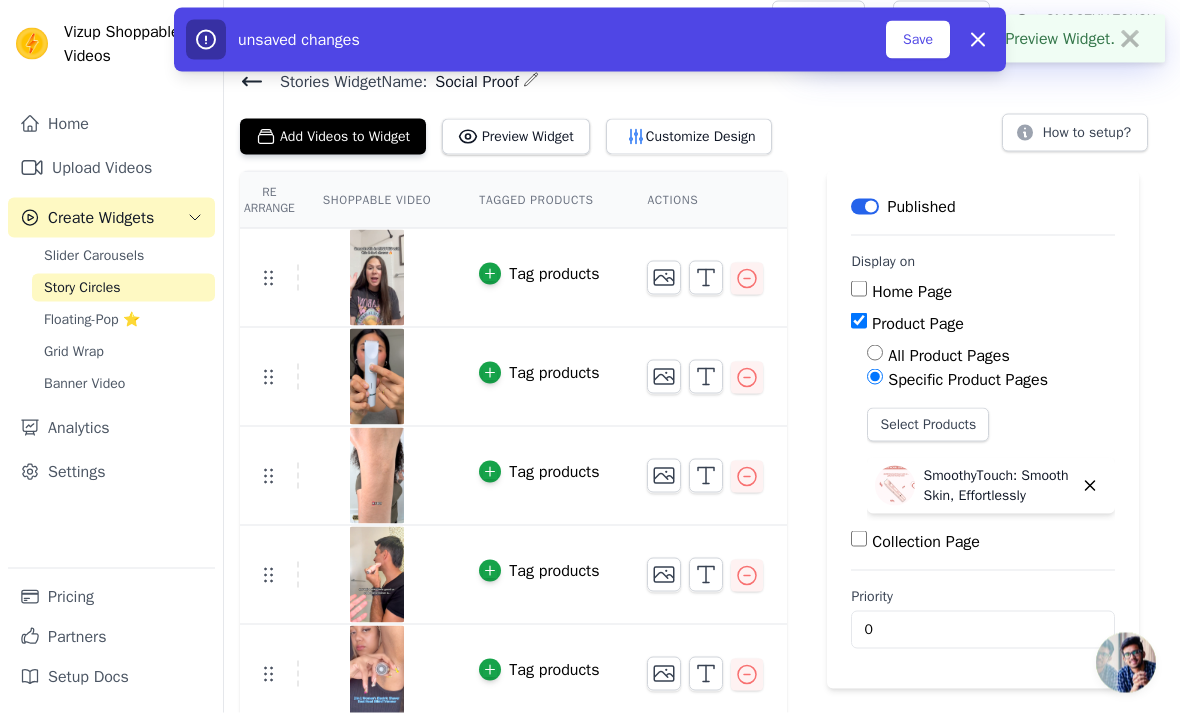 click on "Home Page" at bounding box center (912, 292) 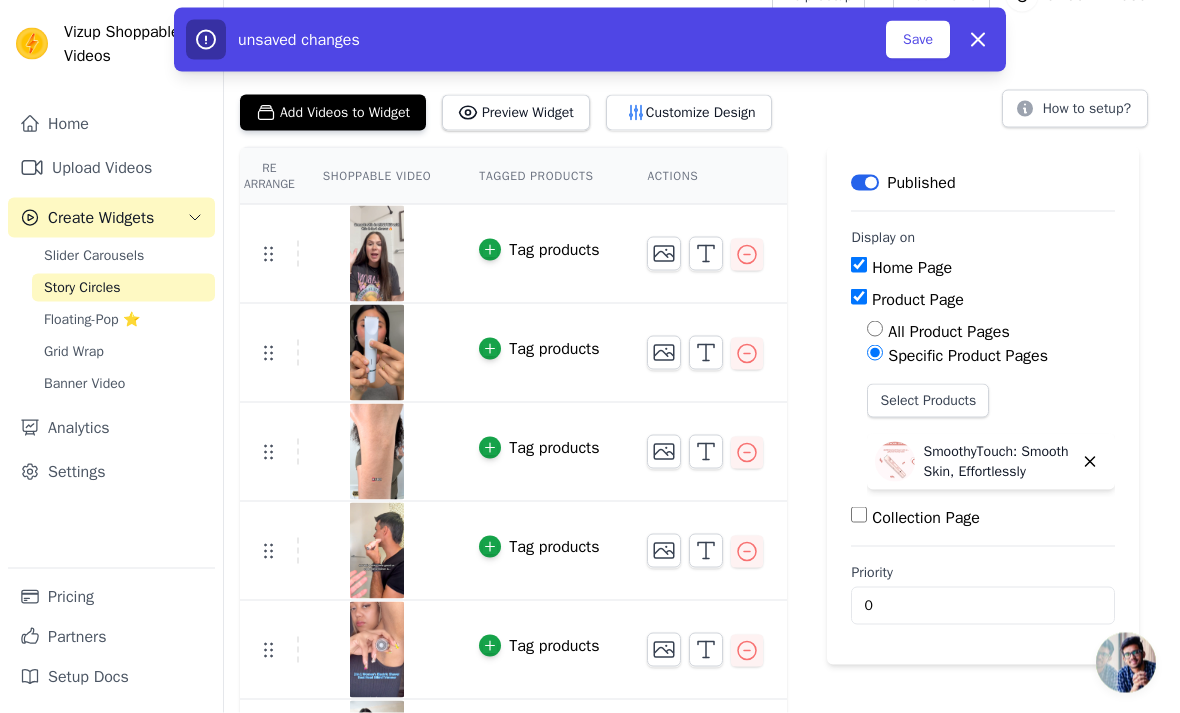 scroll, scrollTop: 0, scrollLeft: 0, axis: both 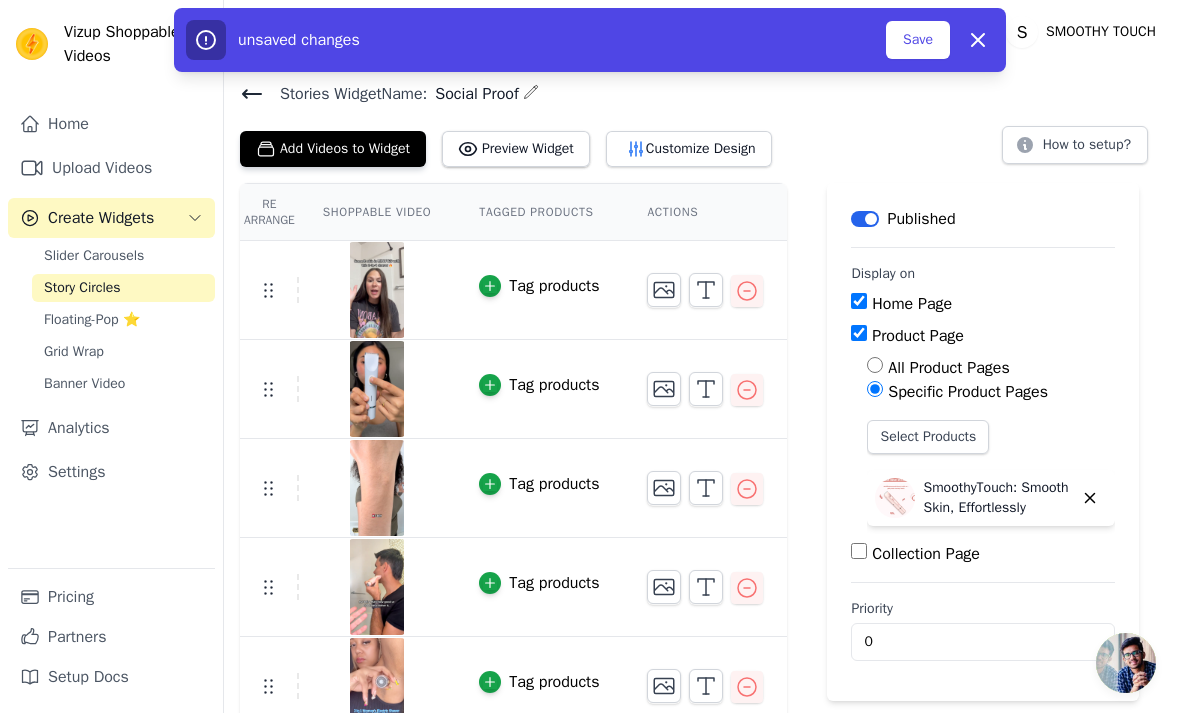 click on "Save" at bounding box center [918, 40] 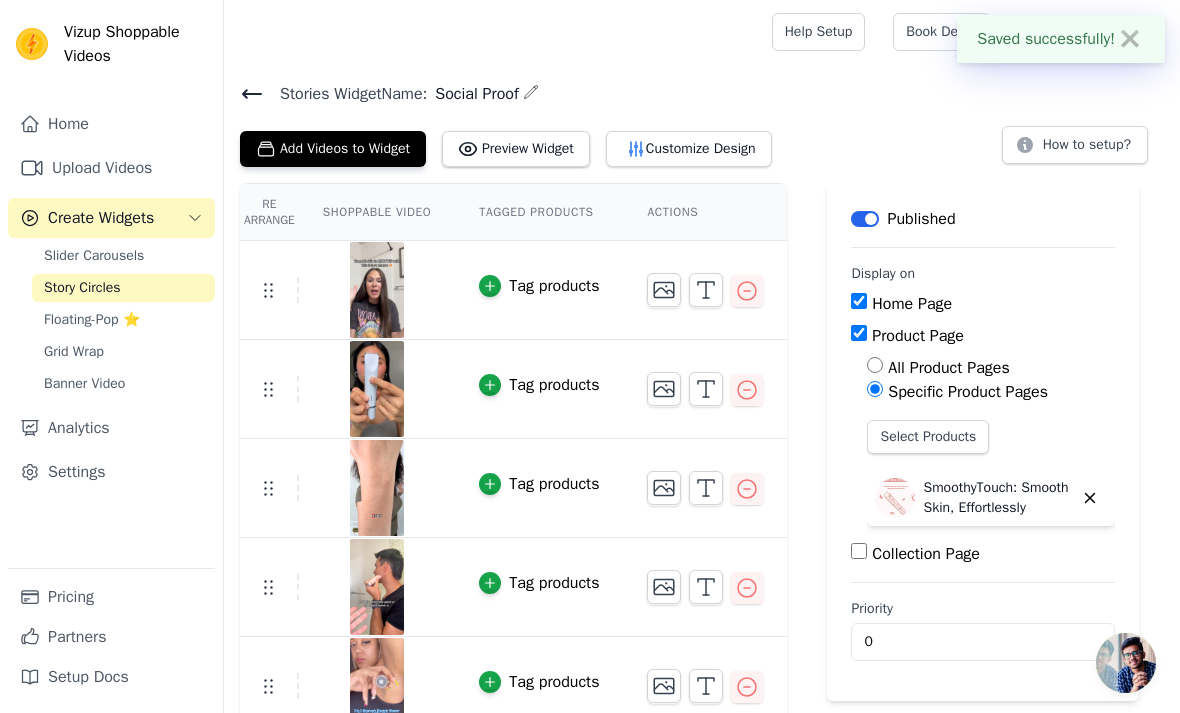 click on "Book Demo" at bounding box center [941, 32] 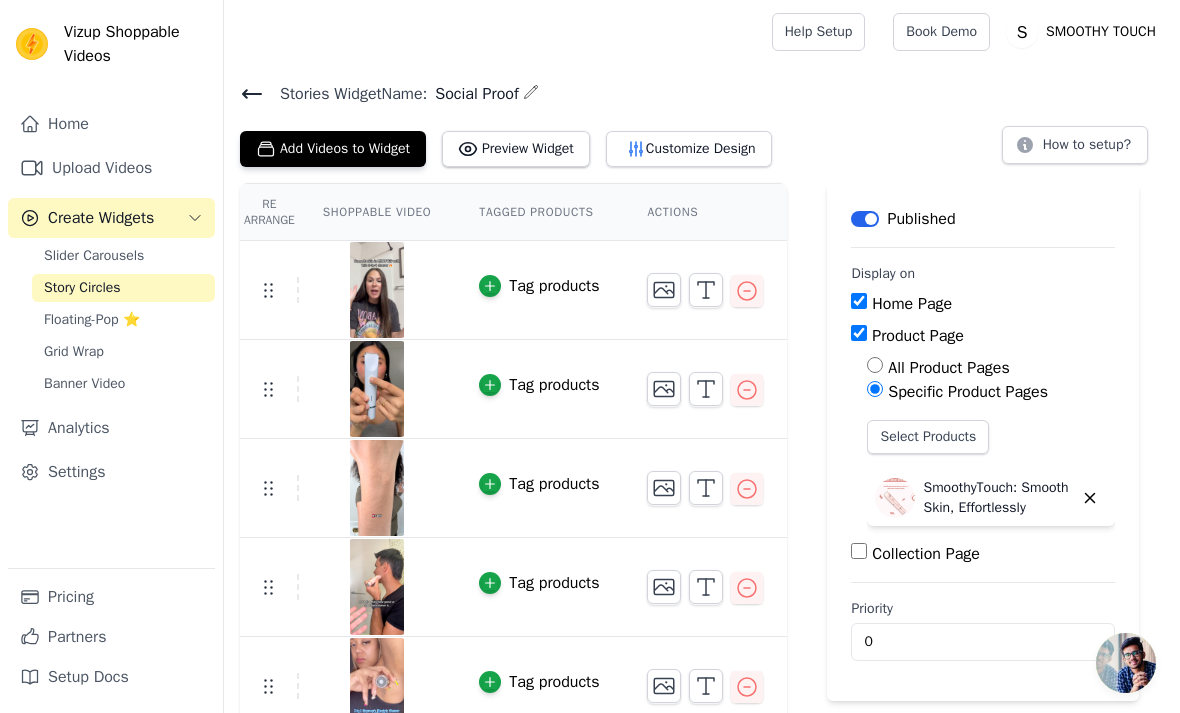 click on "Preview Widget" at bounding box center [516, 149] 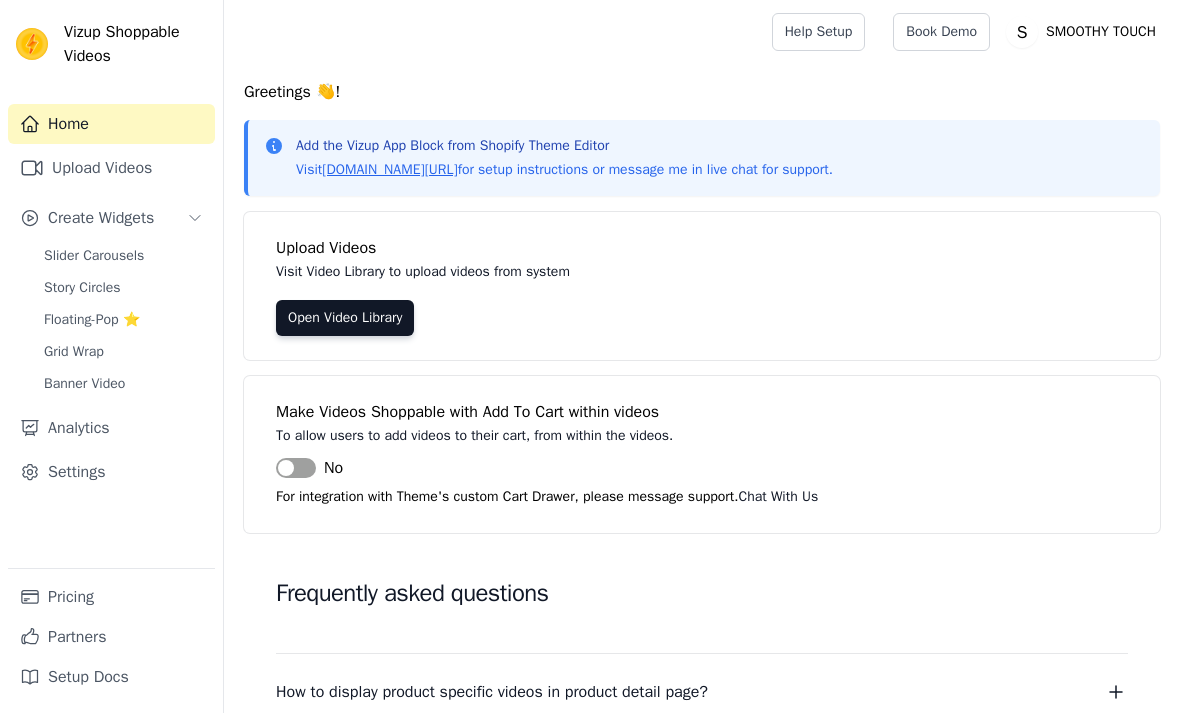 scroll, scrollTop: 0, scrollLeft: 0, axis: both 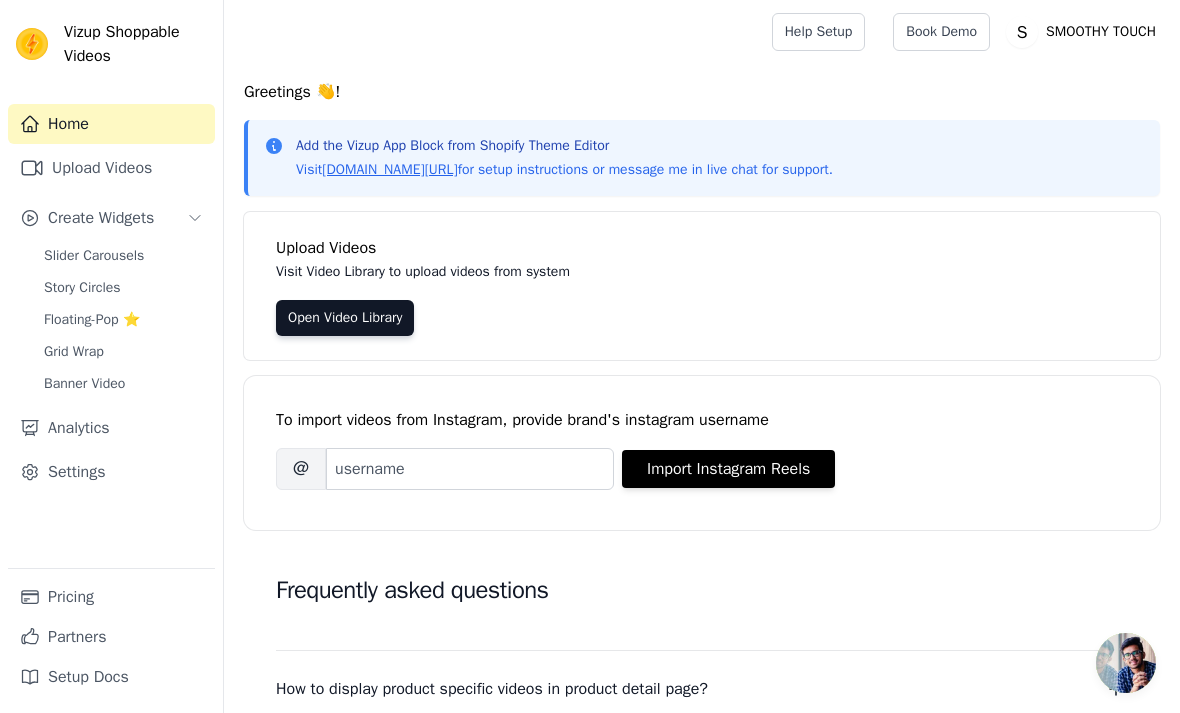 click on "Story Circles" at bounding box center [82, 288] 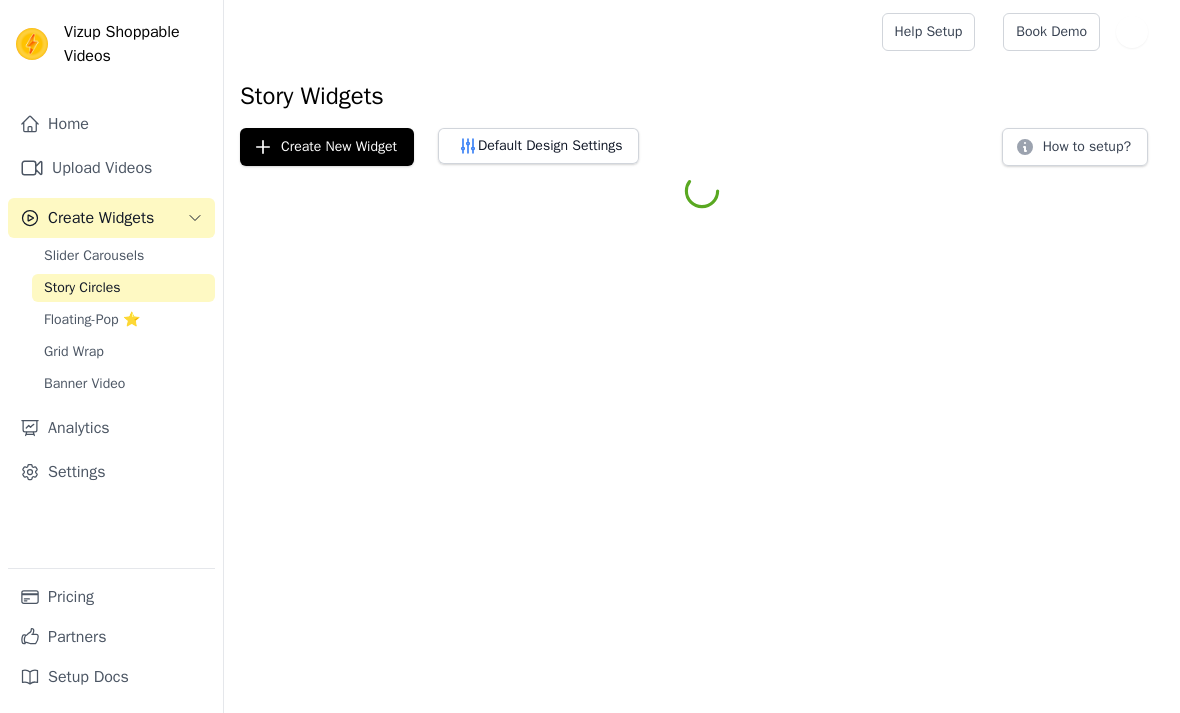 scroll, scrollTop: 0, scrollLeft: 0, axis: both 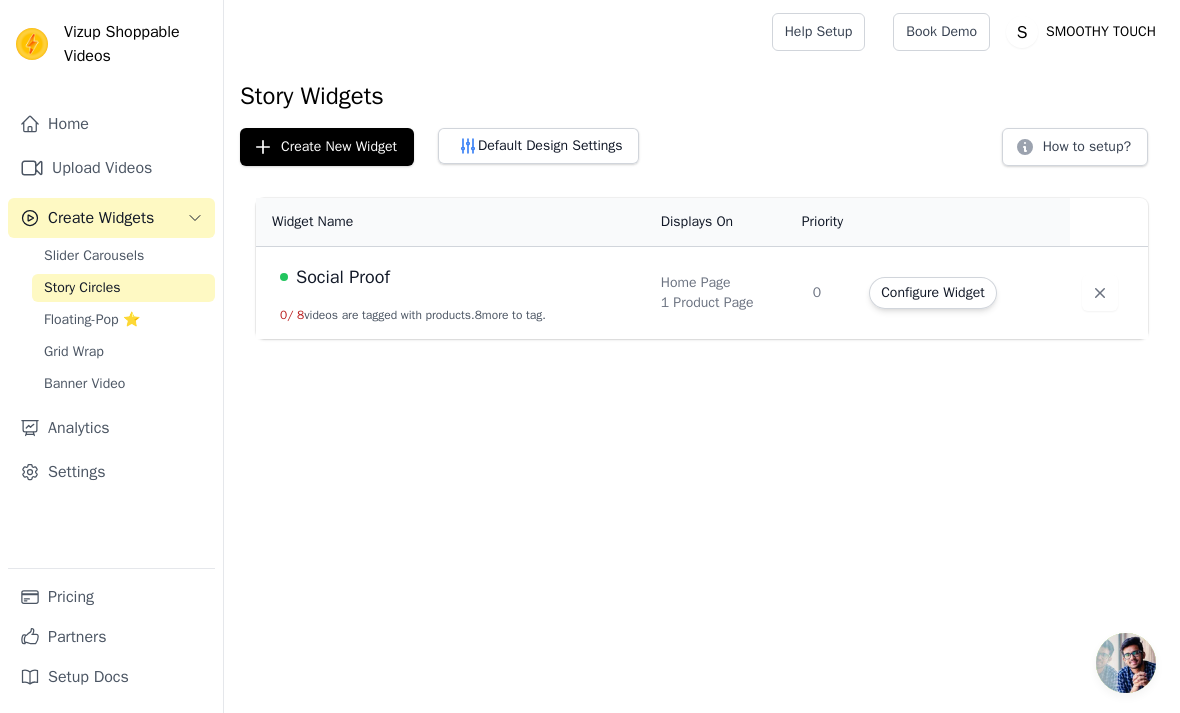 click on "Configure Widget" at bounding box center [932, 293] 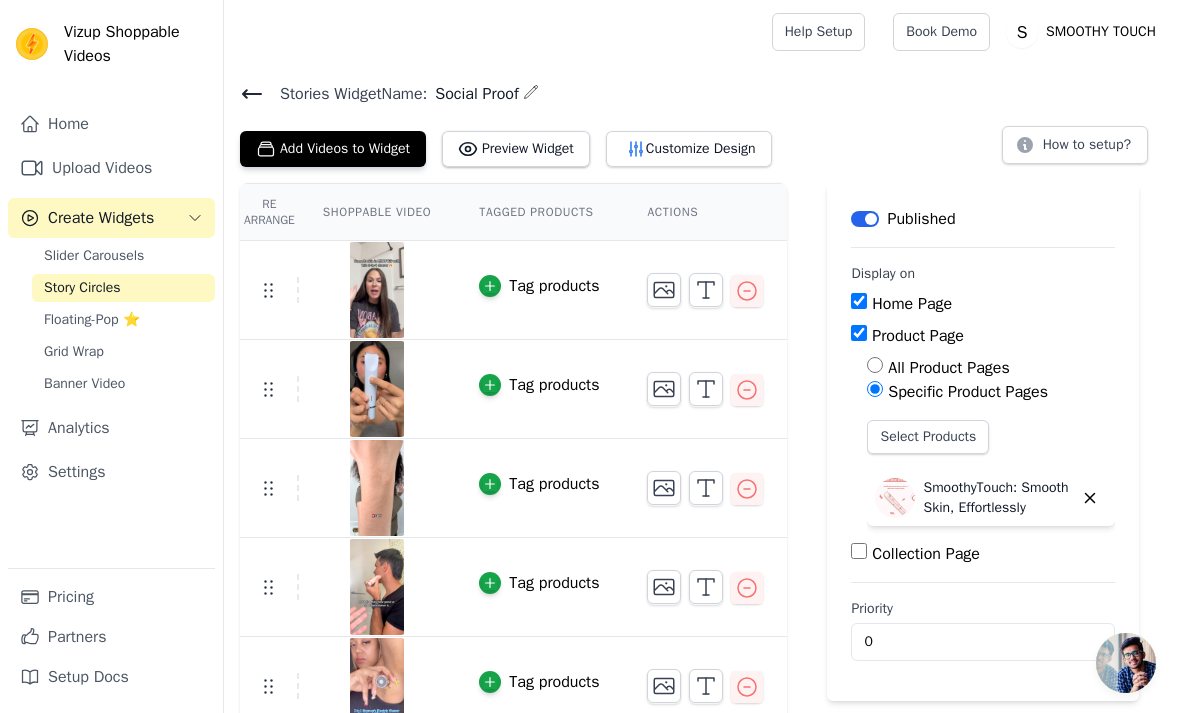 click on "Floating-Pop ⭐" at bounding box center [92, 320] 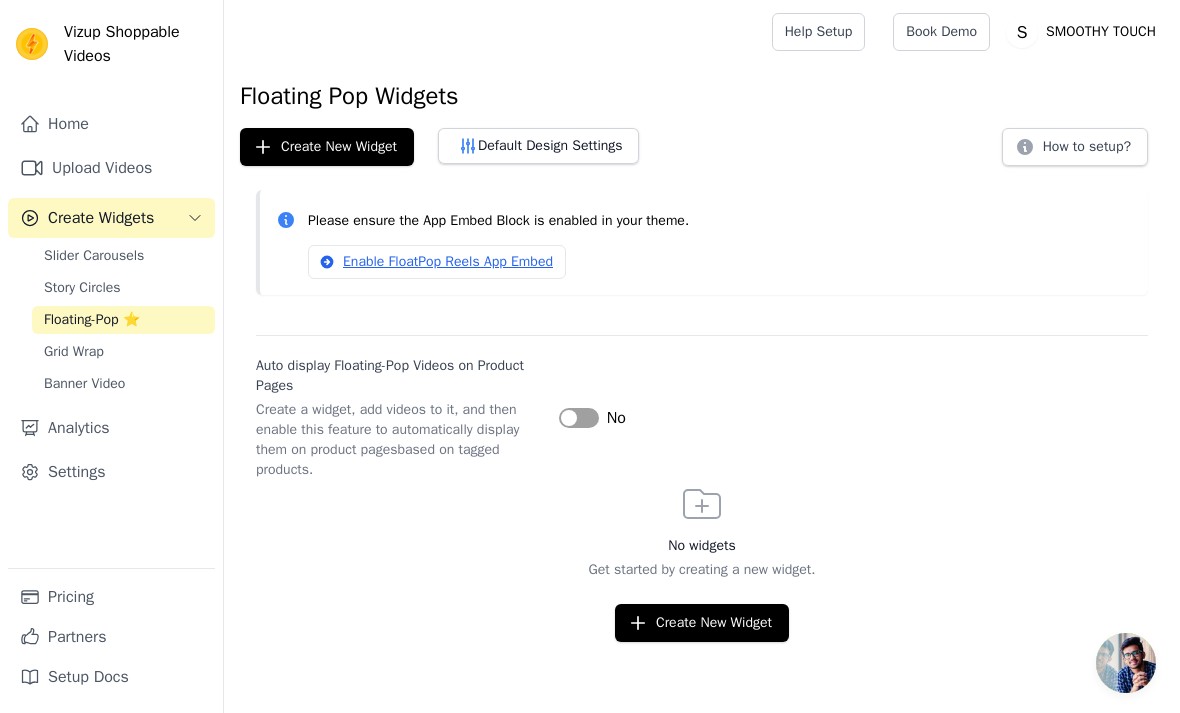 click on "Grid Wrap" at bounding box center (74, 352) 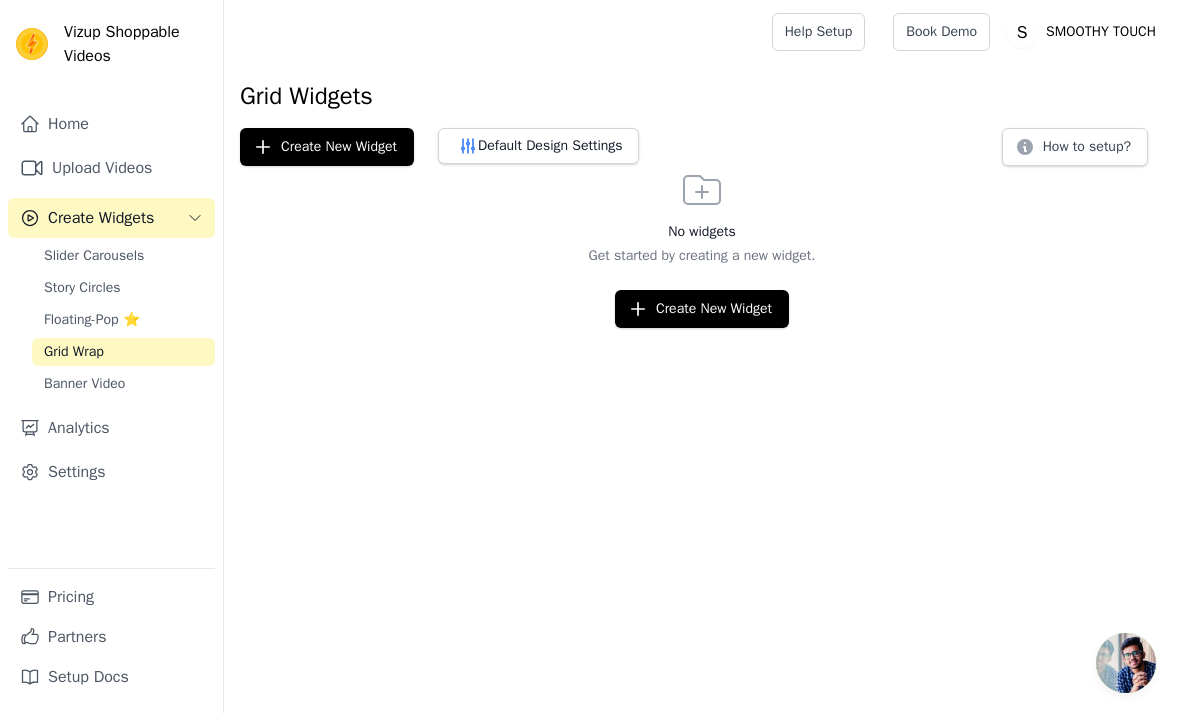 click on "Banner Video" at bounding box center (123, 384) 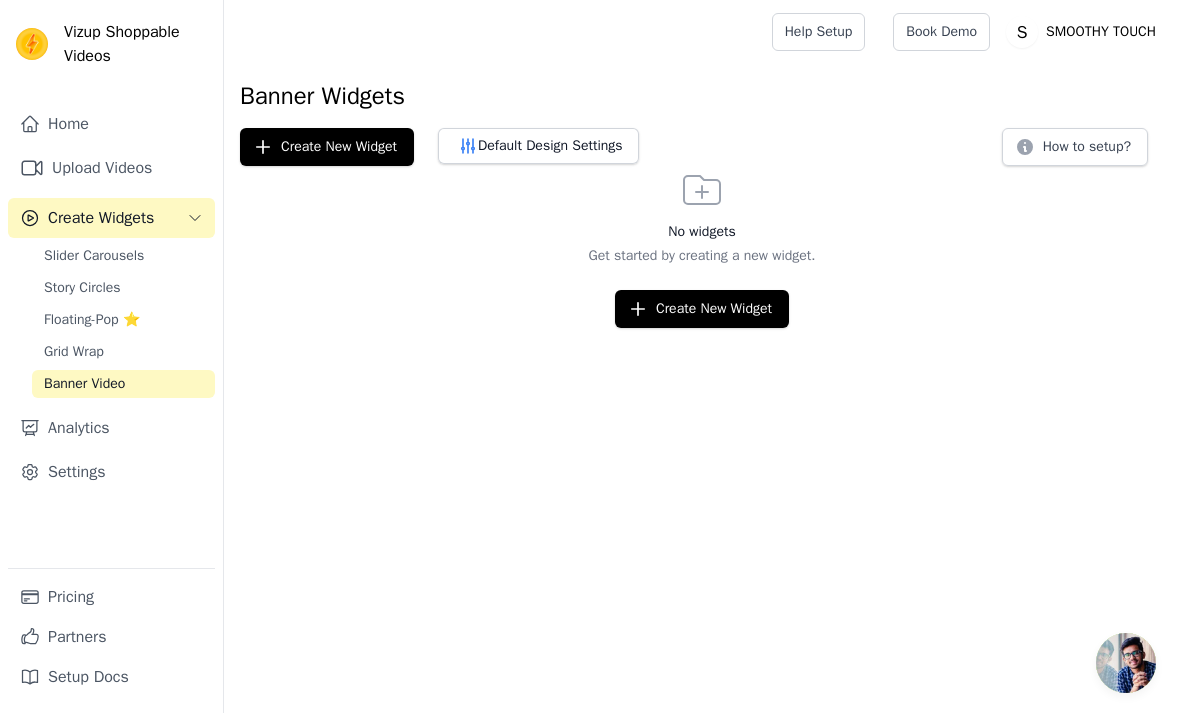 click on "Create New Widget" at bounding box center (702, 309) 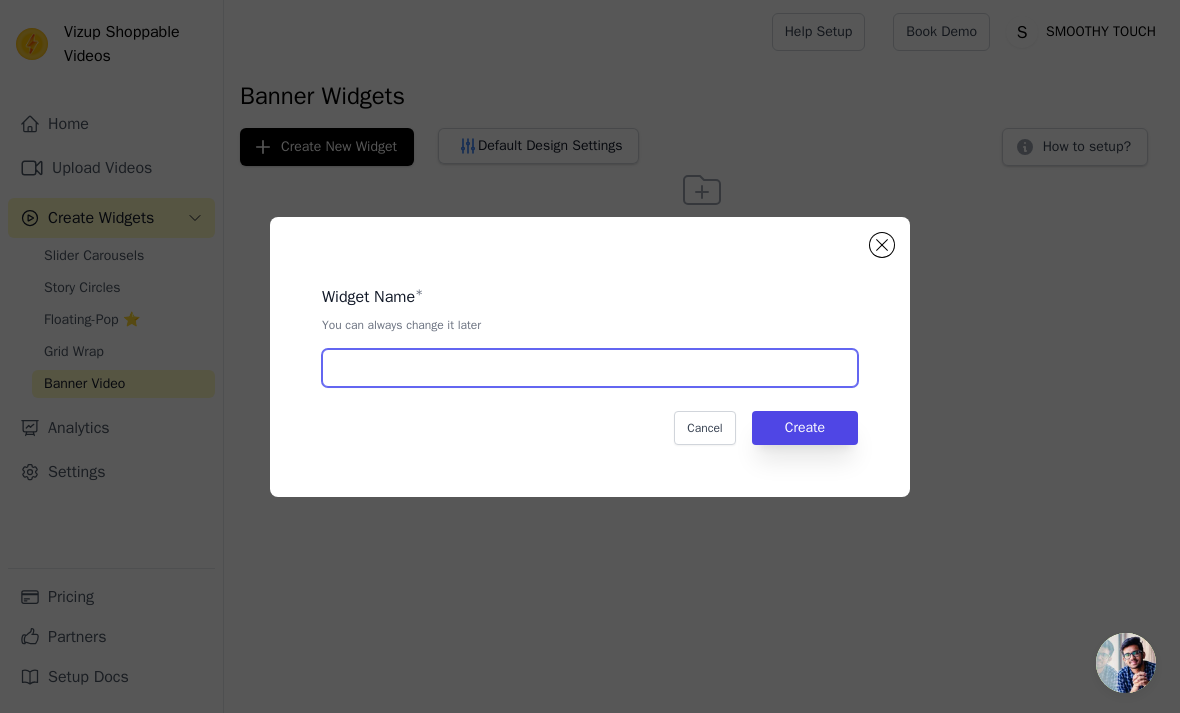 click at bounding box center (590, 368) 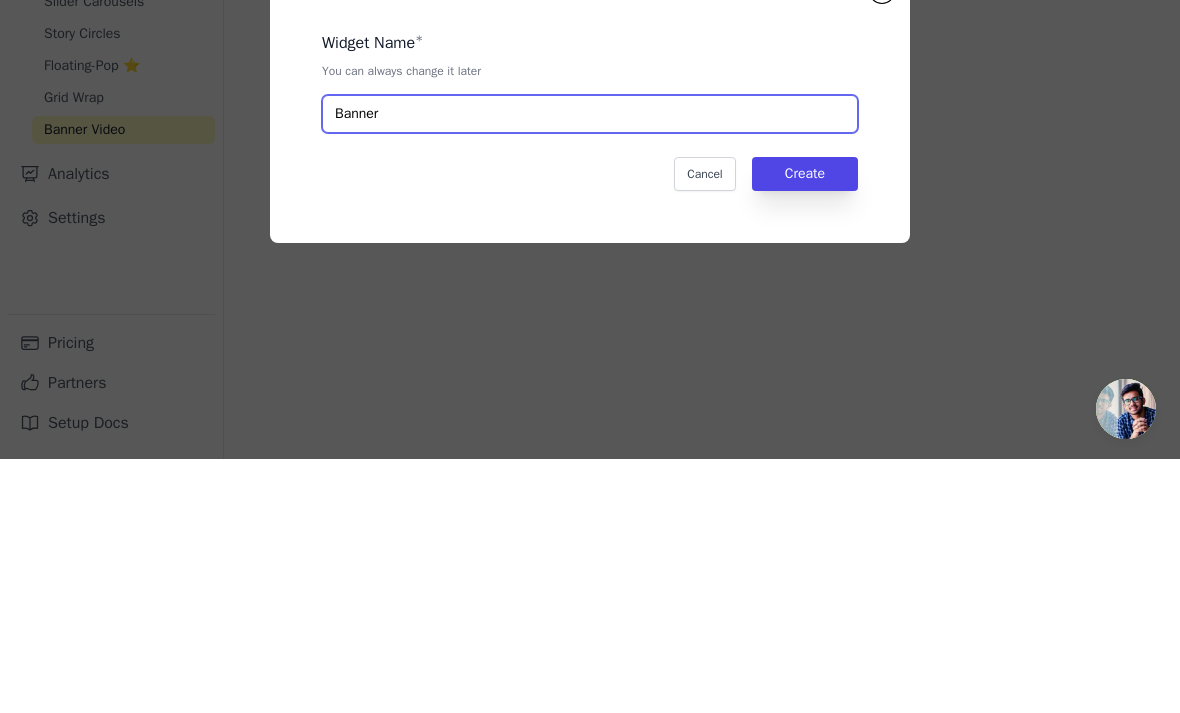type on "Banner" 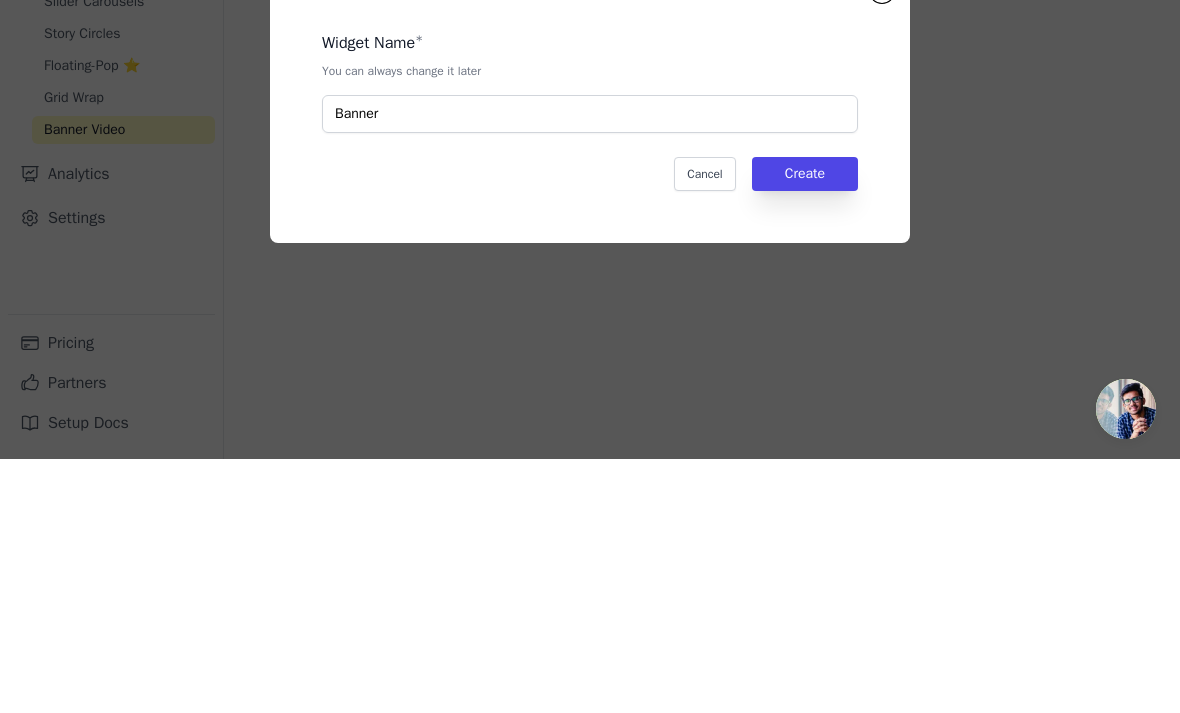 click on "Create" at bounding box center [805, 428] 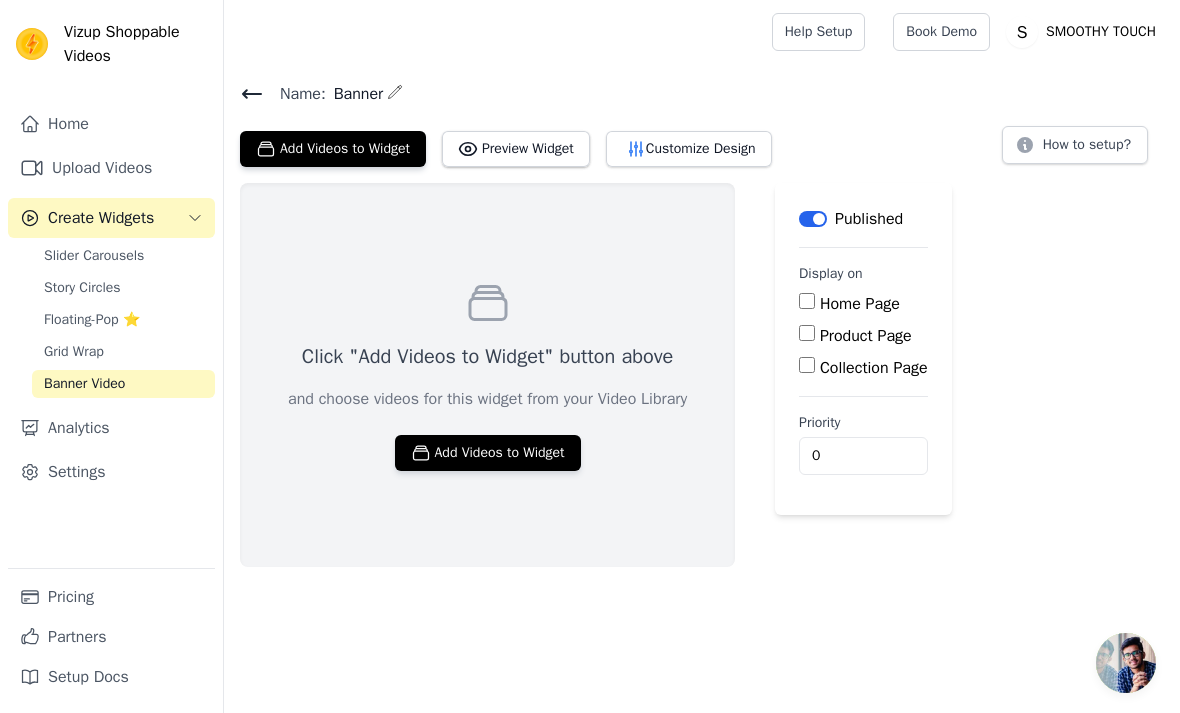 click on "Add Videos to Widget" at bounding box center (488, 453) 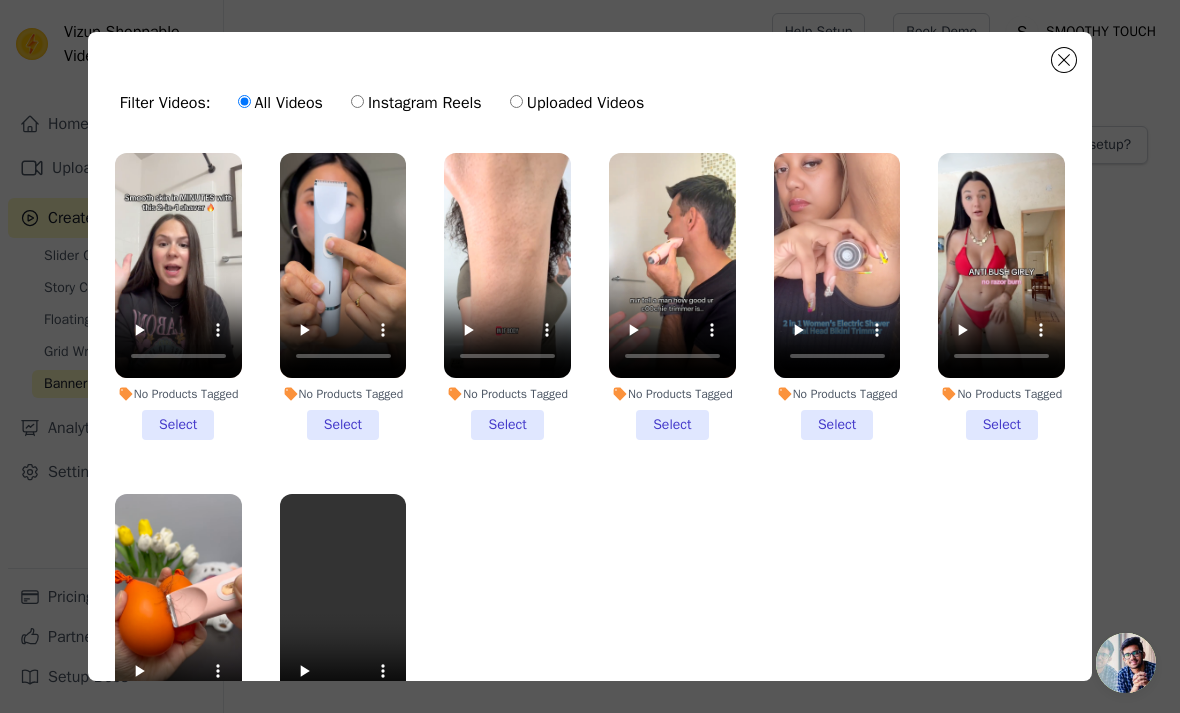 click on "Filter Videos:
All Videos
Instagram Reels
Uploaded Videos
No Products Tagged     Select
No Products Tagged     Select
No Products Tagged     Select
No Products Tagged     Select
No Products Tagged     Select
No Products Tagged     Select
No Products Tagged     Select
No Products Tagged     Select       0  videos selected     Add To Widget   Dismiss" at bounding box center [590, 356] 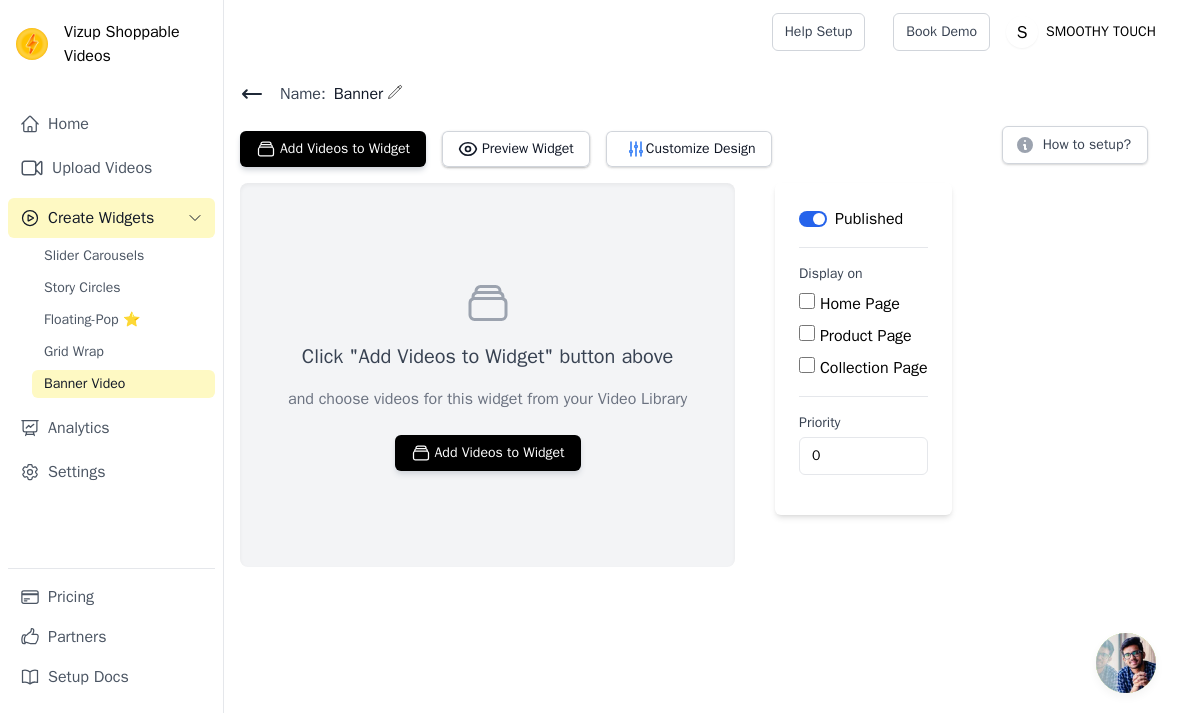 click on "Upload Videos" at bounding box center (111, 168) 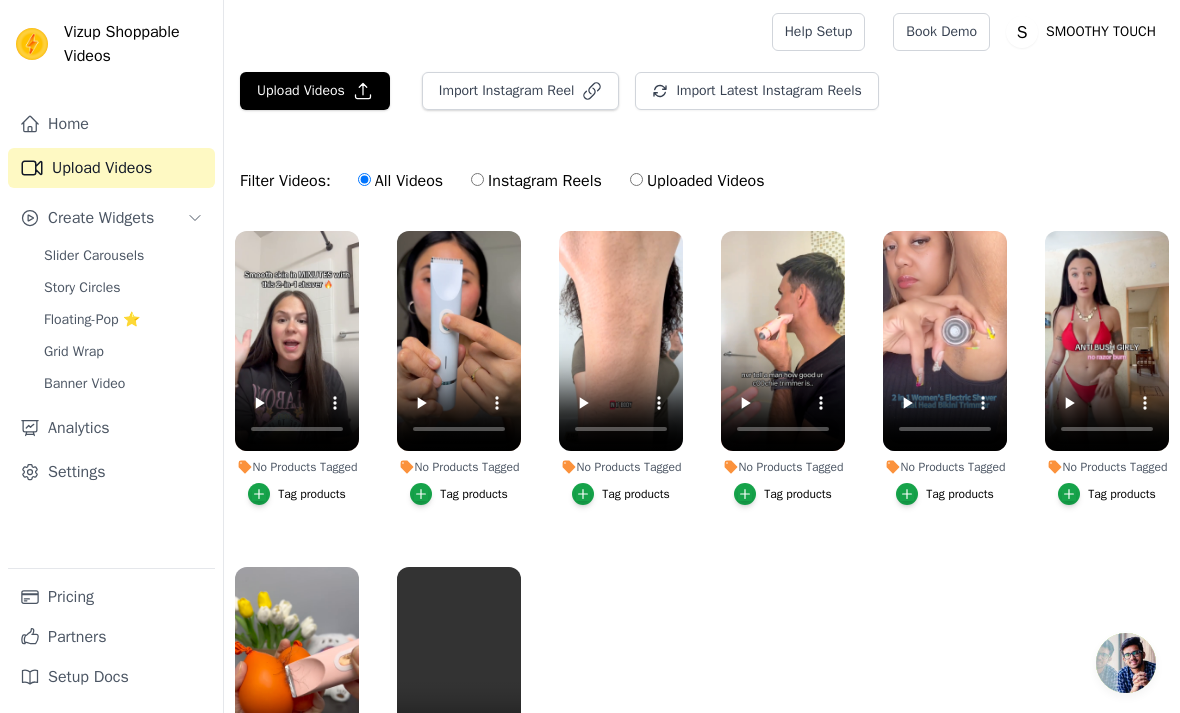 click on "Upload Videos" at bounding box center (315, 91) 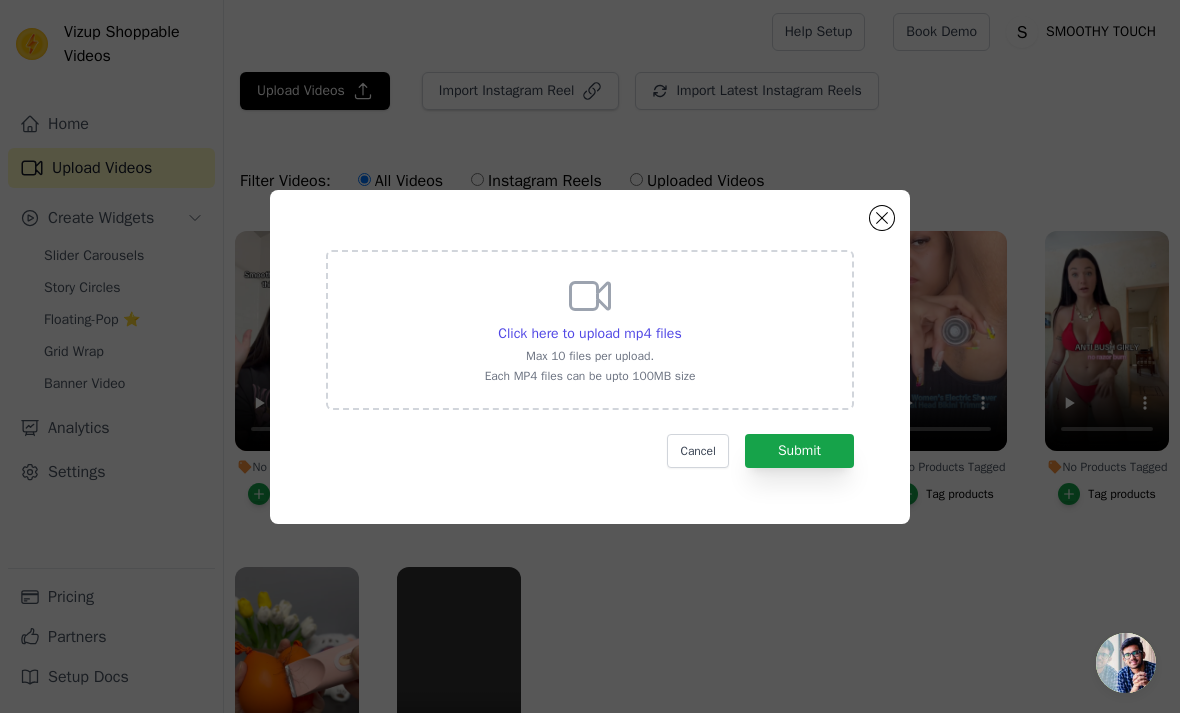 click on "Click here to upload mp4 files     Max 10 files per upload.   Each MP4 files can be upto 100MB size" at bounding box center [590, 328] 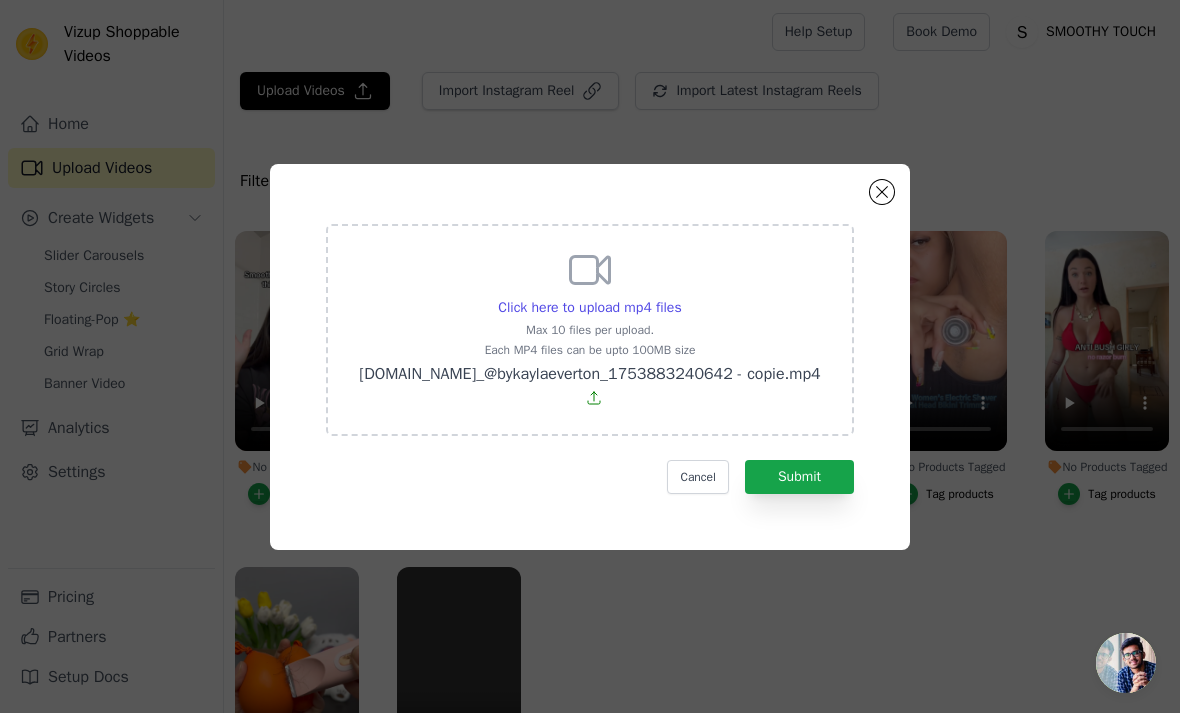 click on "Submit" at bounding box center (799, 477) 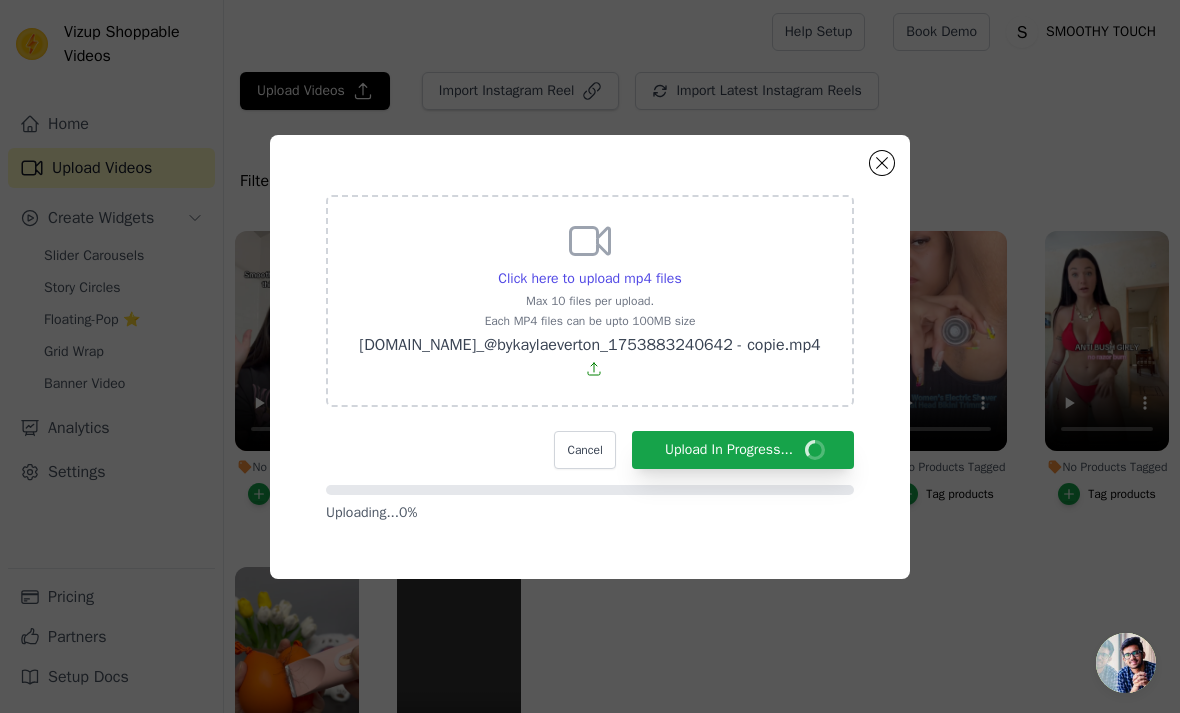 click at bounding box center [590, 490] 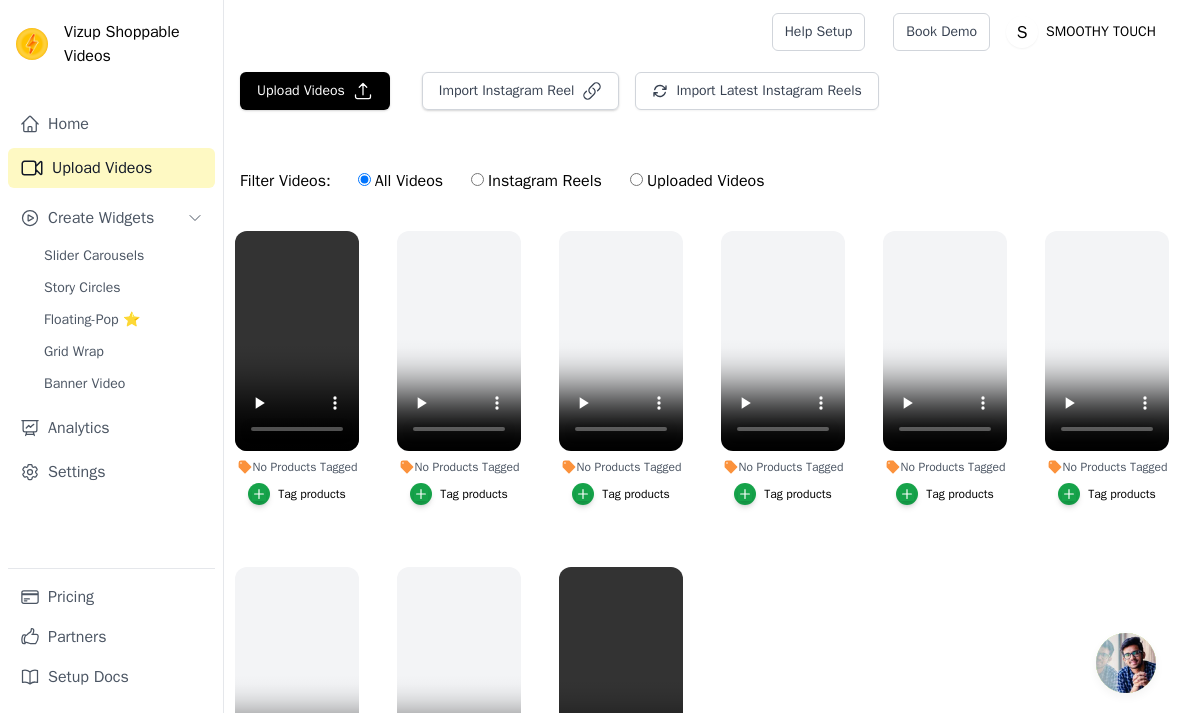 scroll, scrollTop: 0, scrollLeft: 0, axis: both 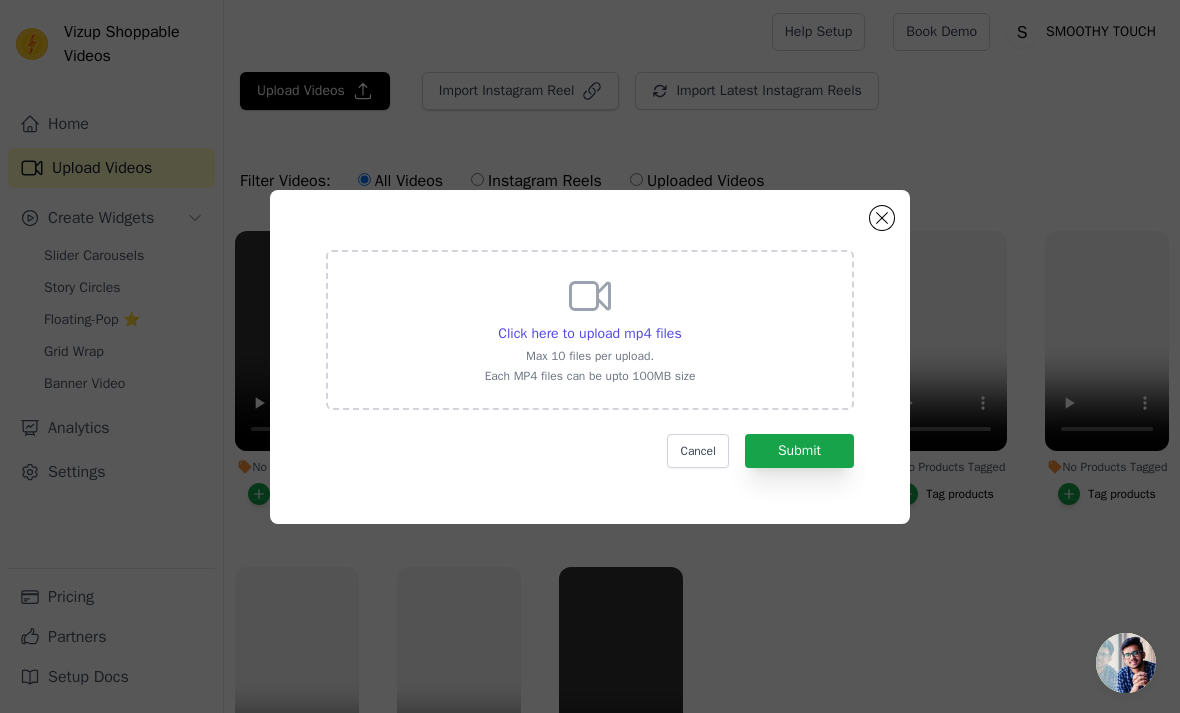 click on "Click here to upload mp4 files" at bounding box center [589, 333] 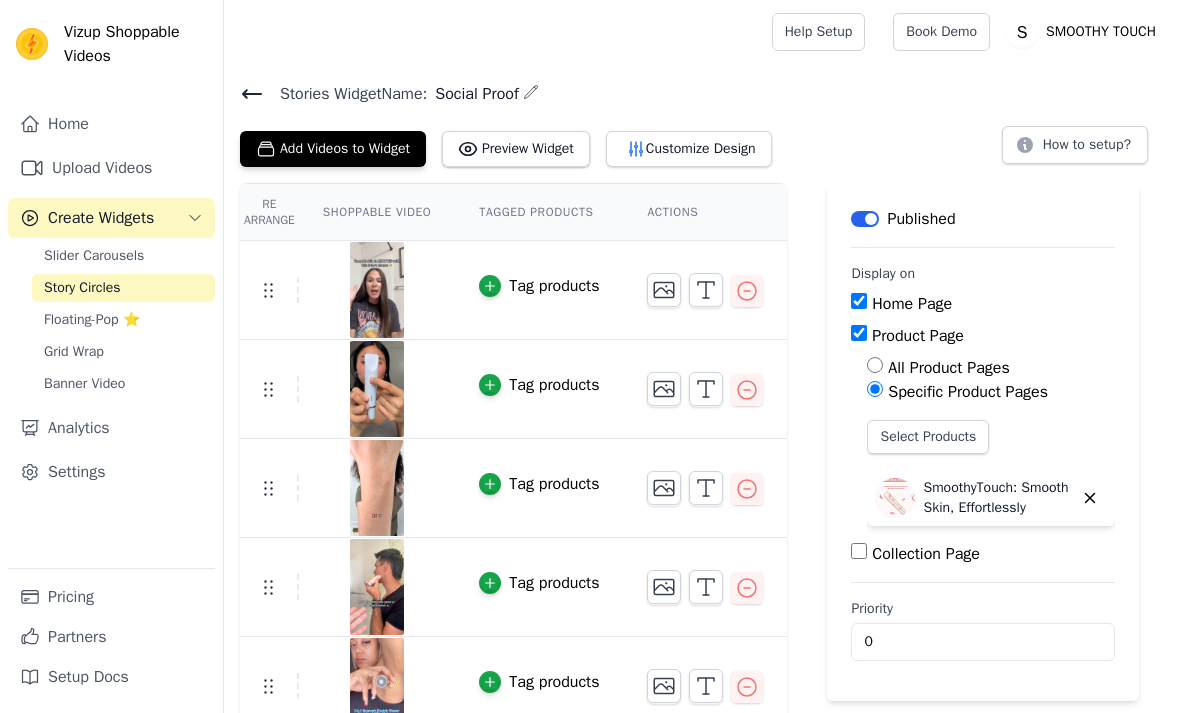 scroll, scrollTop: 0, scrollLeft: 0, axis: both 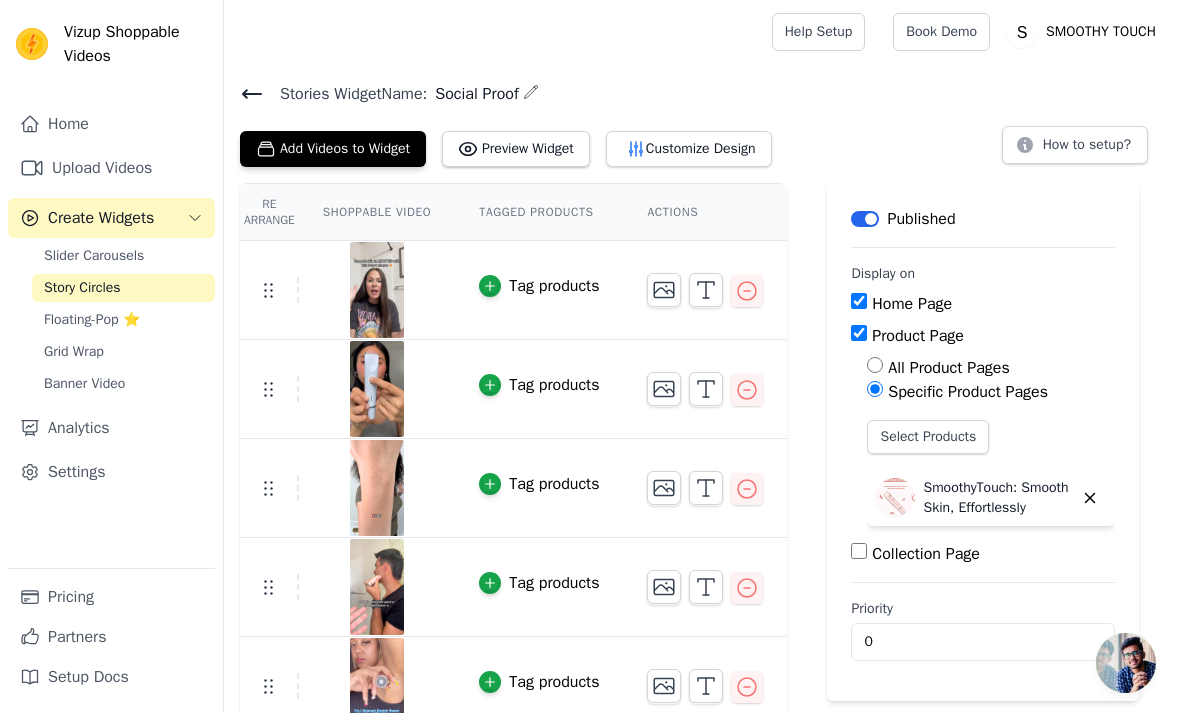 click on "Create Widgets" at bounding box center [111, 218] 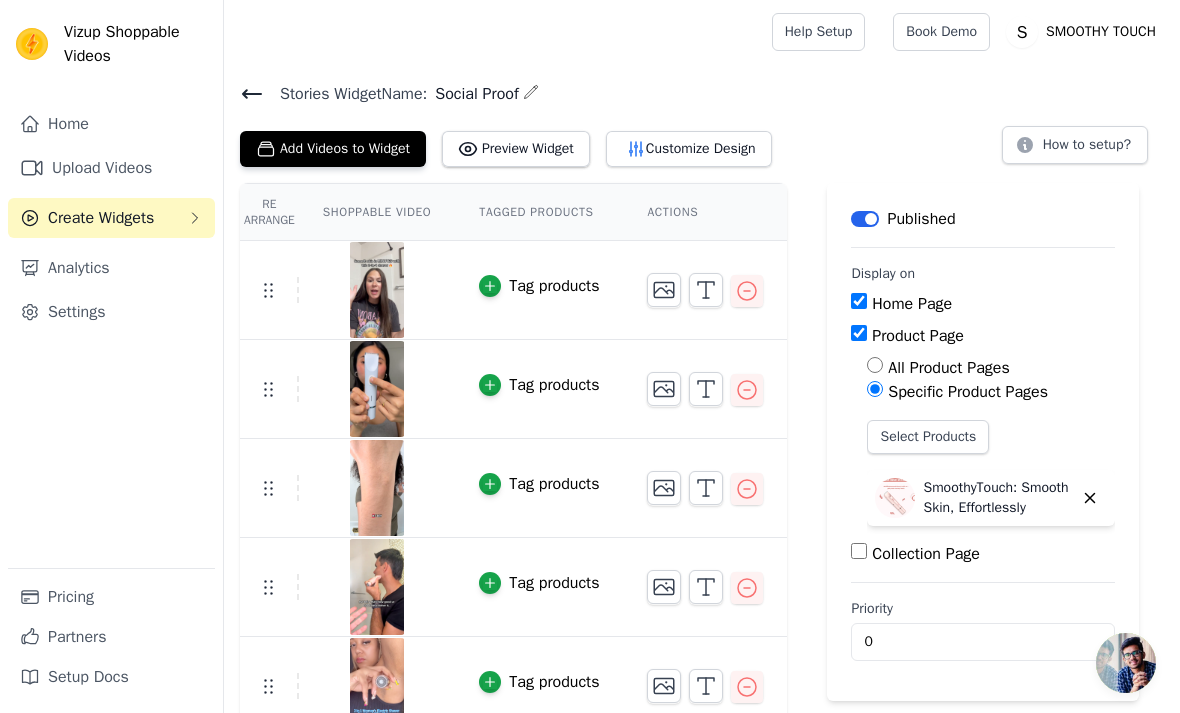 click on "Create Widgets" at bounding box center (111, 218) 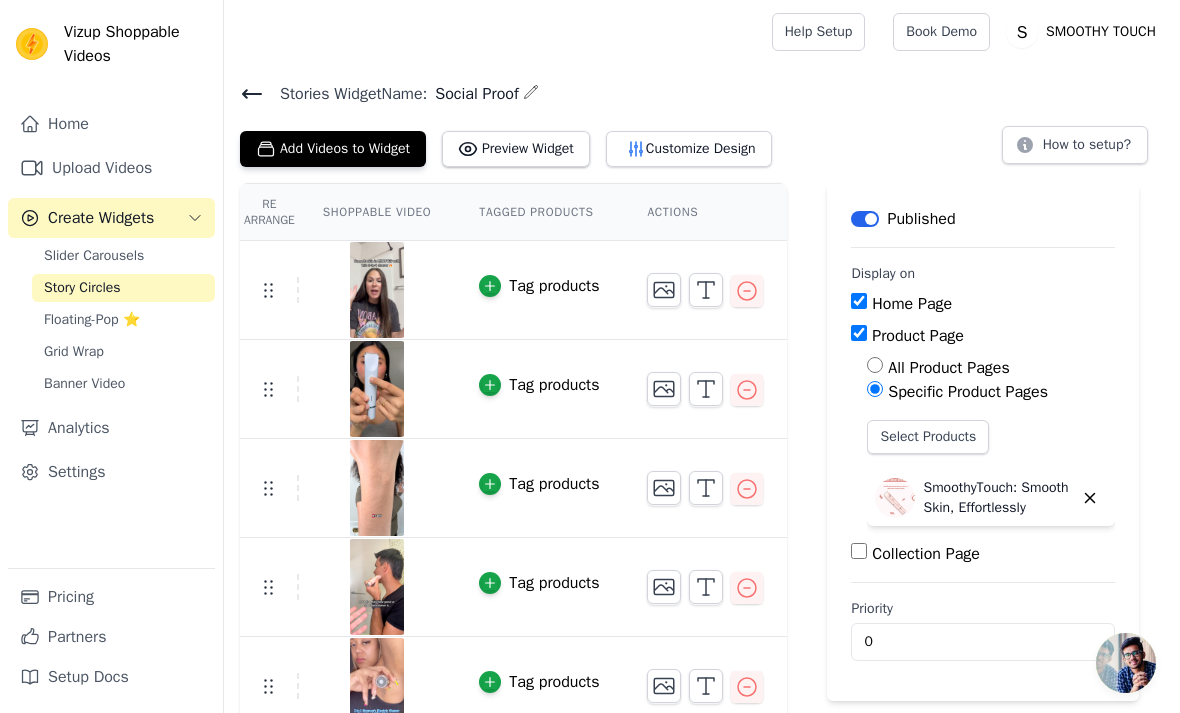 click on "Upload Videos" at bounding box center [111, 168] 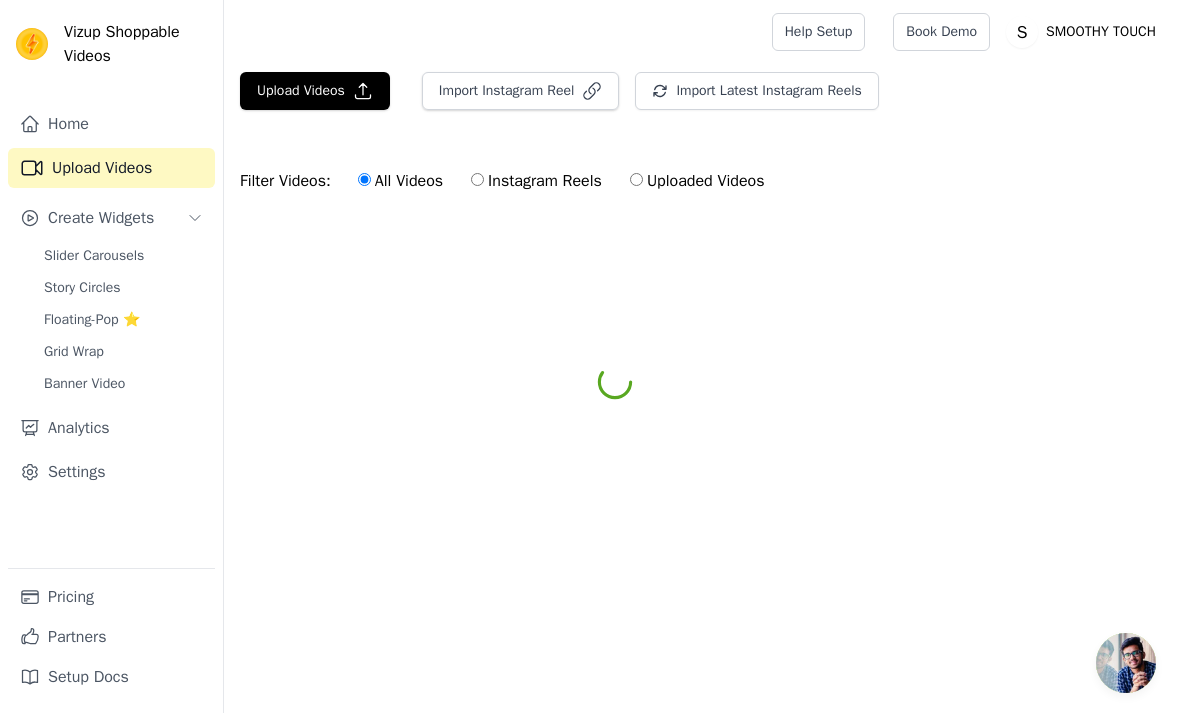 click 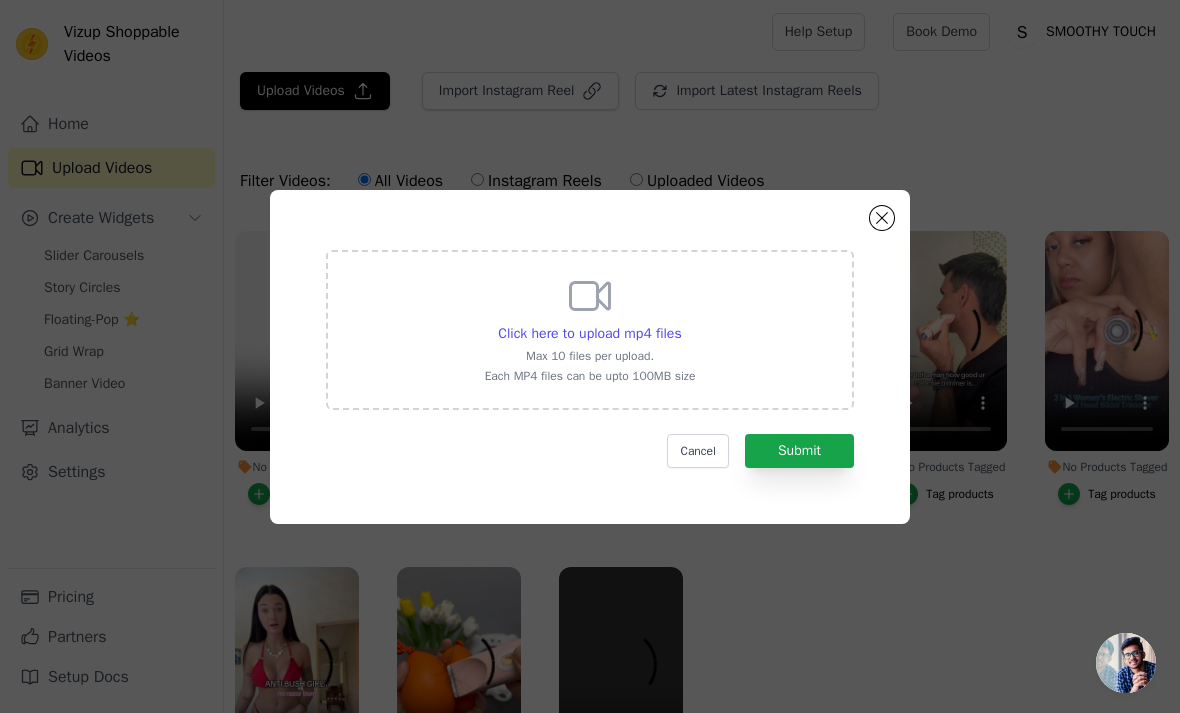 click on "Click here to upload mp4 files" at bounding box center [589, 333] 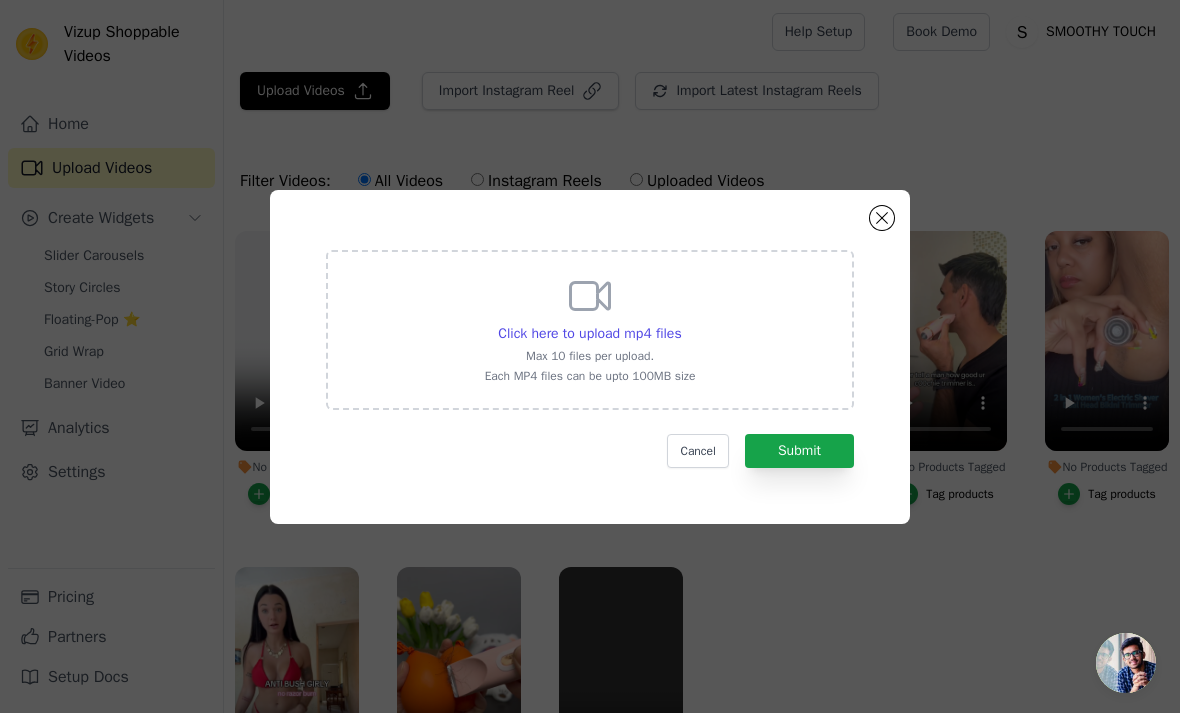 click on "Click here to upload mp4 files     Max 10 files per upload.   Each MP4 files can be upto 100MB size" at bounding box center [681, 323] 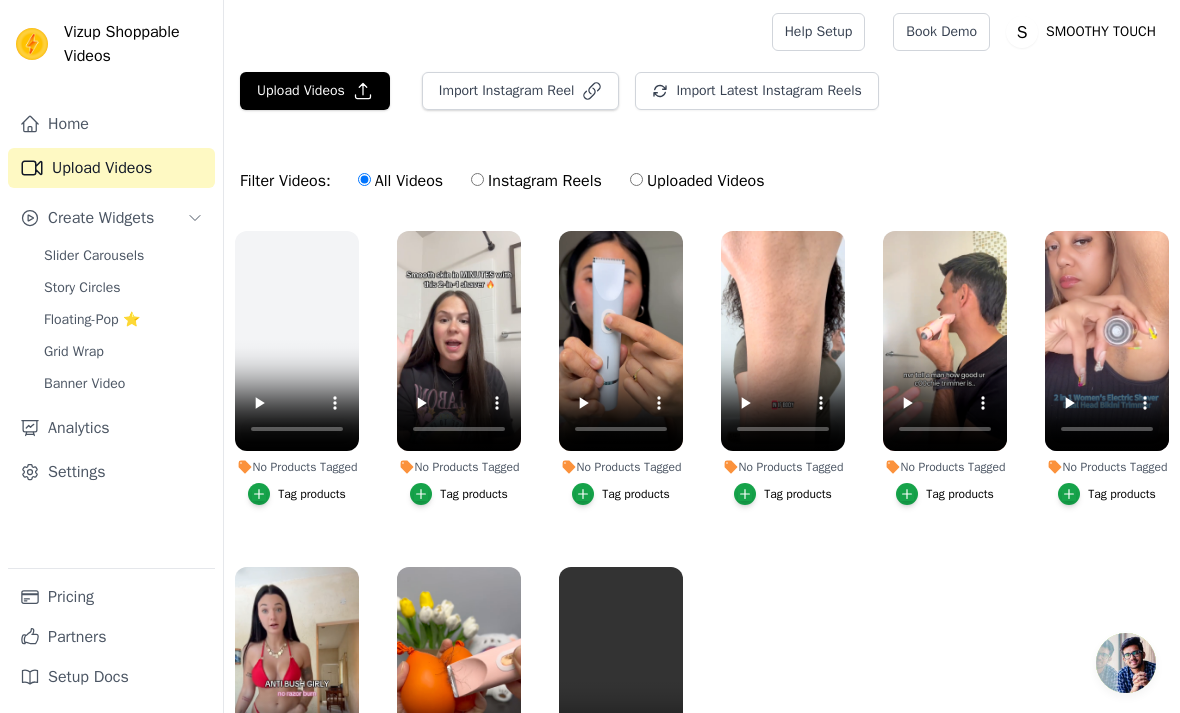 click on "Upload Videos" at bounding box center (315, 91) 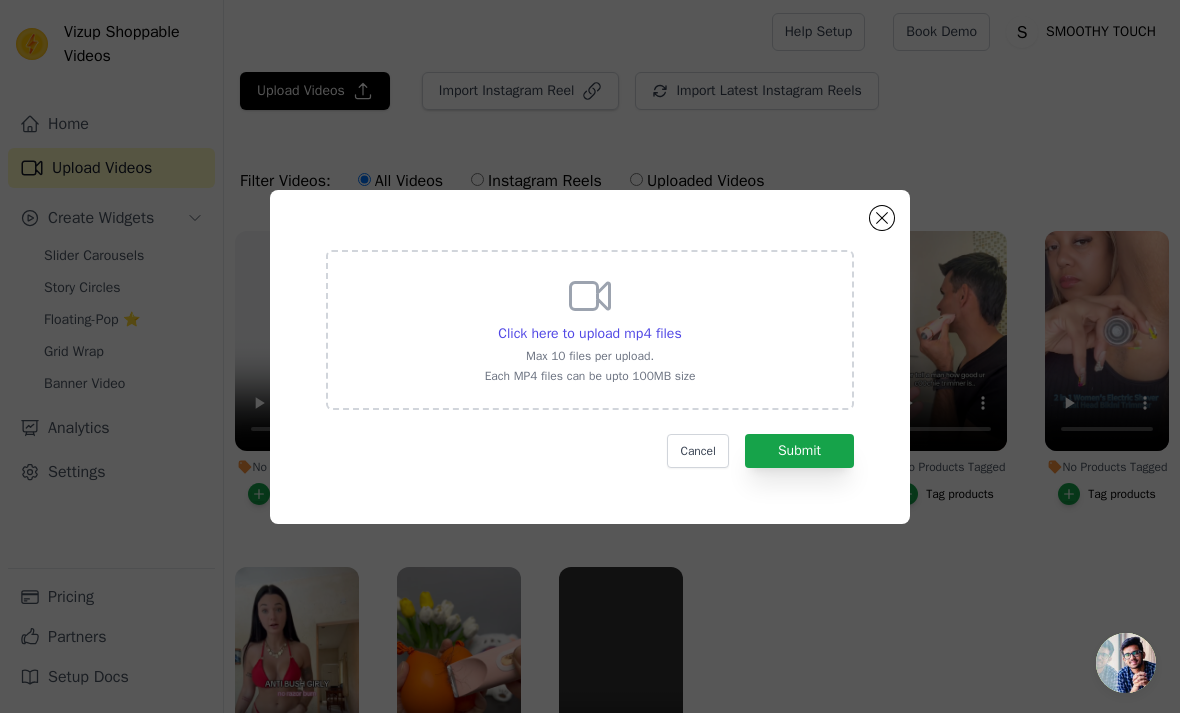 click at bounding box center (882, 218) 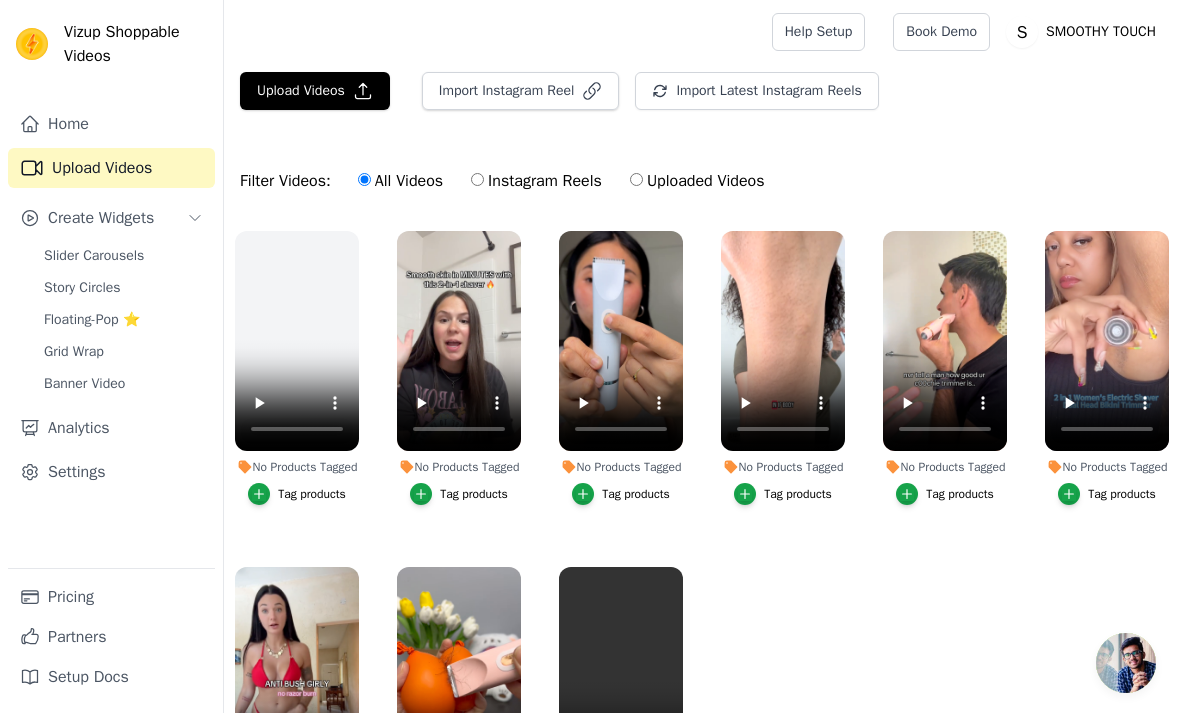 click on "Upload Videos" at bounding box center [315, 91] 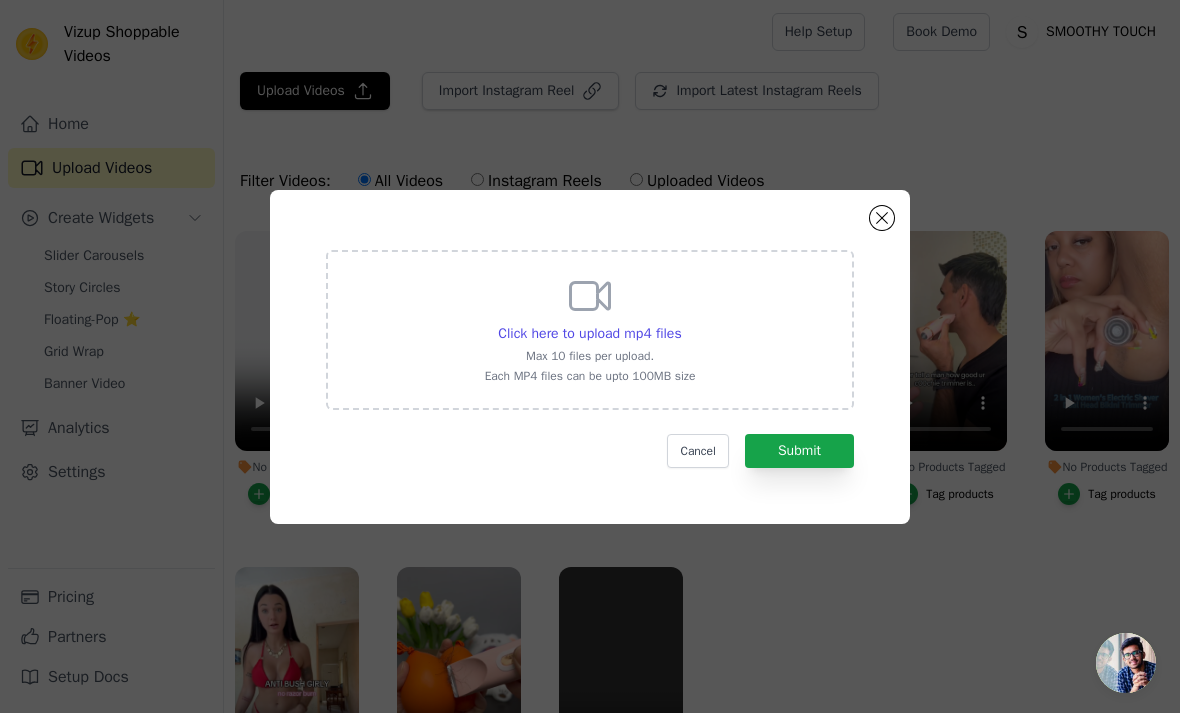 click on "Click here to upload mp4 files" at bounding box center [589, 333] 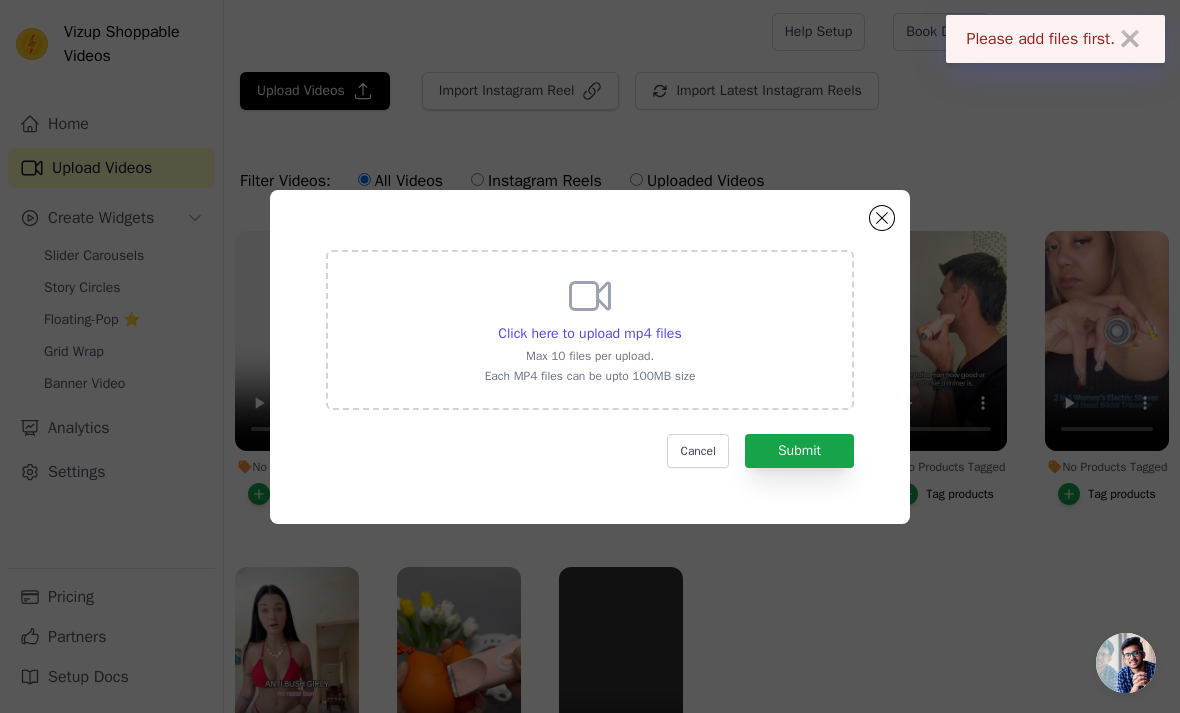 click on "Click here to upload mp4 files" at bounding box center (589, 333) 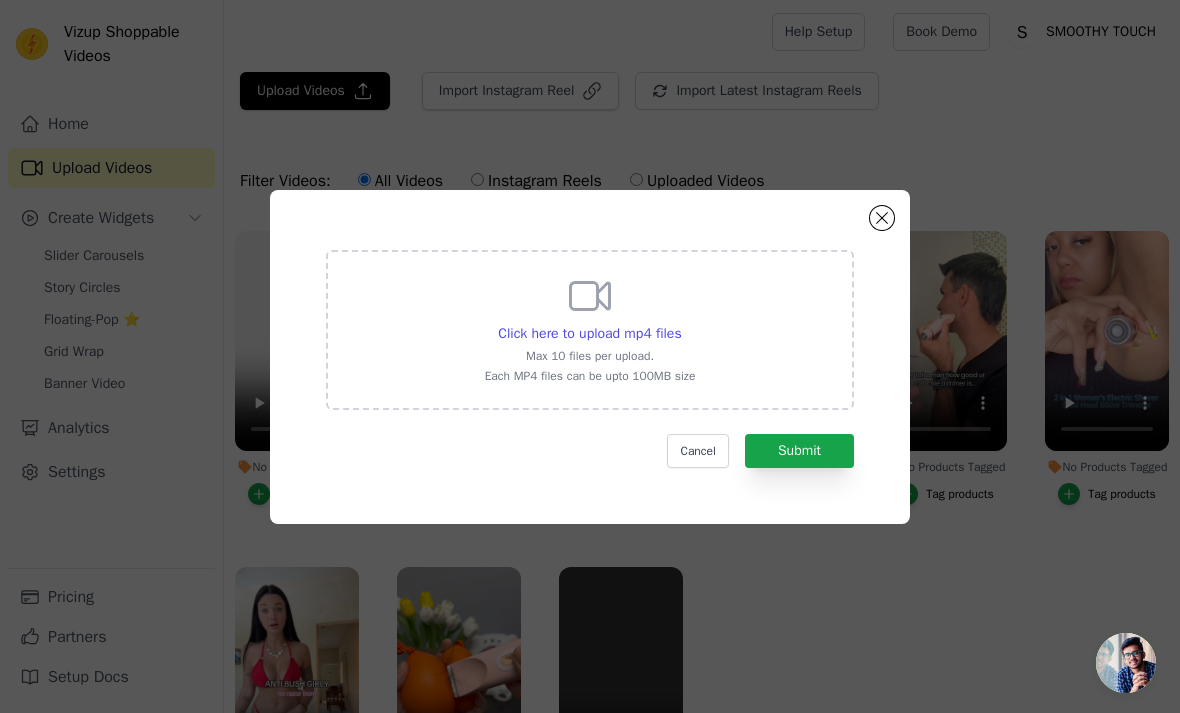 click on "Click here to upload mp4 files" at bounding box center [589, 333] 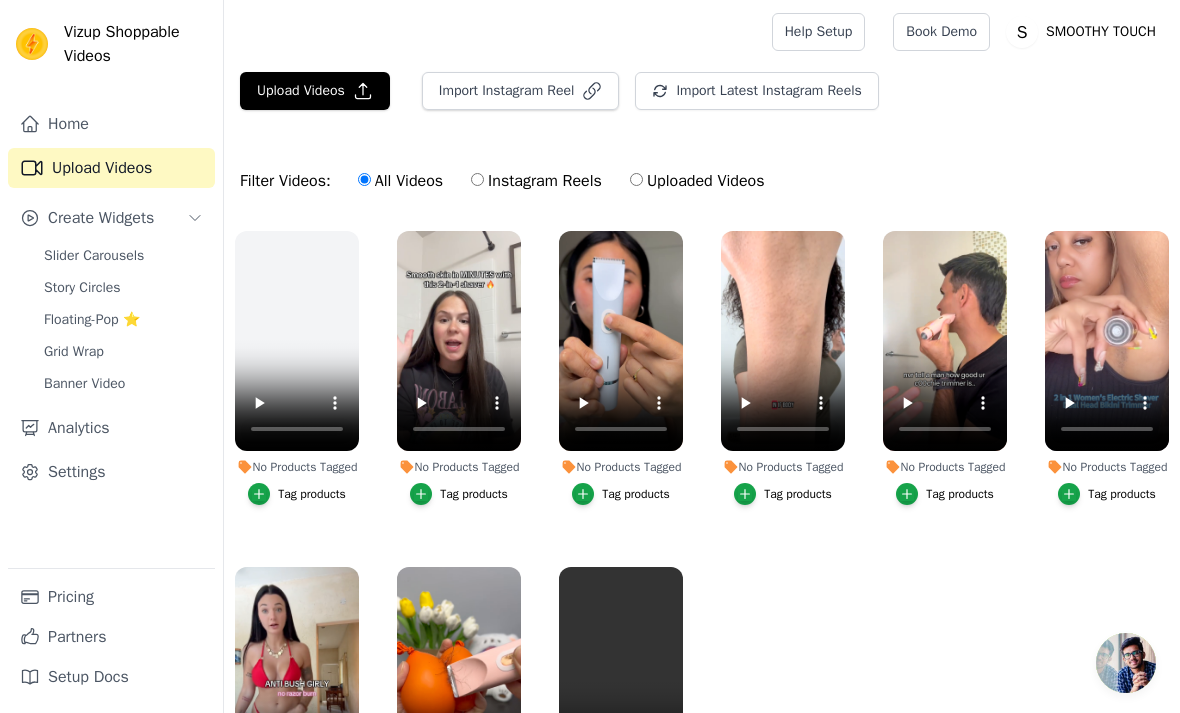 click on "Grid Wrap" at bounding box center [123, 352] 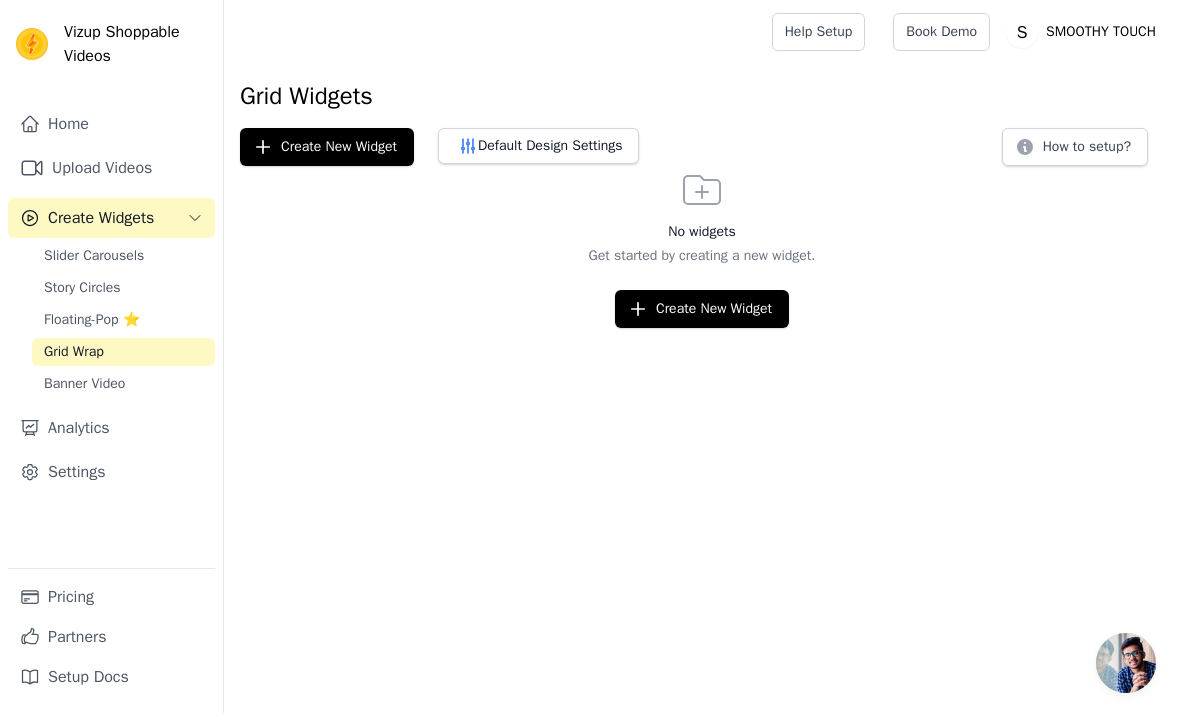 click on "Floating-Pop ⭐" at bounding box center (123, 320) 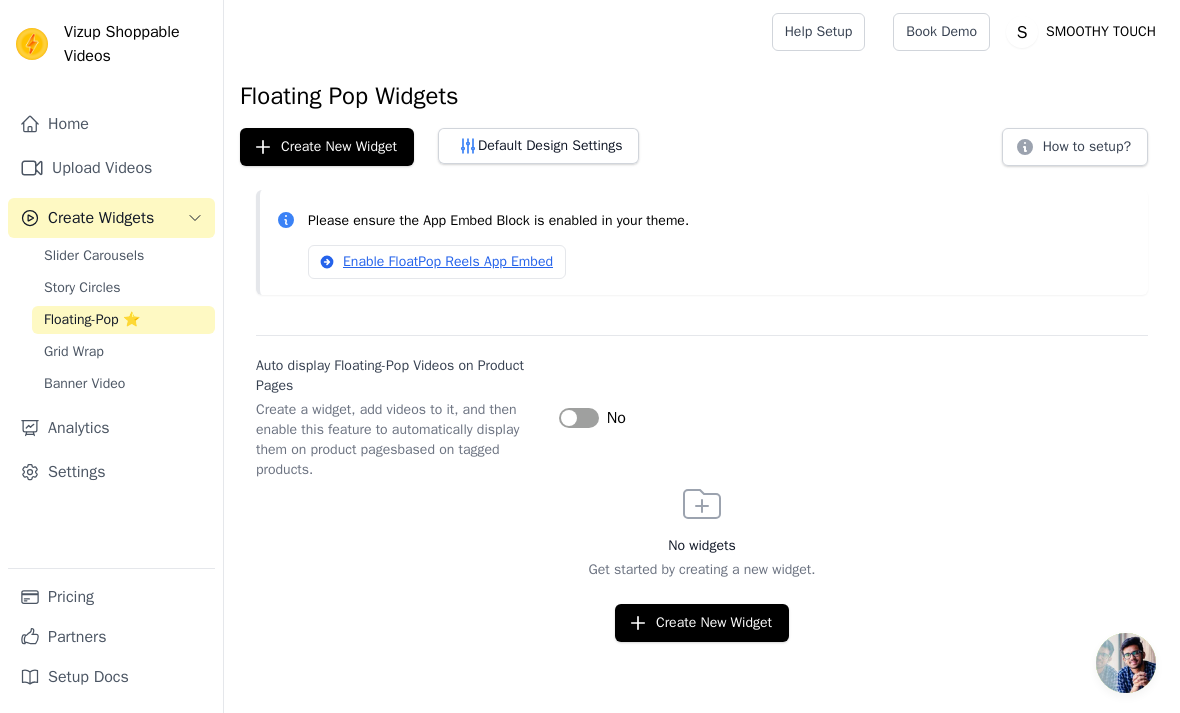 click on "Story Circles" at bounding box center (82, 288) 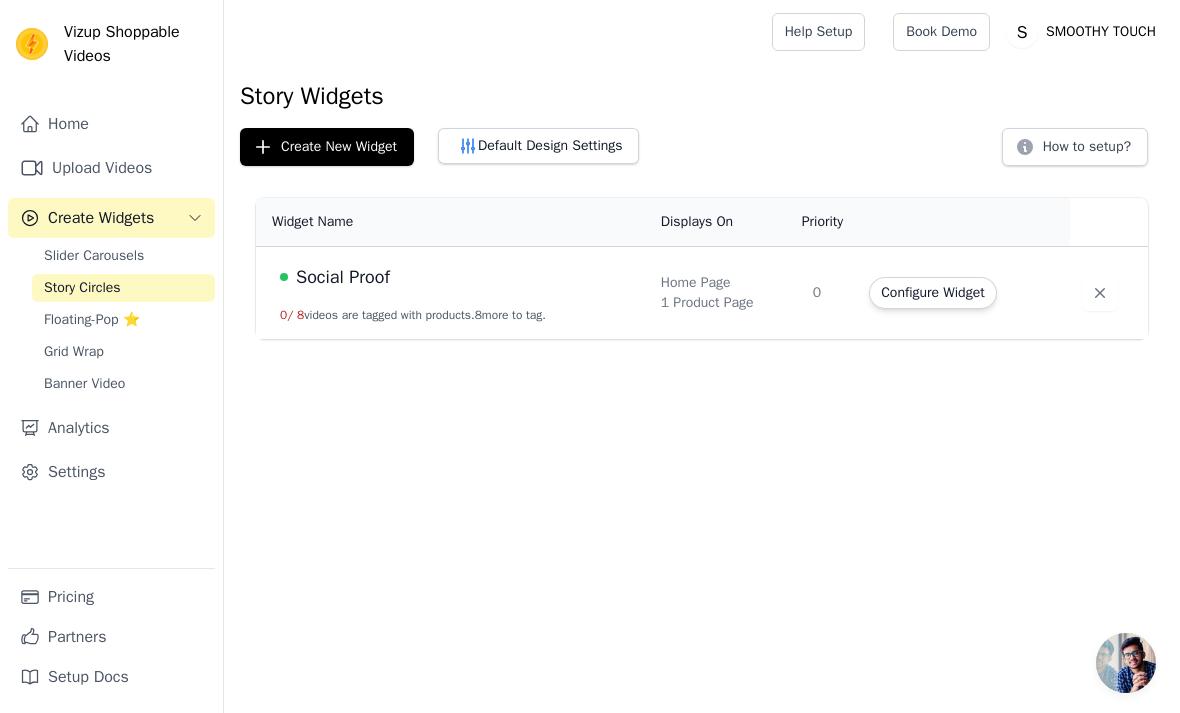 click on "Configure Widget" at bounding box center (932, 293) 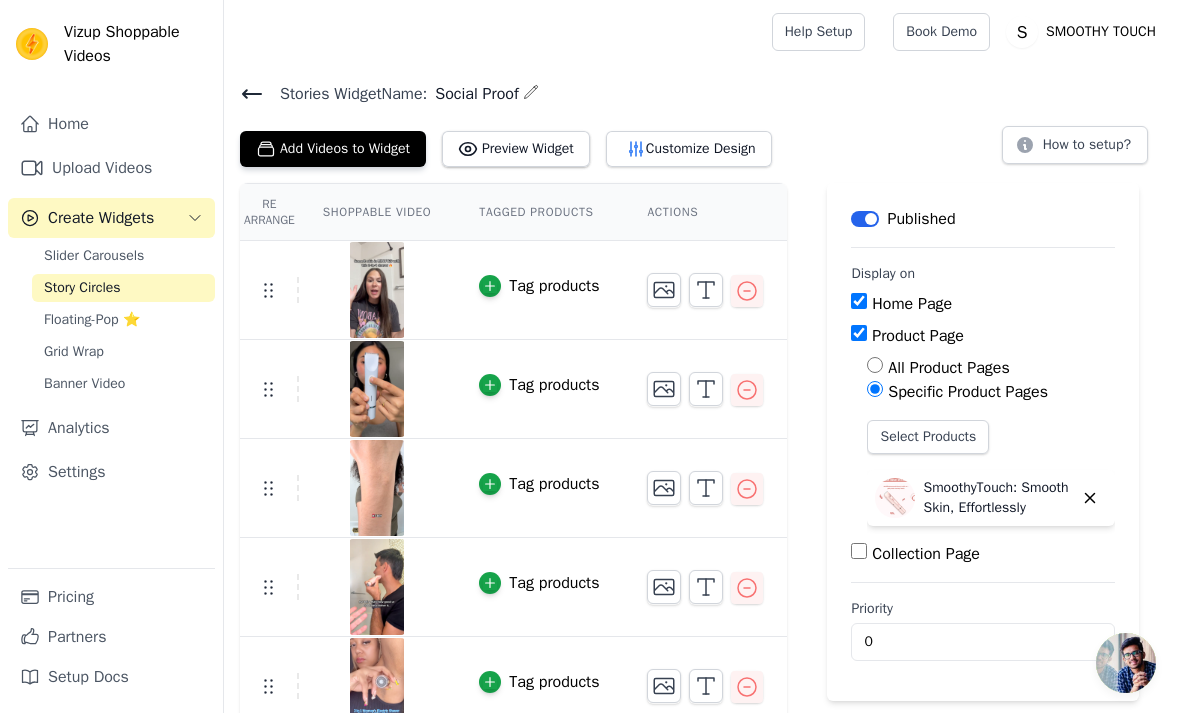 click on "Slider Carousels" at bounding box center (94, 256) 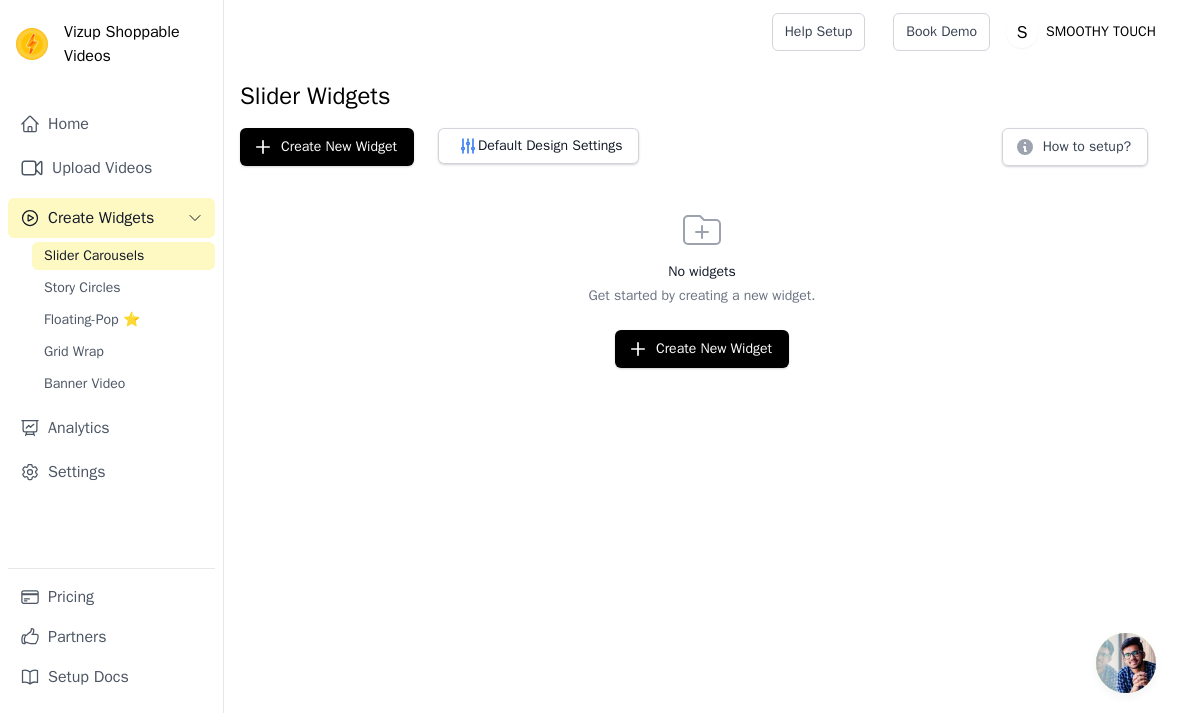click on "Upload Videos" at bounding box center [111, 168] 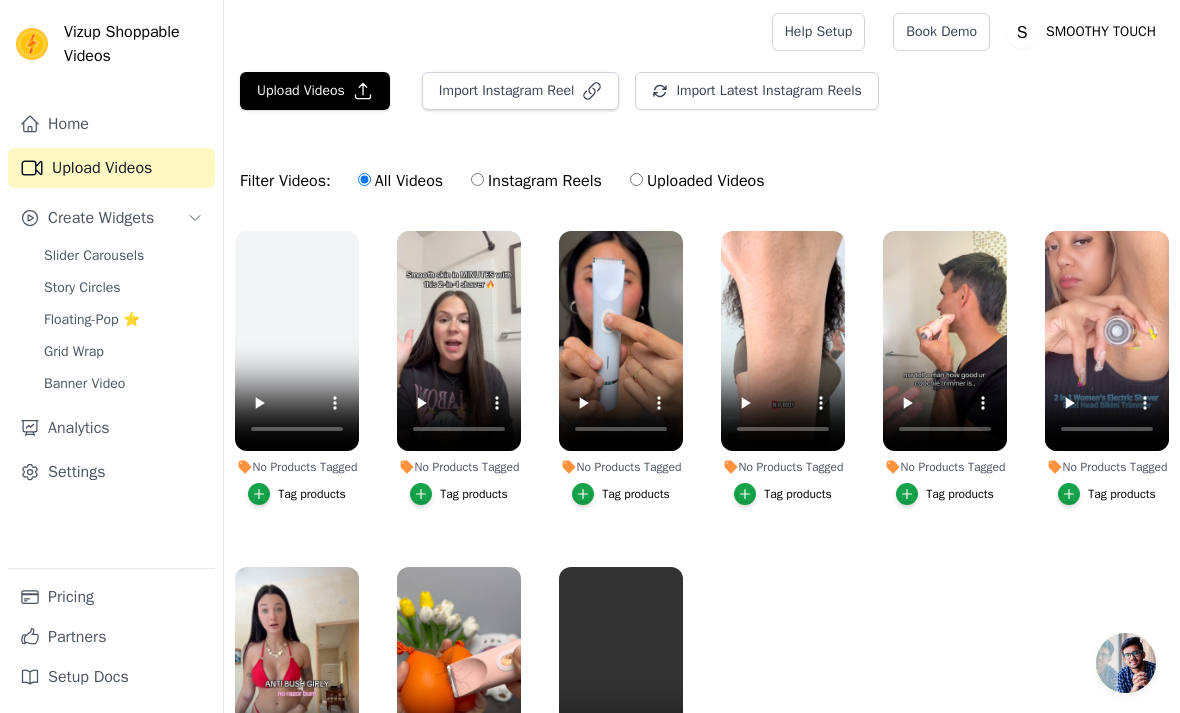 click on "Upload Videos" at bounding box center [315, 91] 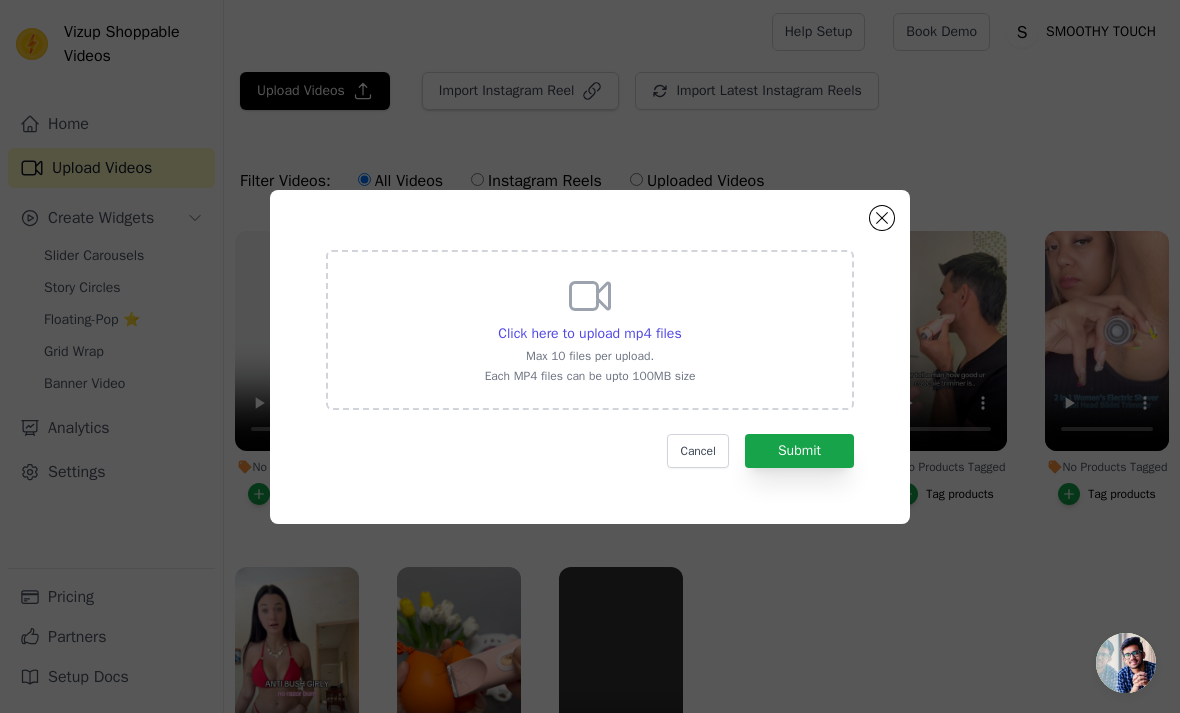 click on "Click here to upload mp4 files" at bounding box center [589, 334] 